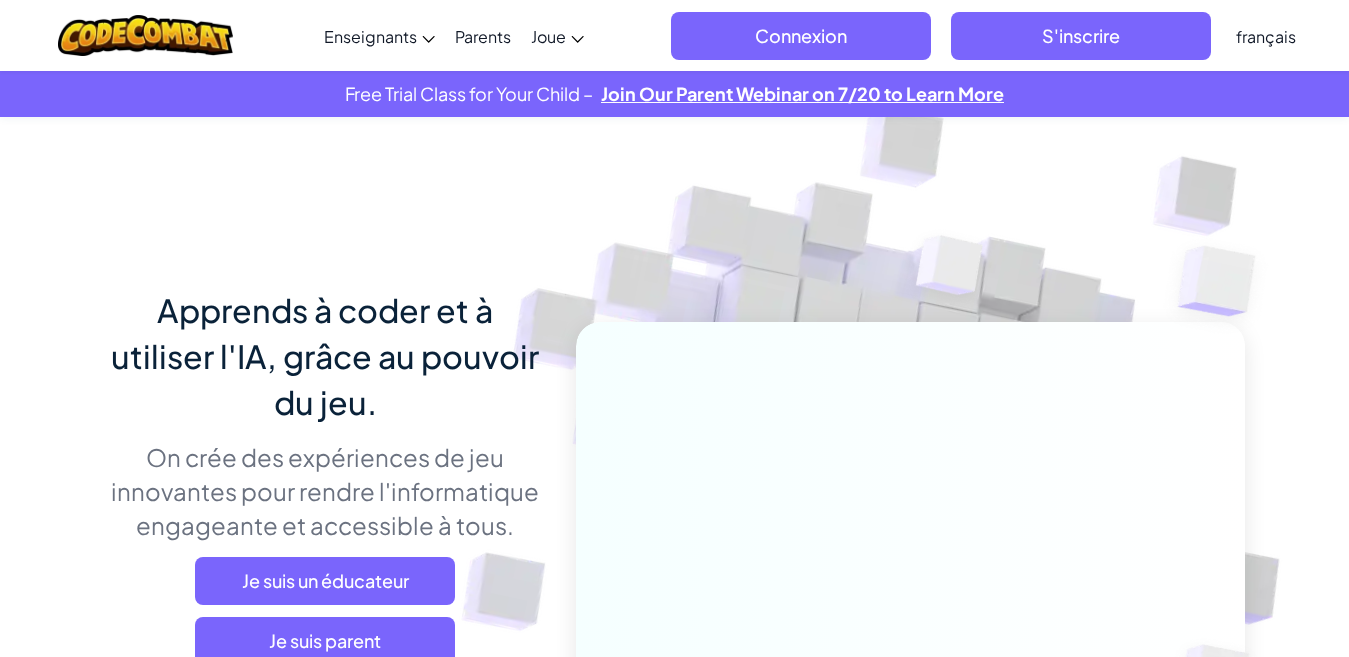 scroll, scrollTop: 0, scrollLeft: 0, axis: both 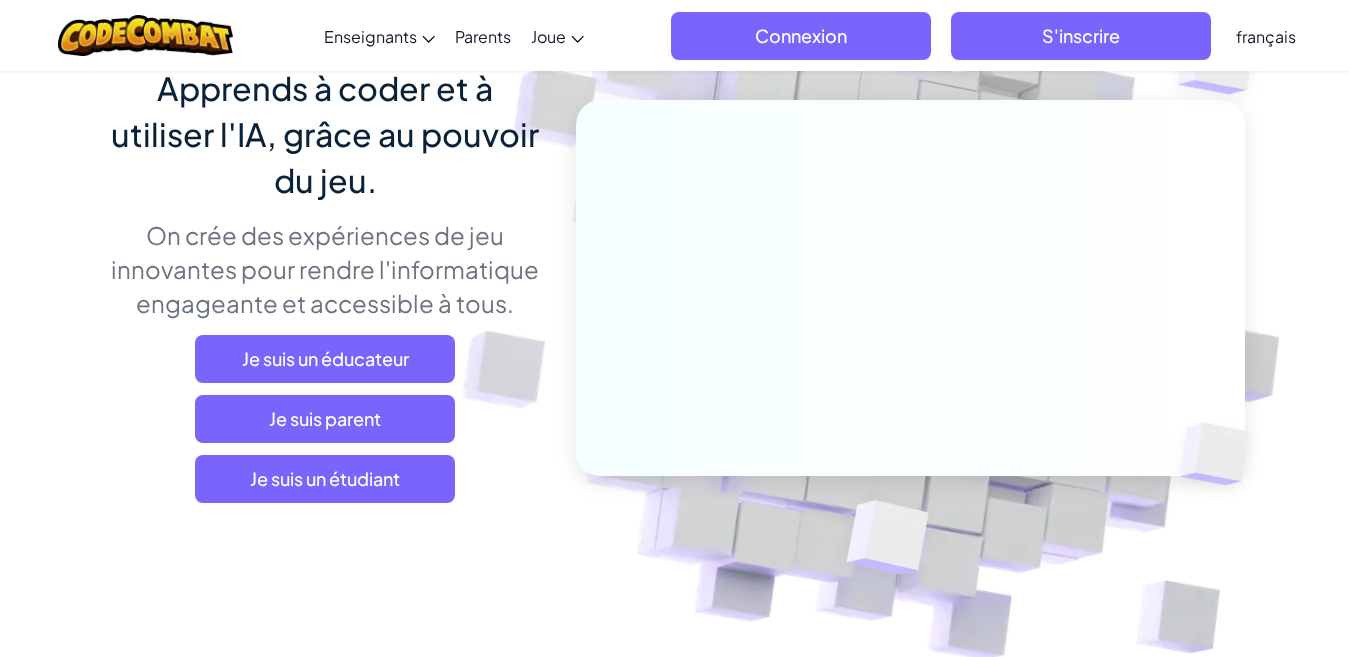 click on "français" at bounding box center (1266, 36) 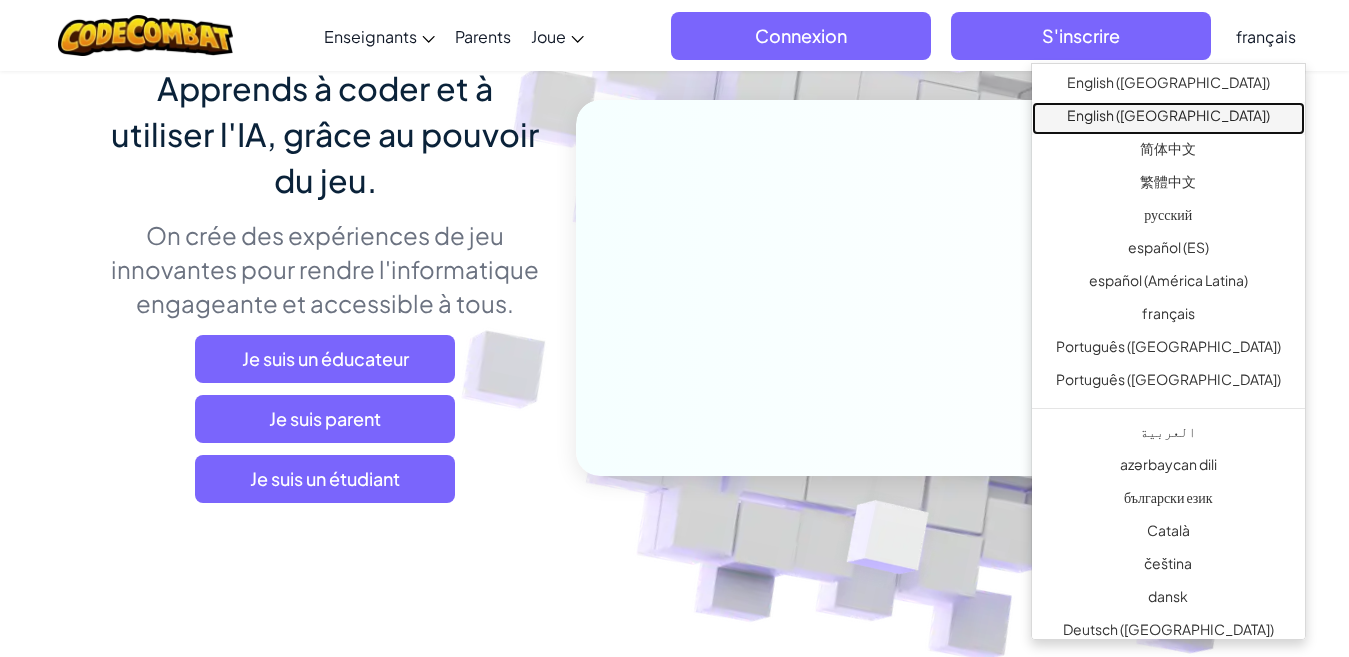click on "English ([GEOGRAPHIC_DATA])" at bounding box center (1168, 118) 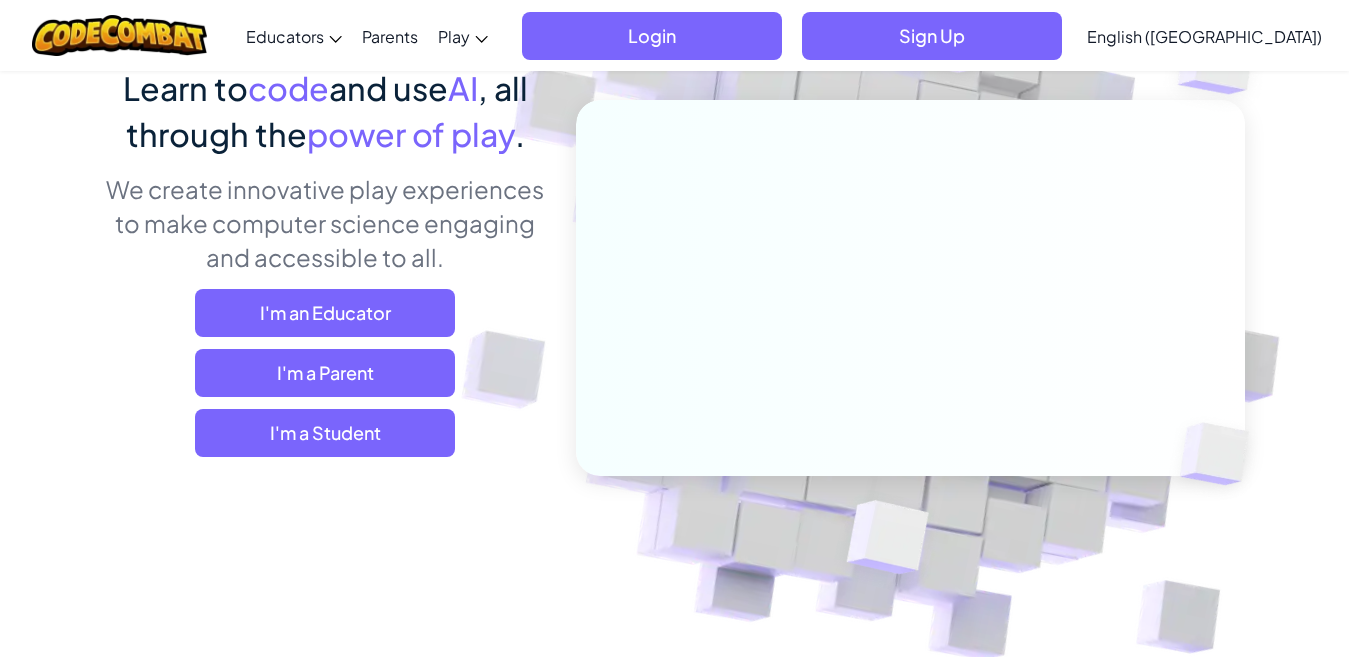 scroll, scrollTop: 0, scrollLeft: 0, axis: both 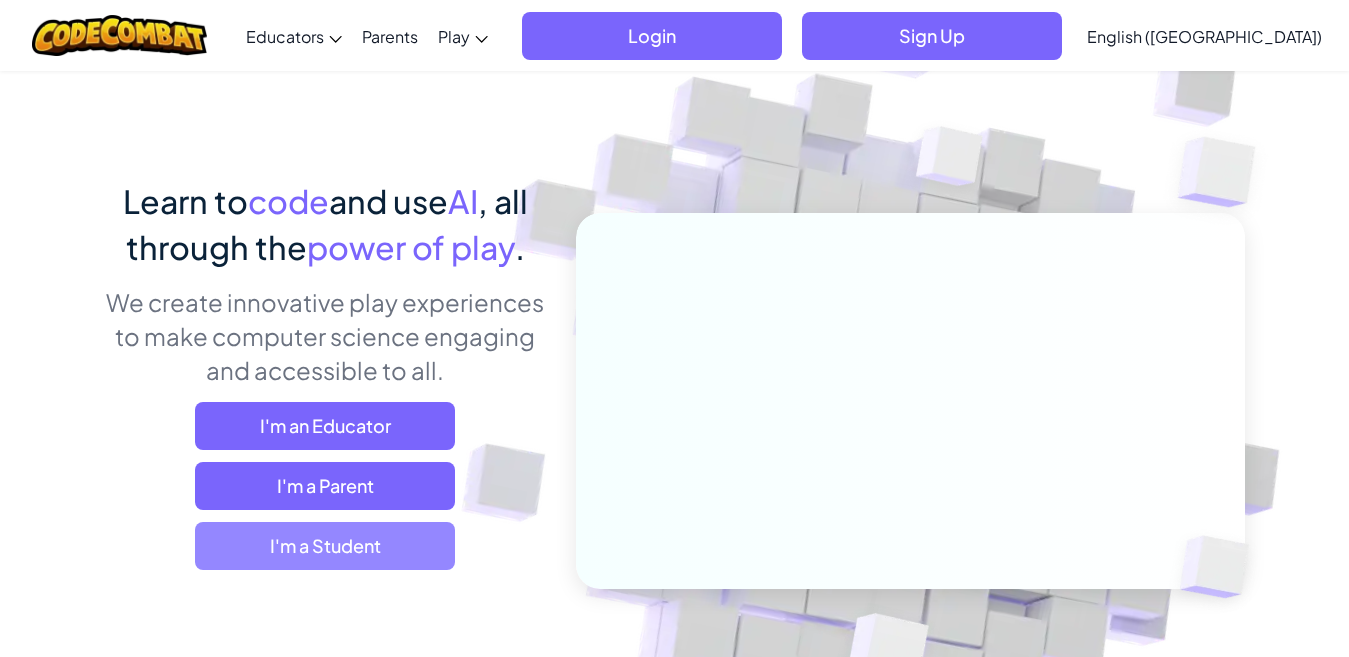 click on "I'm a Student" at bounding box center [325, 546] 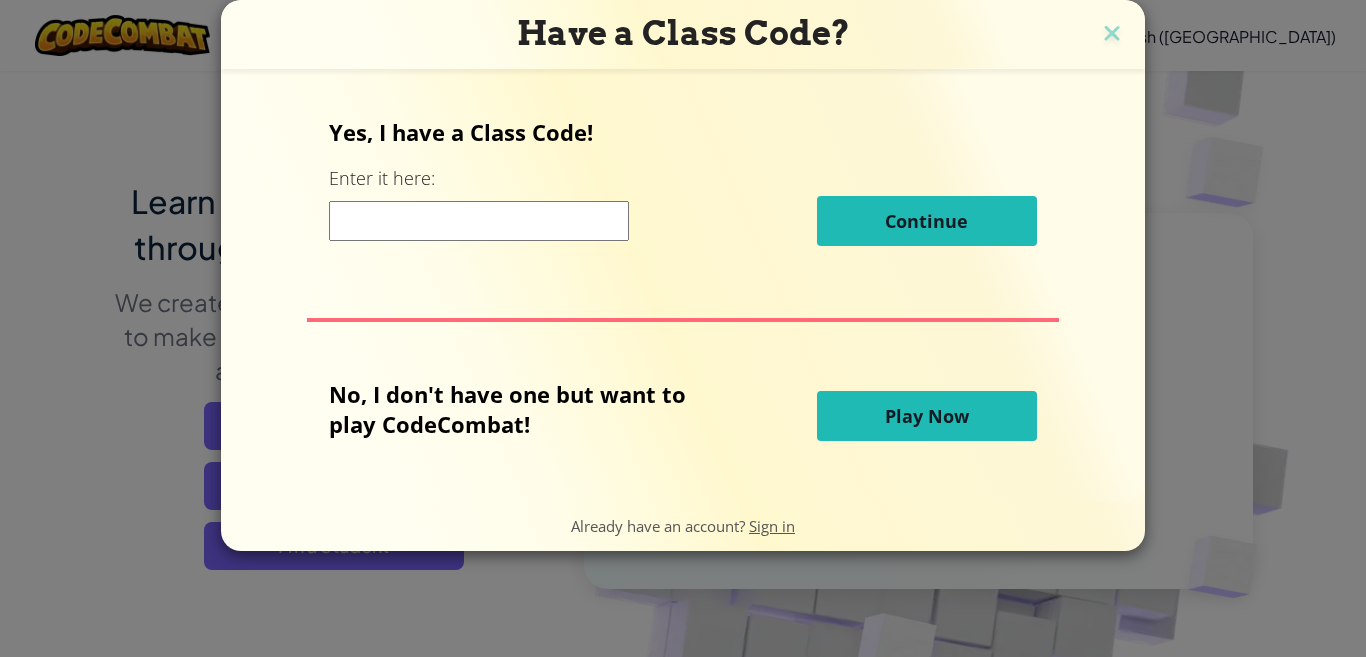 click on "Play Now" at bounding box center [927, 416] 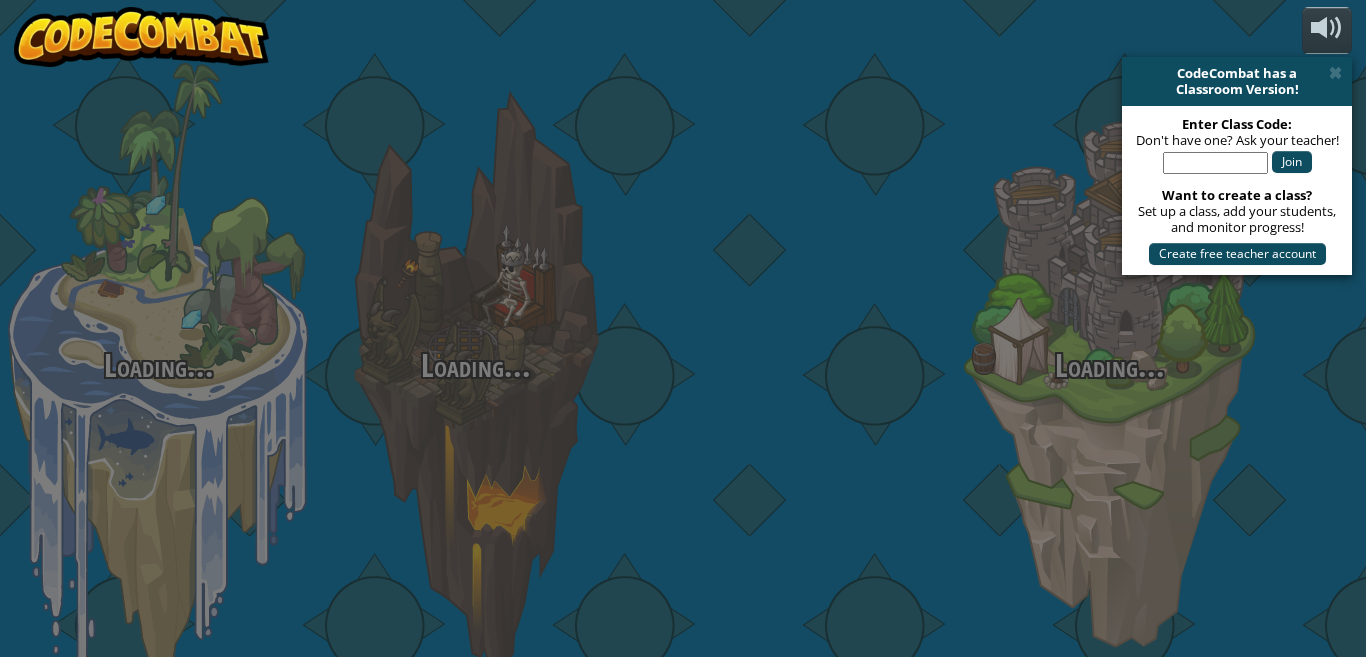 select on "en-[GEOGRAPHIC_DATA]" 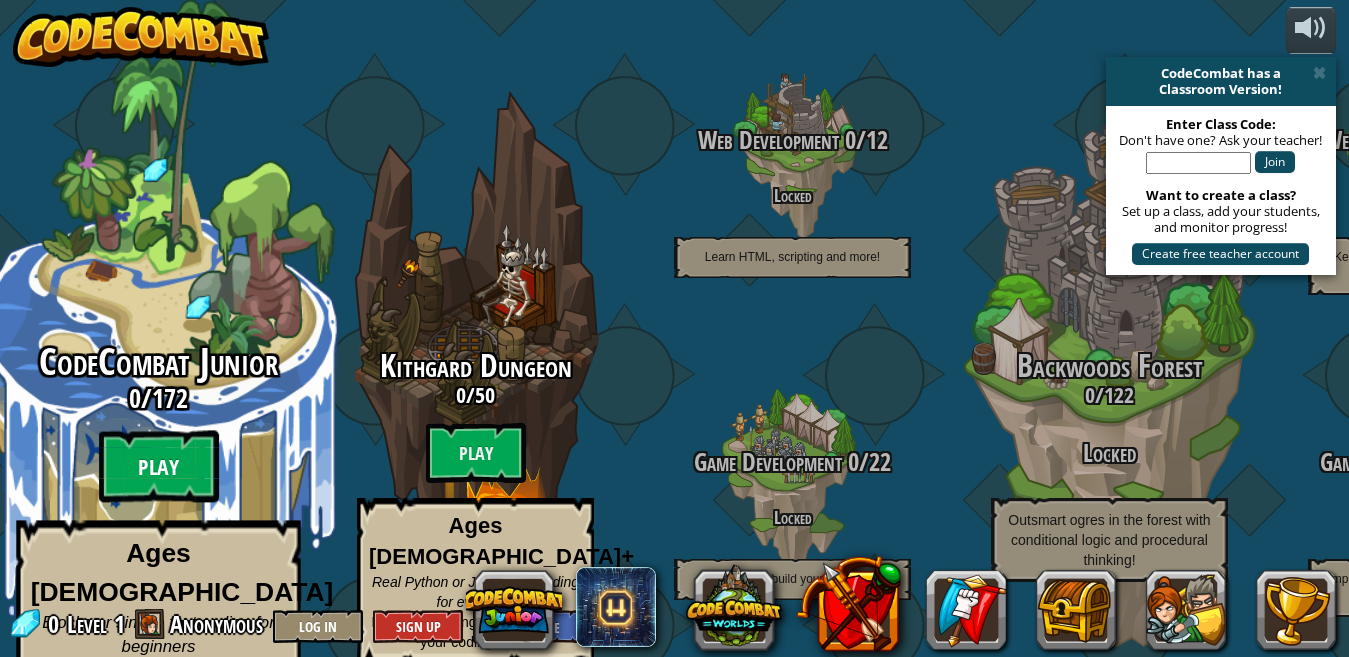 click on "Play" at bounding box center [159, 467] 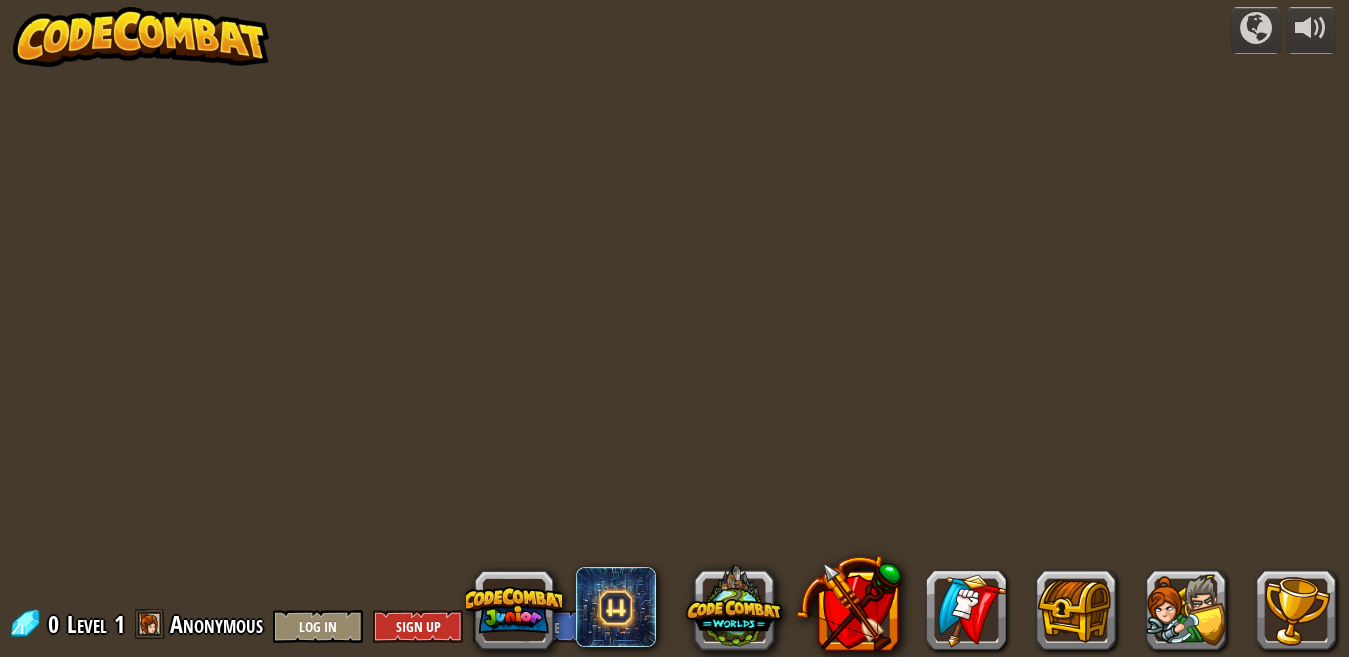 select on "en-[GEOGRAPHIC_DATA]" 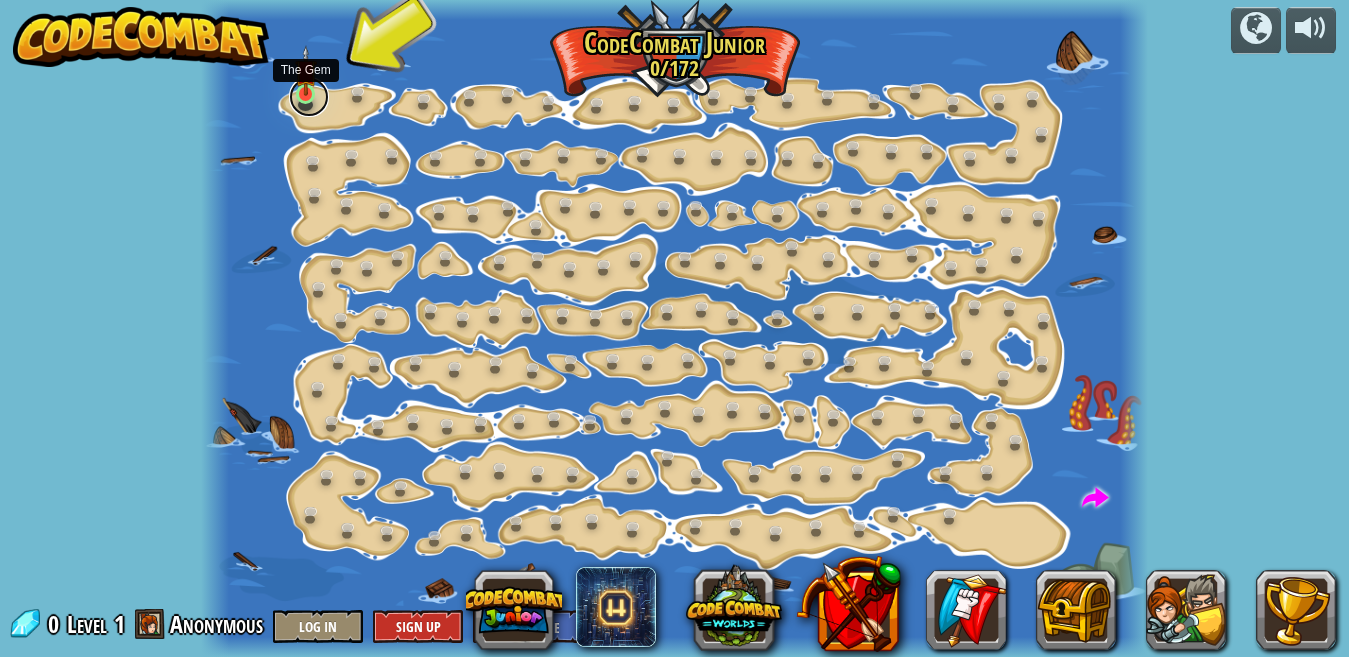 click at bounding box center [309, 97] 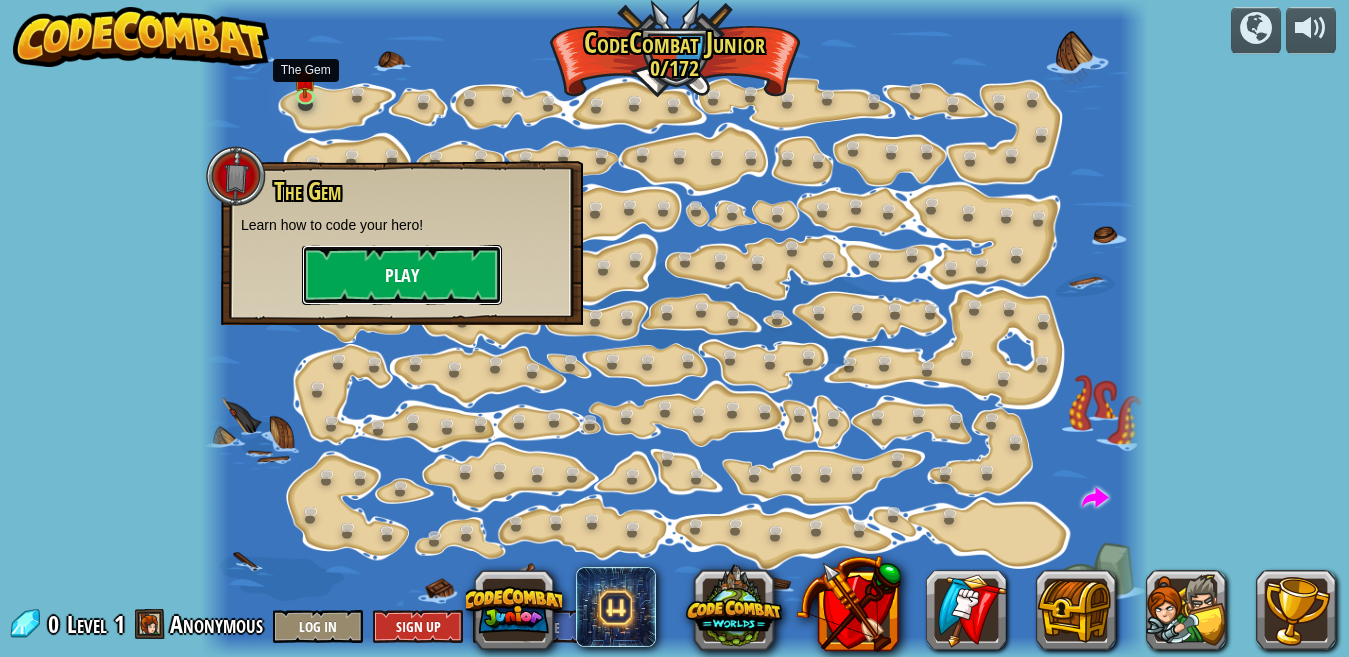 click on "Play" at bounding box center [402, 275] 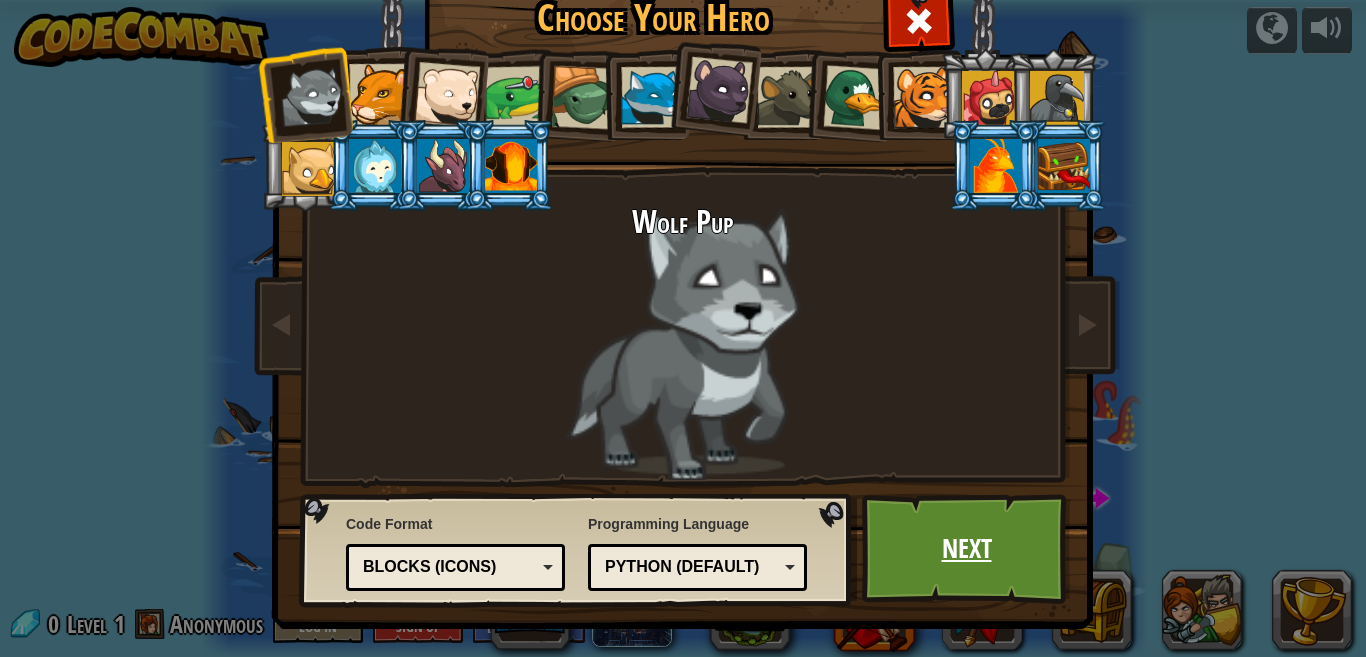 click on "Next" at bounding box center (966, 549) 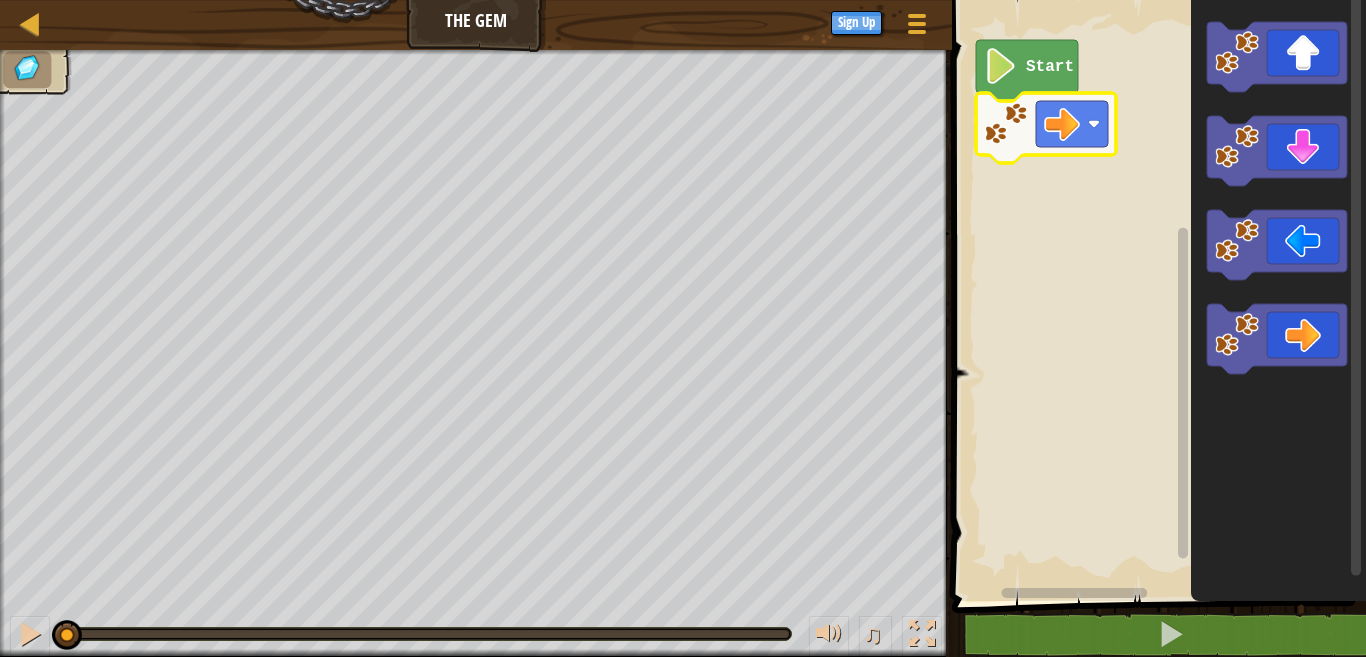 click 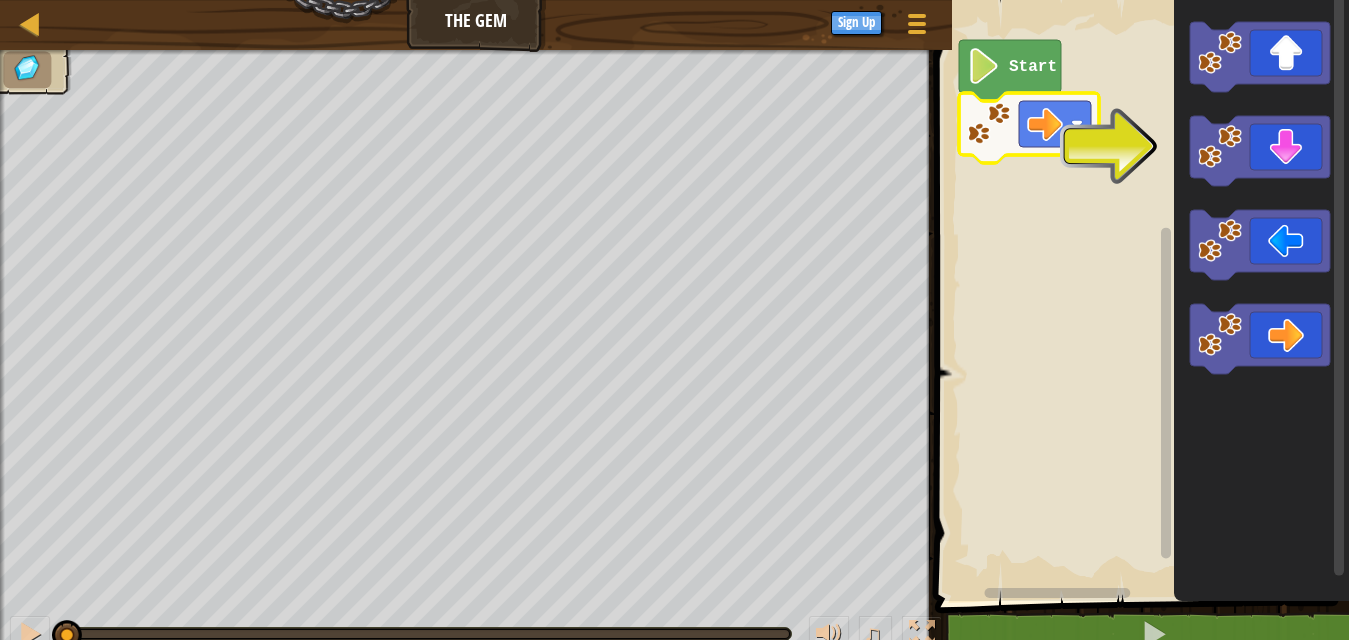 click 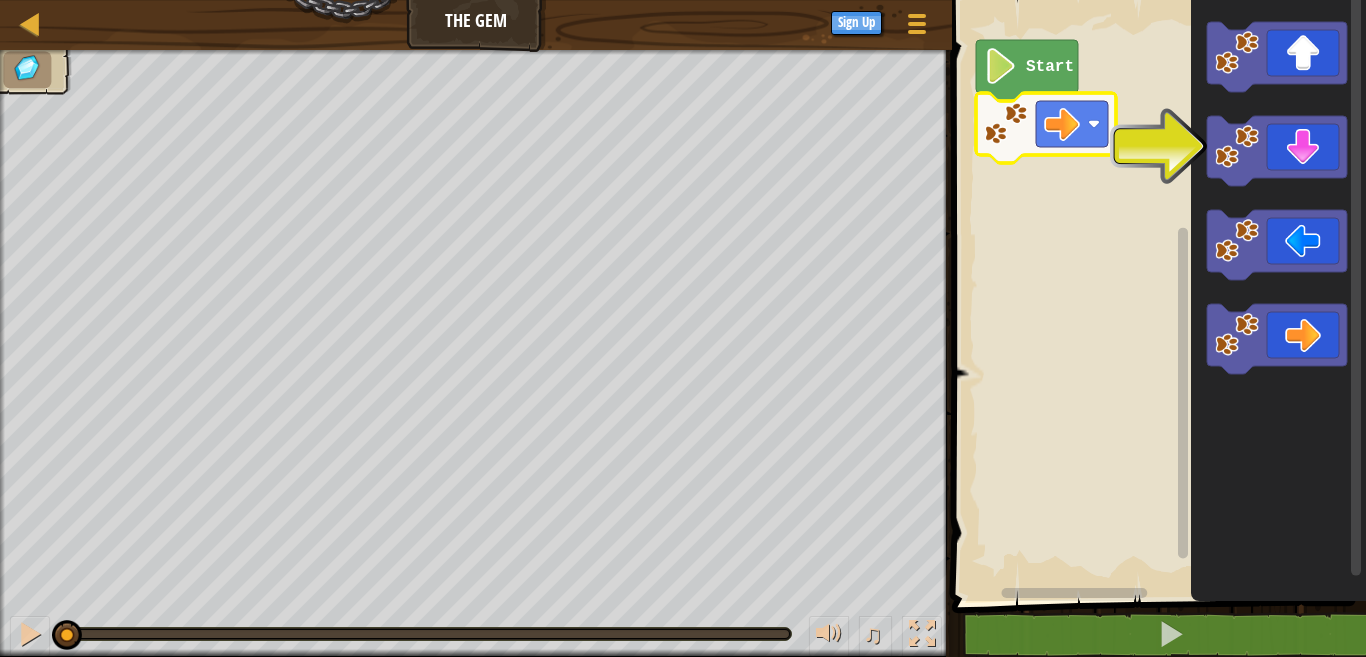 click 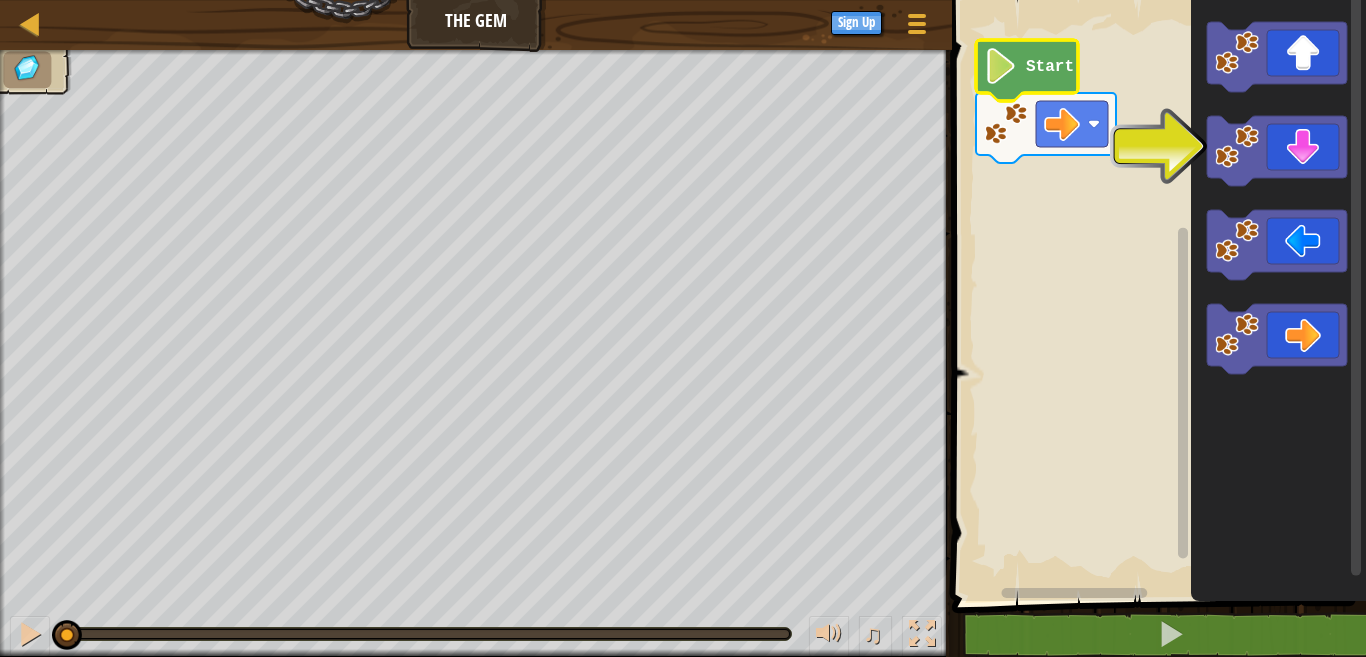 click 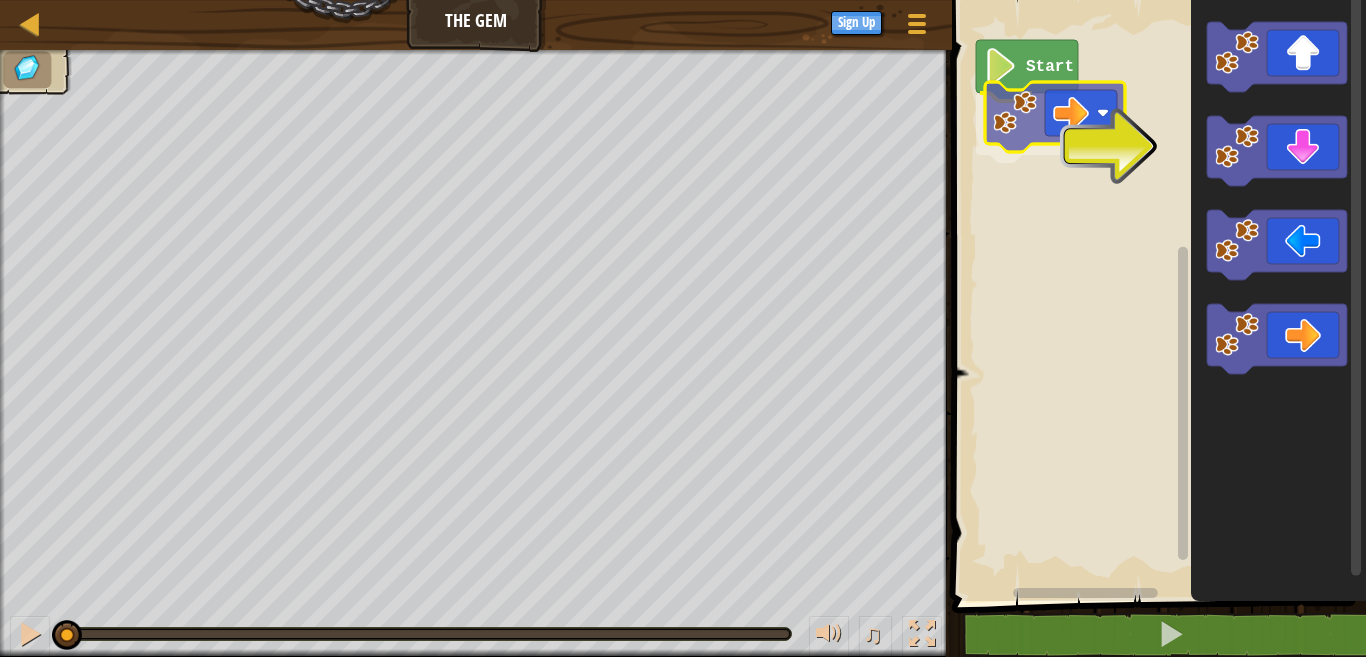 click on "Start" at bounding box center [1156, 295] 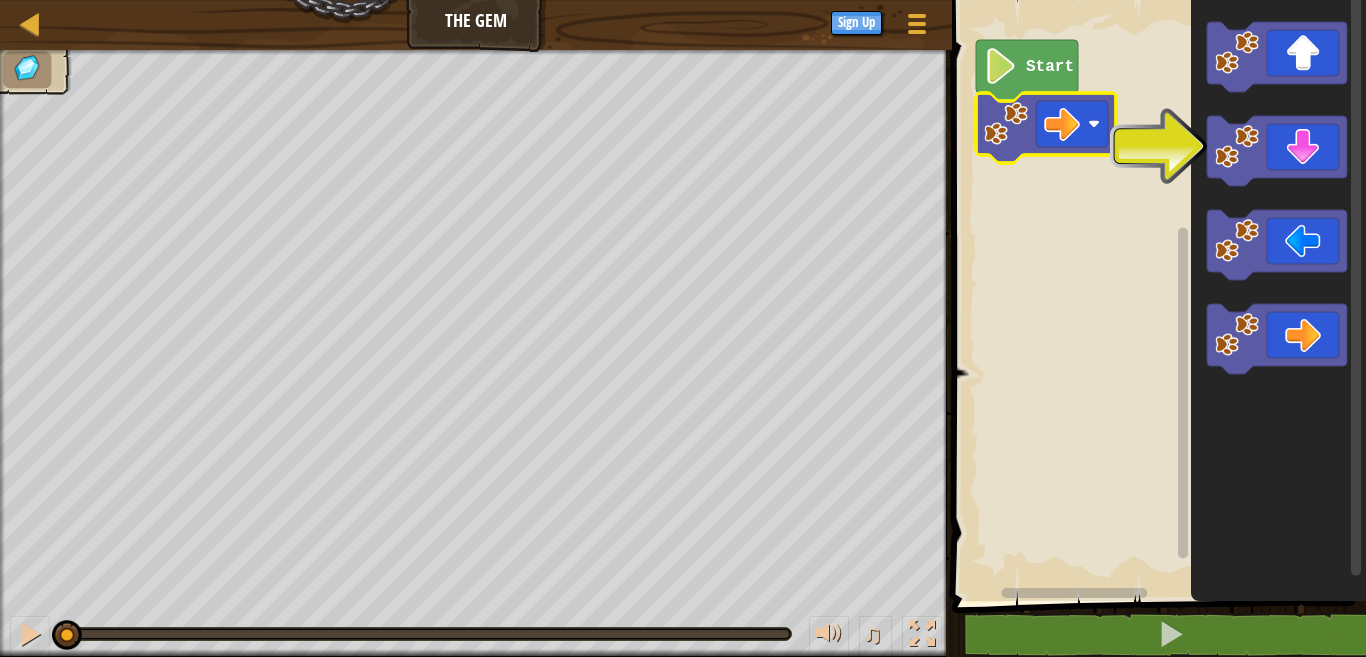 click 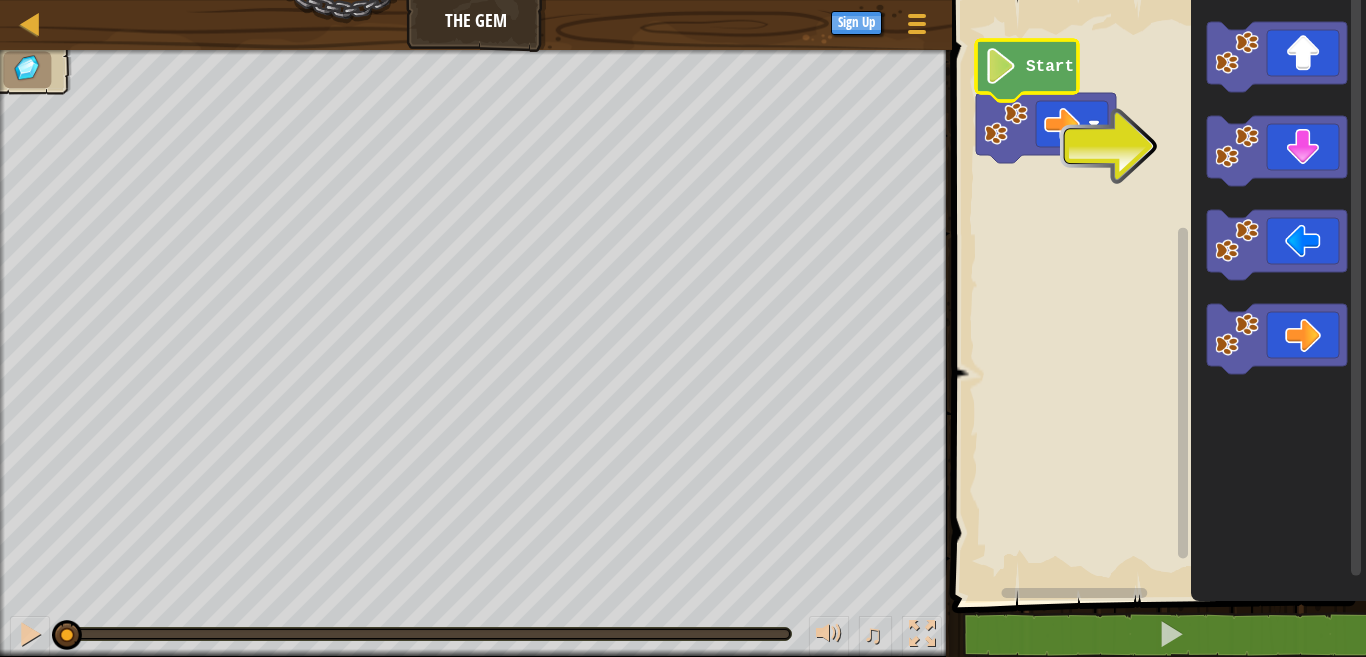 click 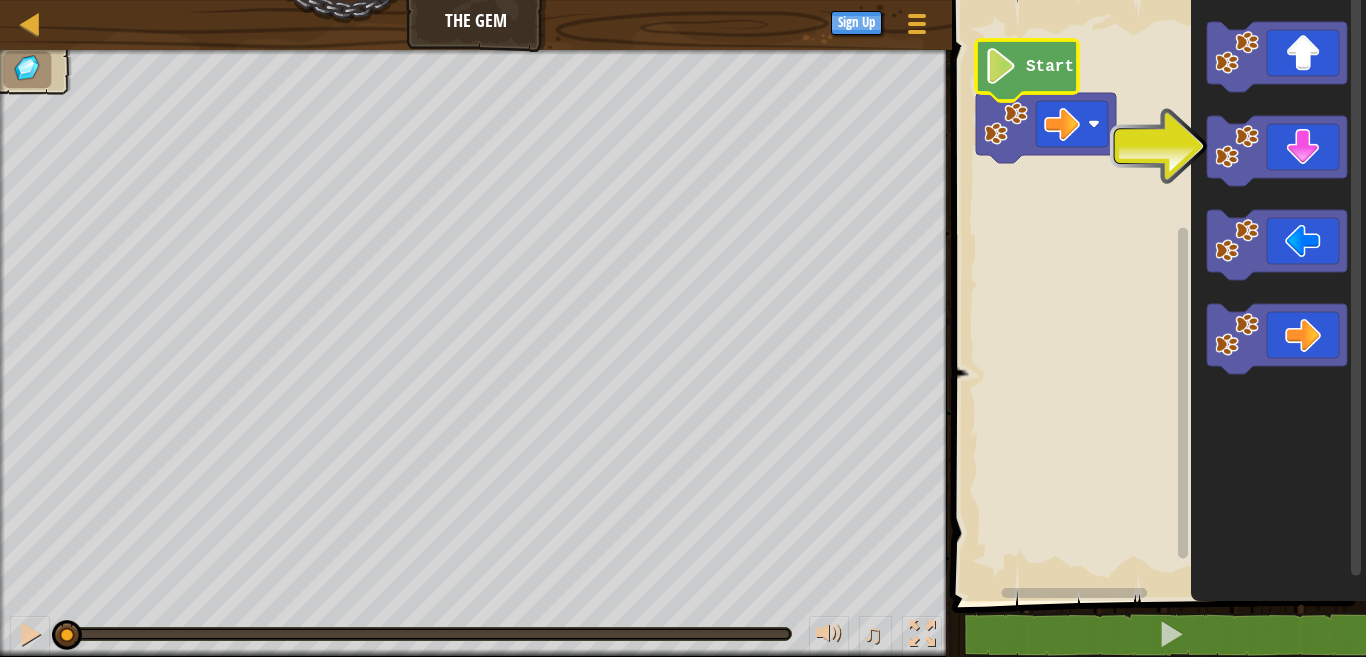 click 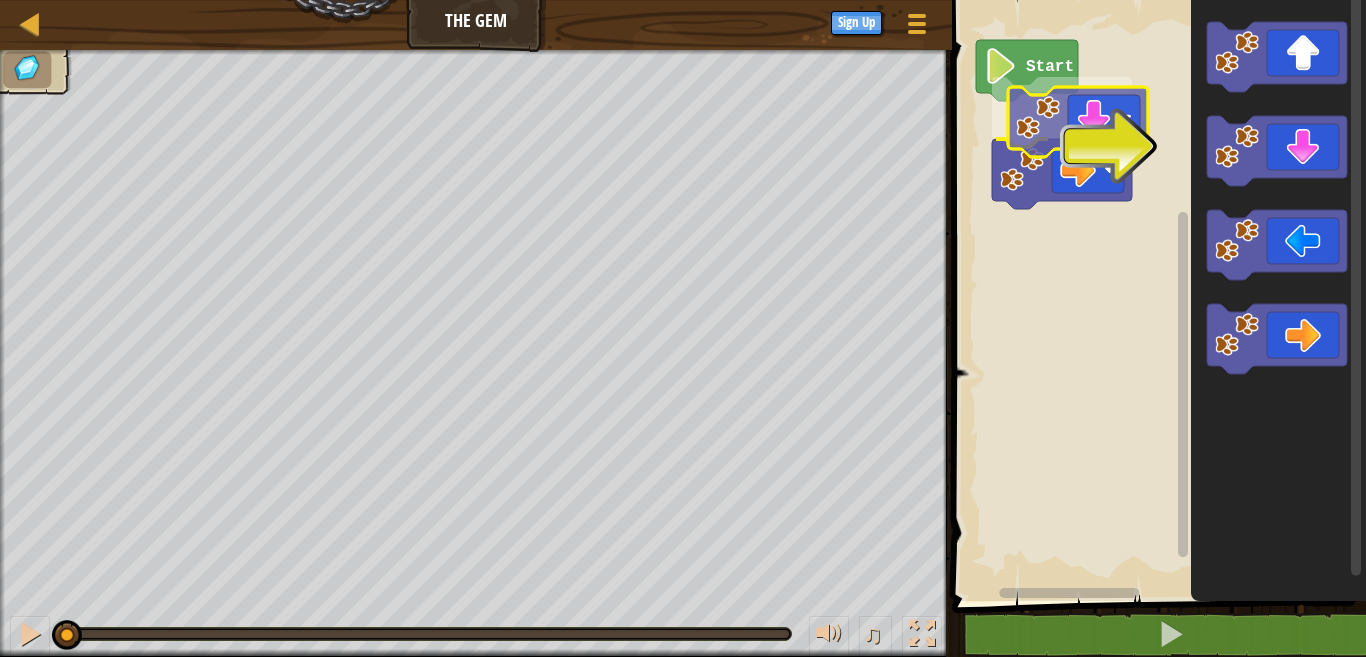 click on "Start" at bounding box center [1156, 295] 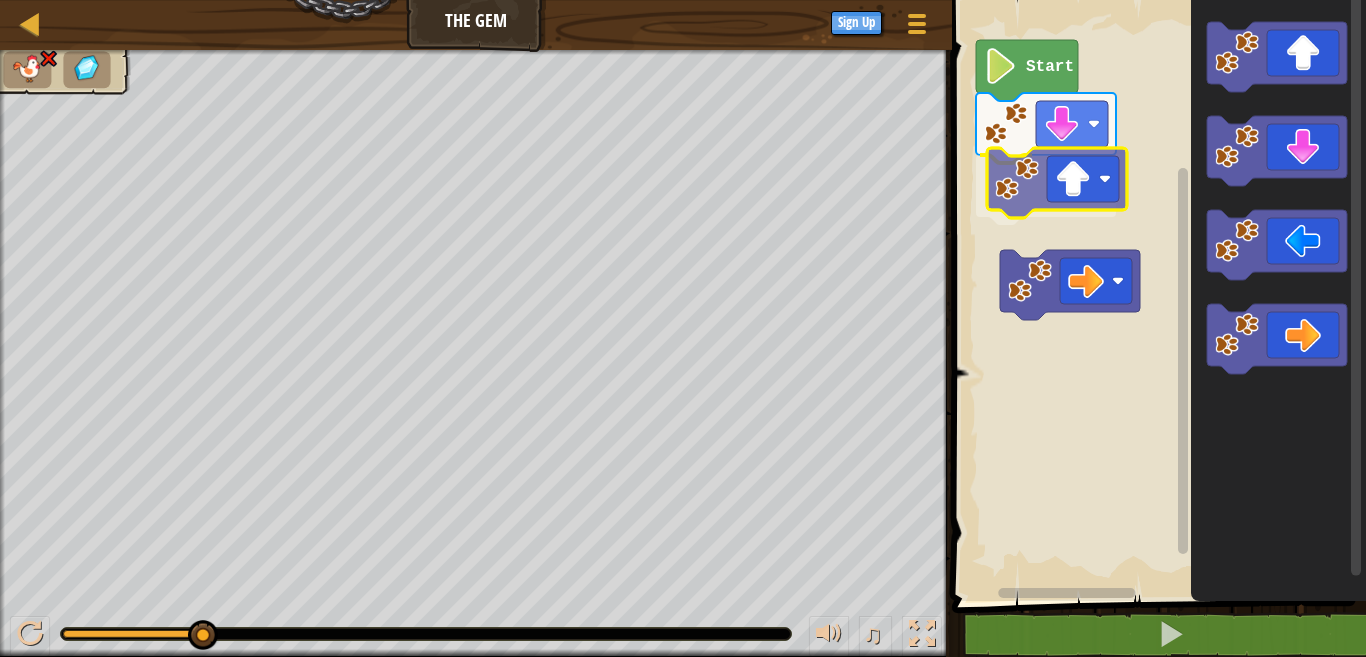 click on "Start" at bounding box center (1156, 295) 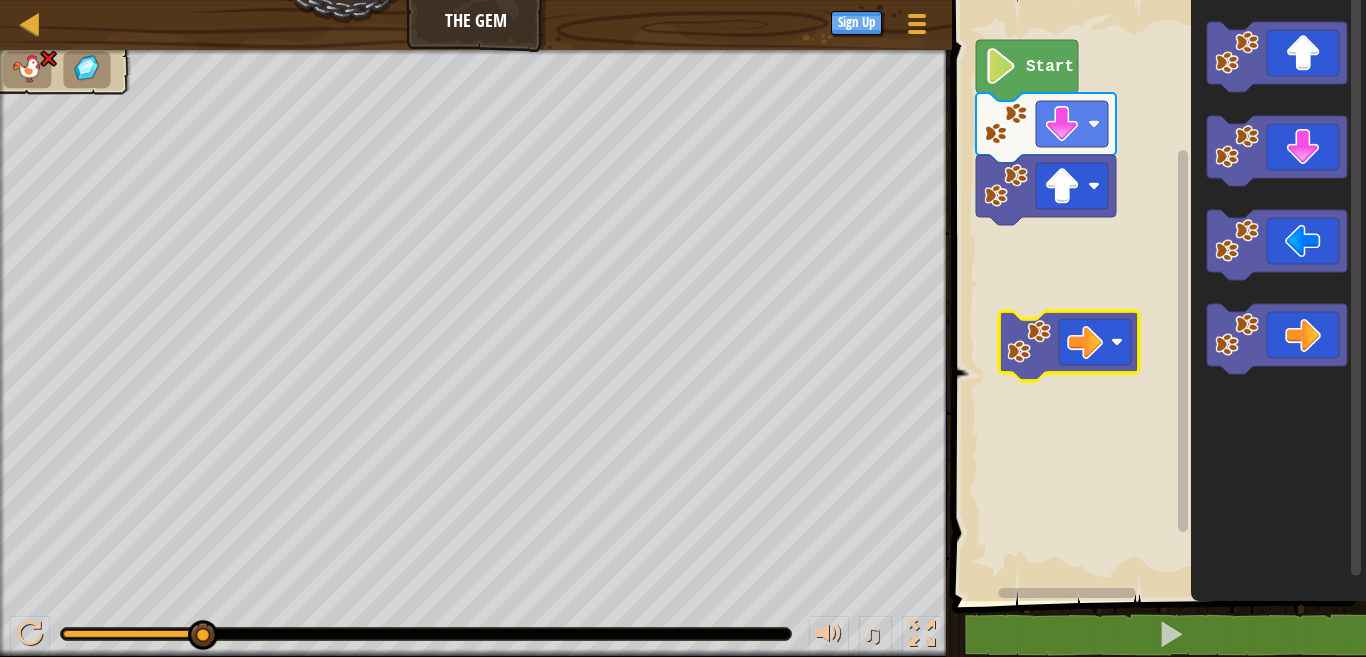 click 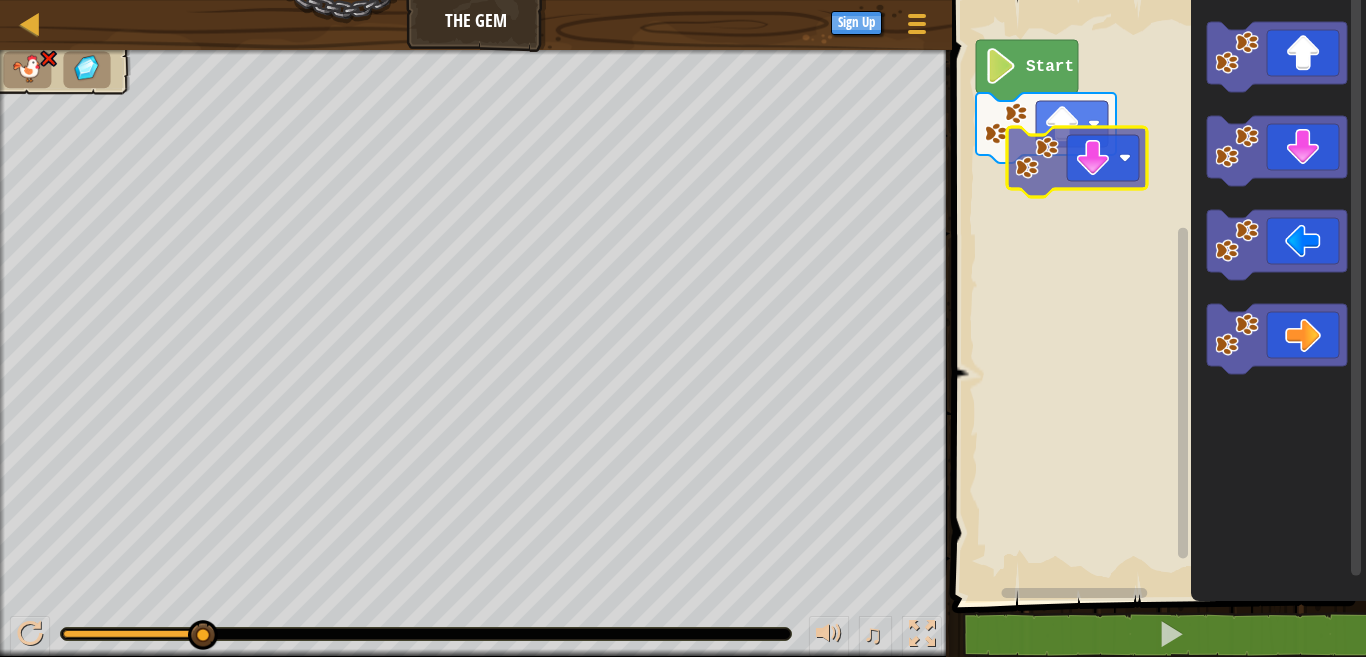 click on "Start" at bounding box center (1156, 295) 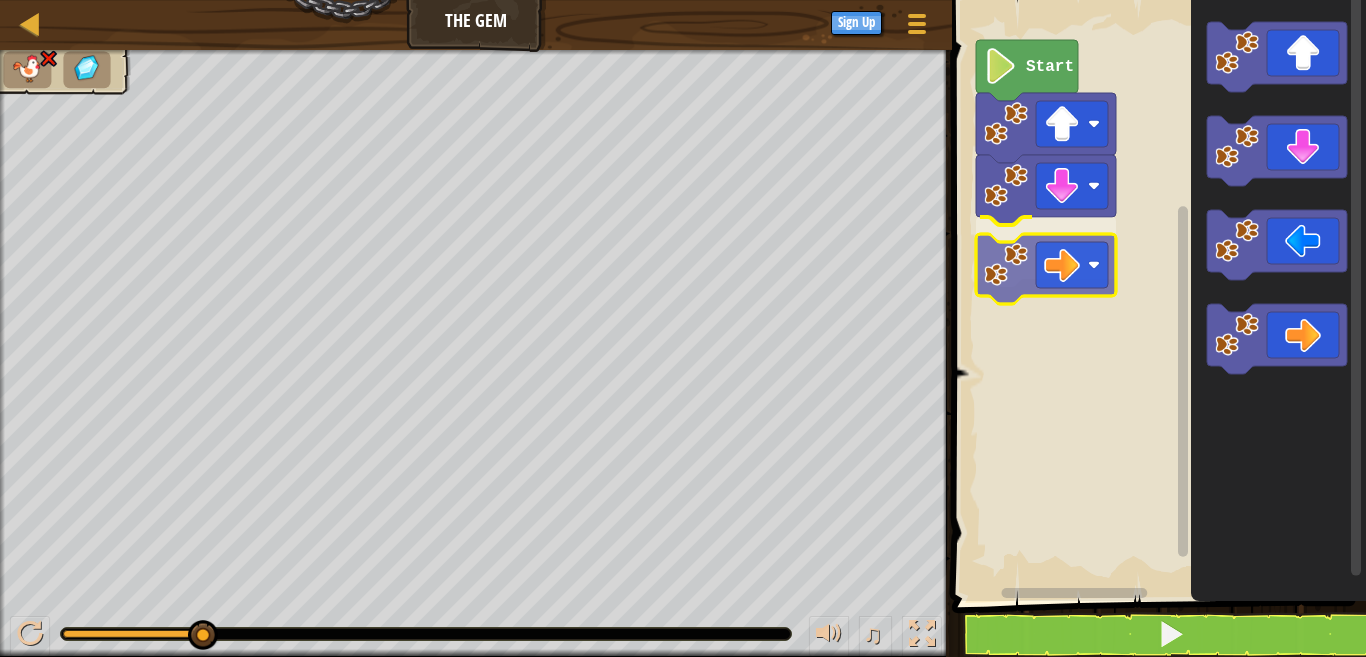 click on "Start" at bounding box center [1156, 295] 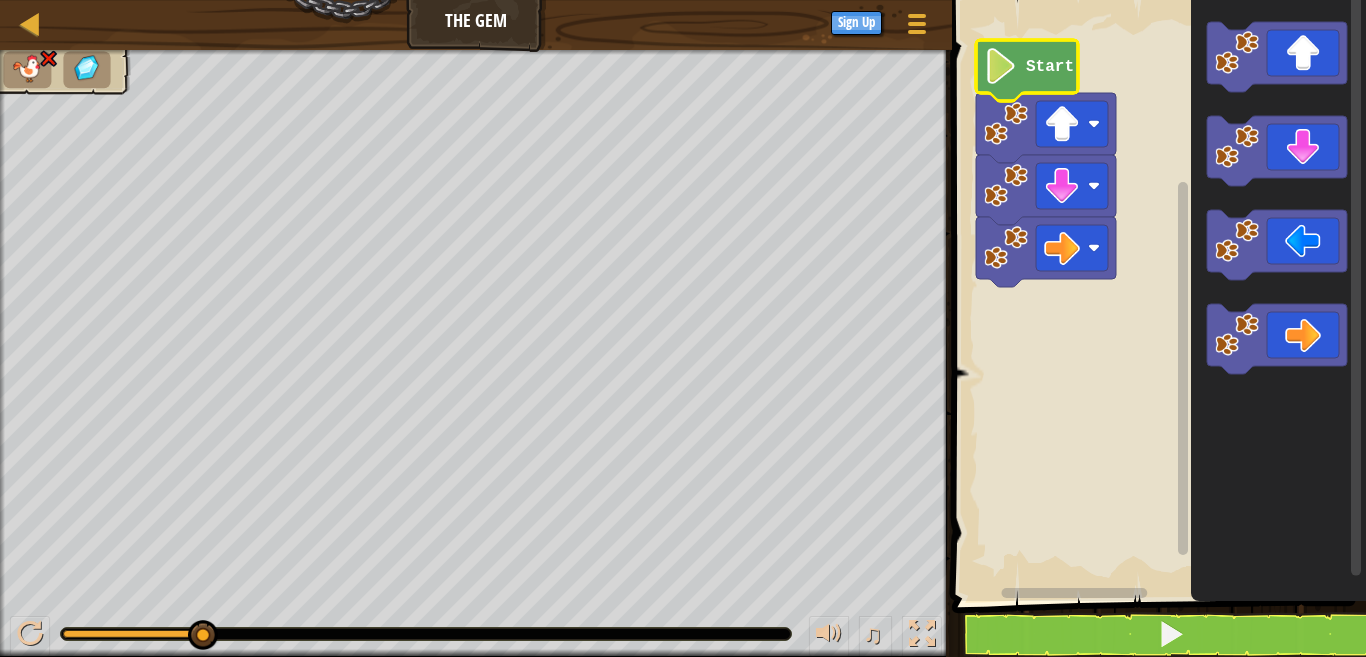 click 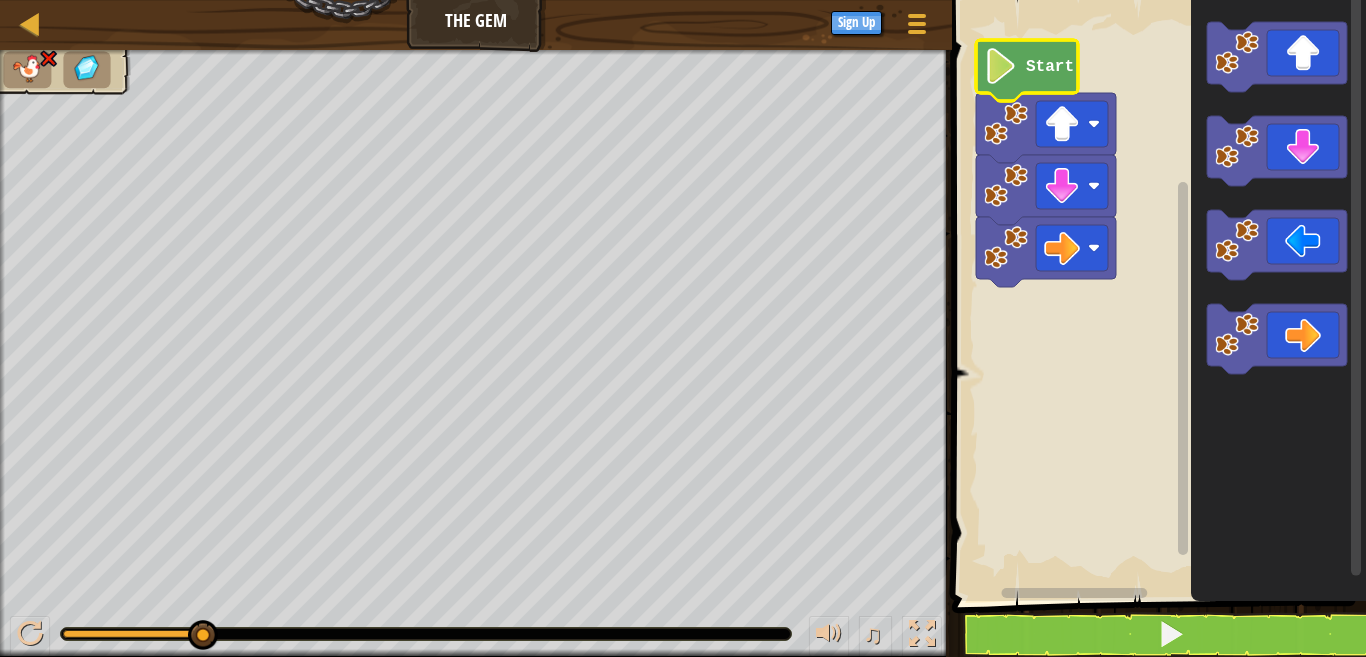 click 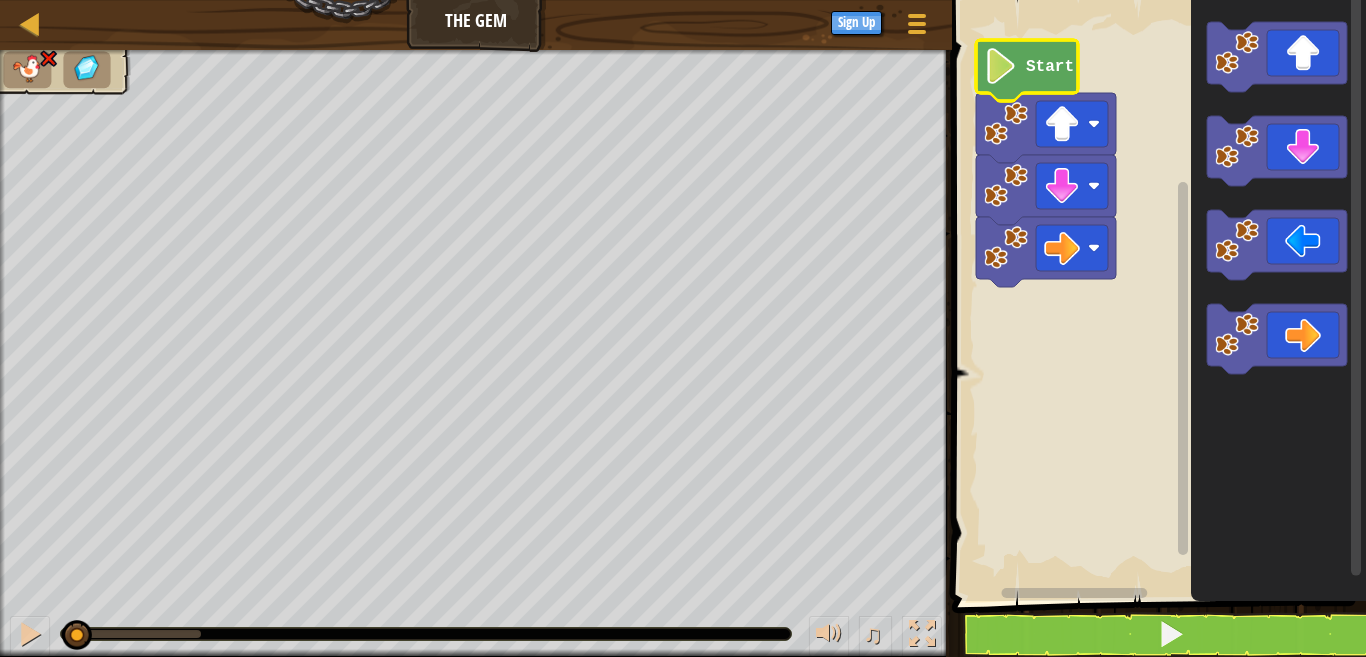 drag, startPoint x: 202, startPoint y: 622, endPoint x: 76, endPoint y: 614, distance: 126.253716 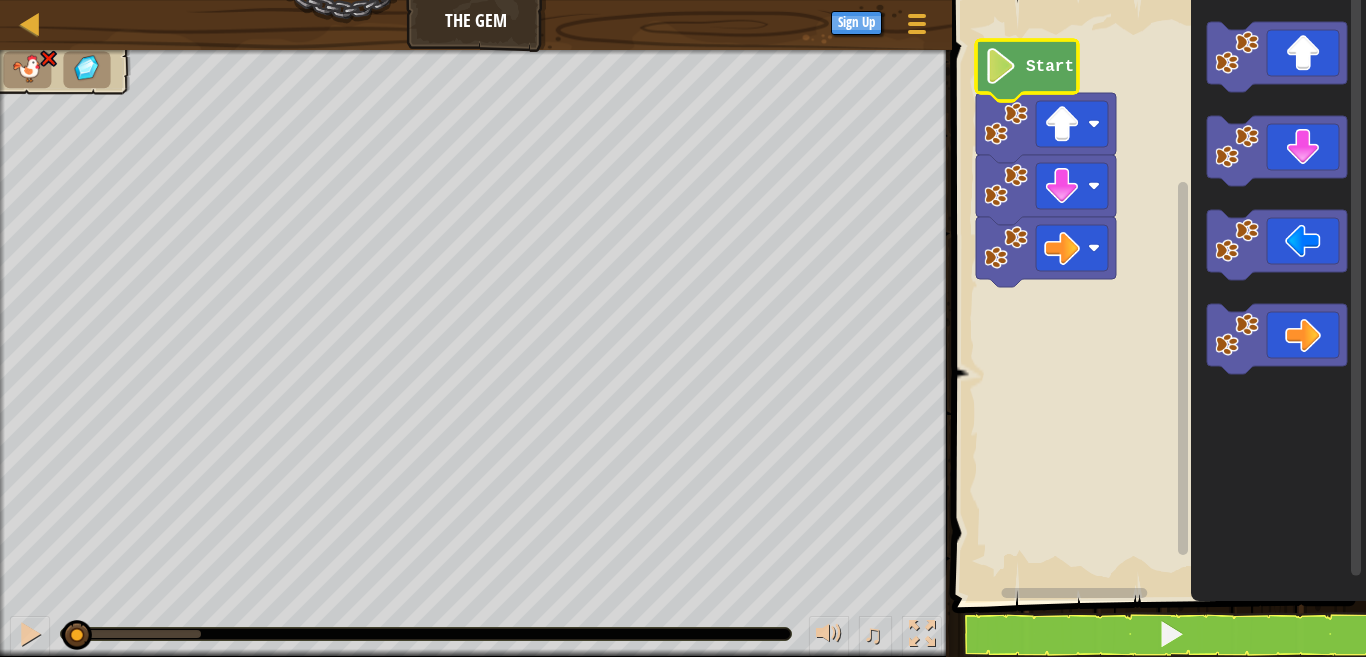 click on "♫" at bounding box center [476, 629] 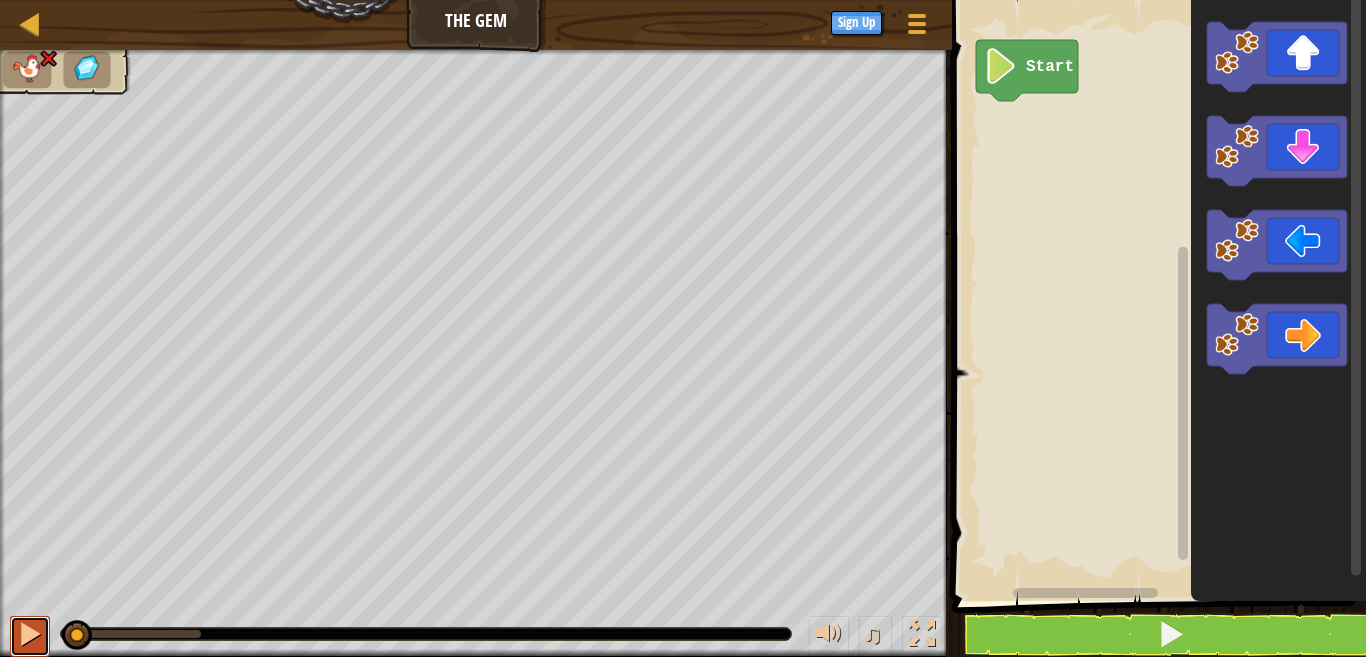 click at bounding box center (30, 634) 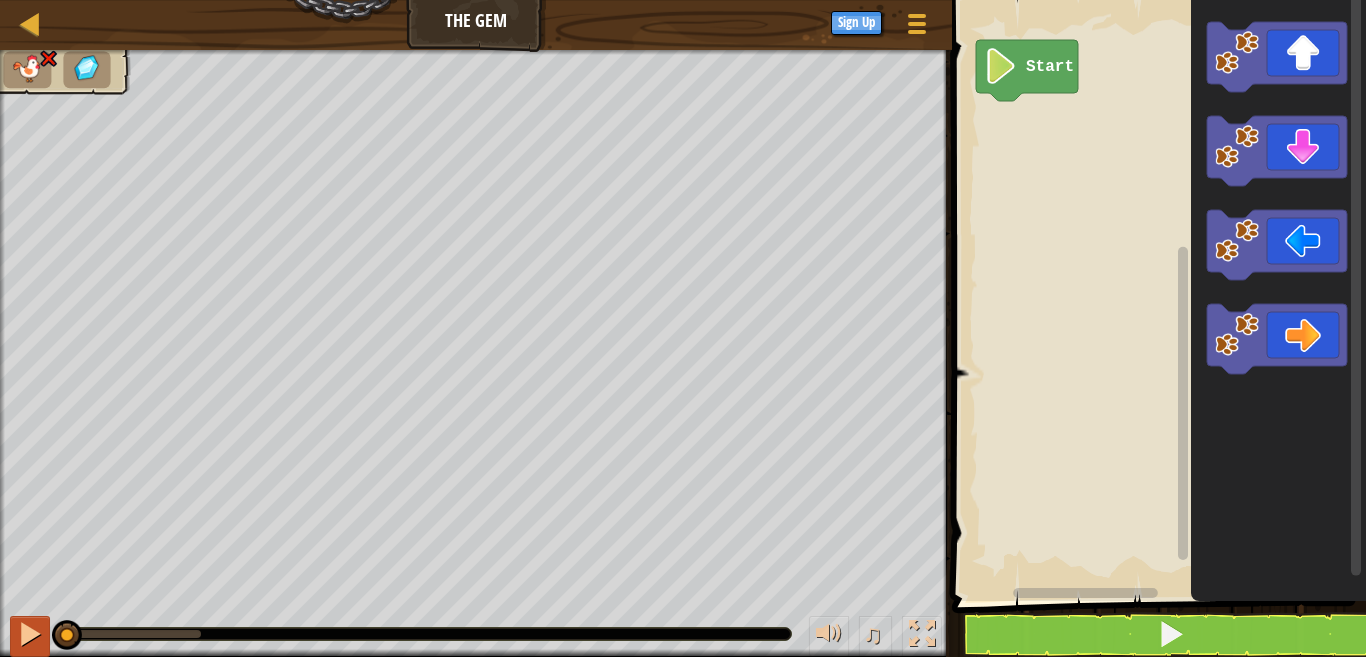 drag, startPoint x: 207, startPoint y: 628, endPoint x: 16, endPoint y: 636, distance: 191.16747 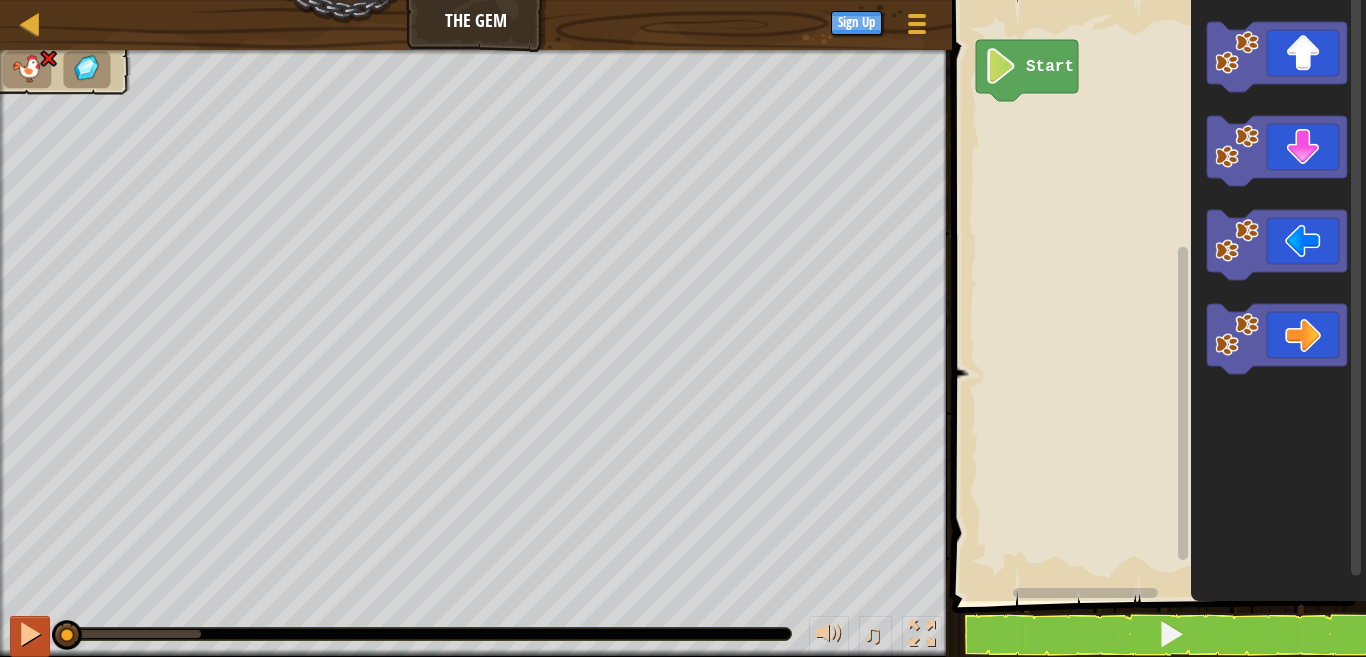 click on "♫" at bounding box center [476, 629] 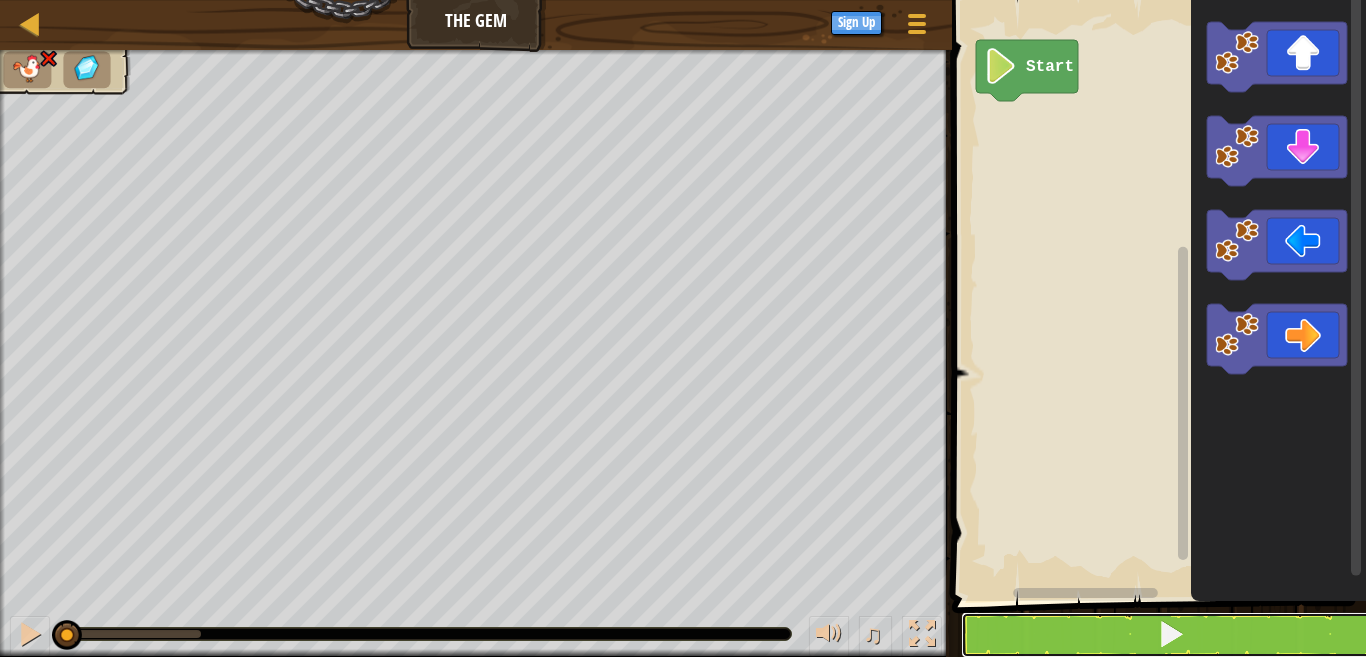 click at bounding box center (1171, 635) 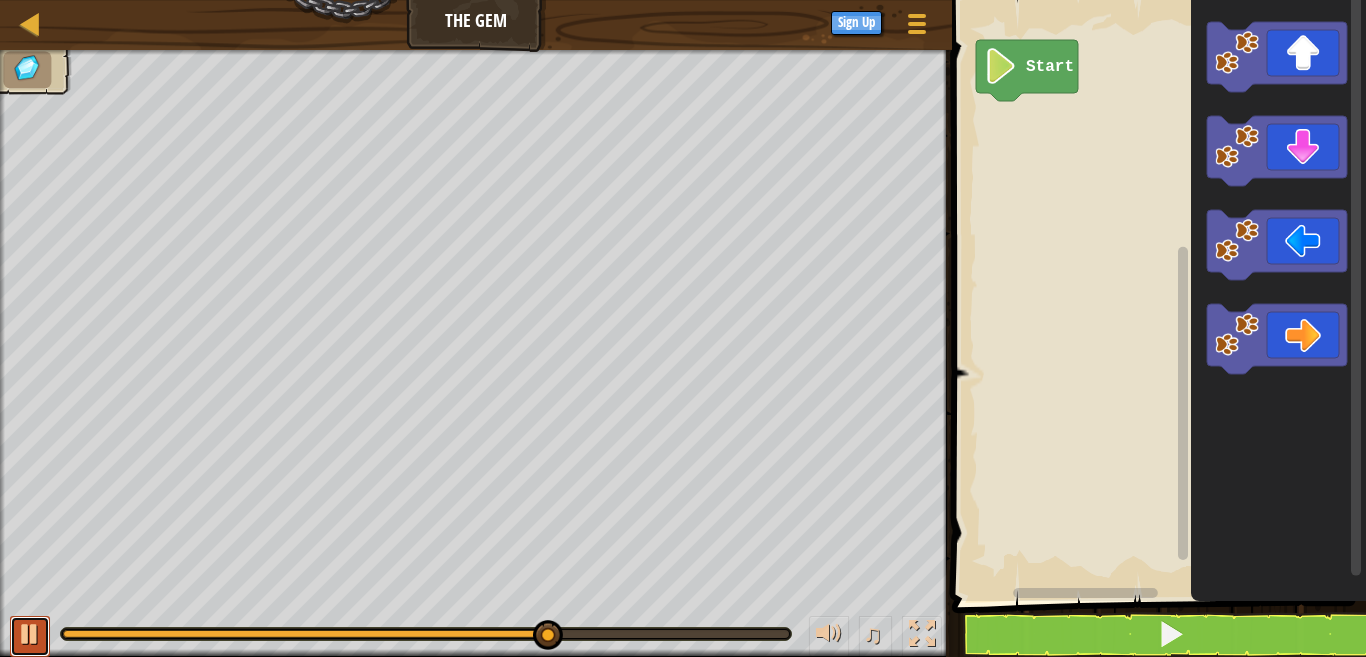 click at bounding box center [30, 634] 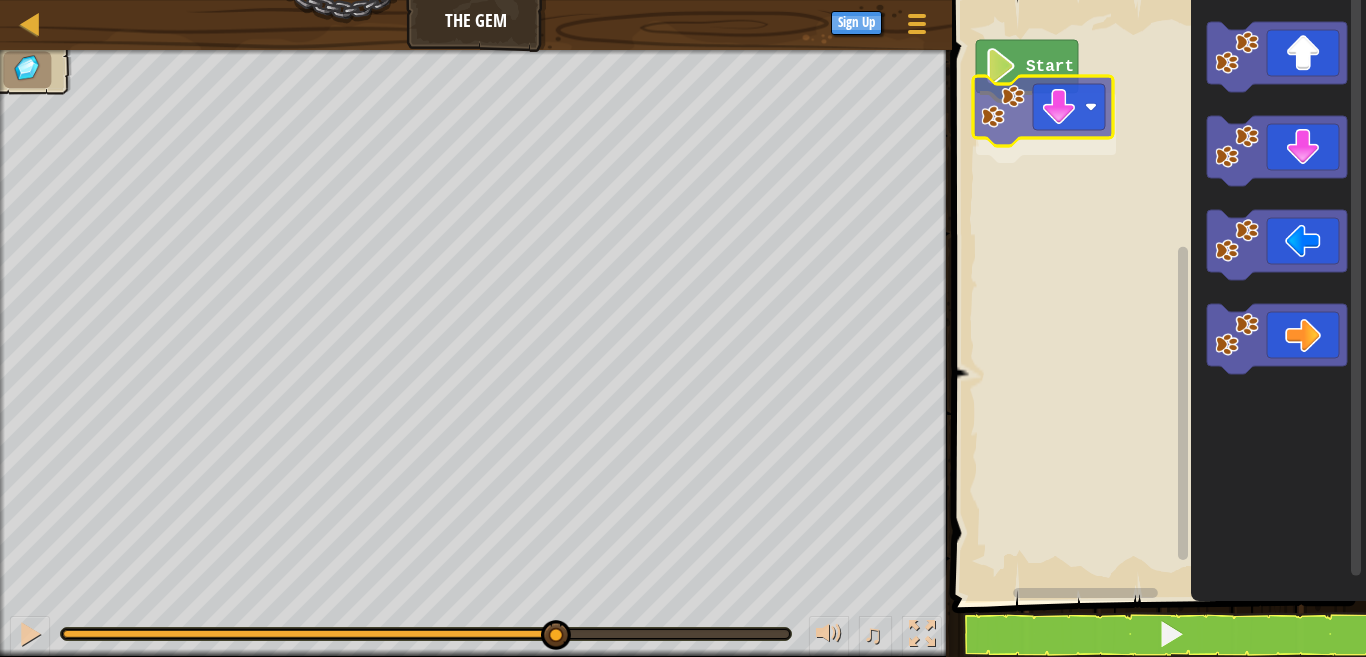 click on "Start" at bounding box center (1156, 295) 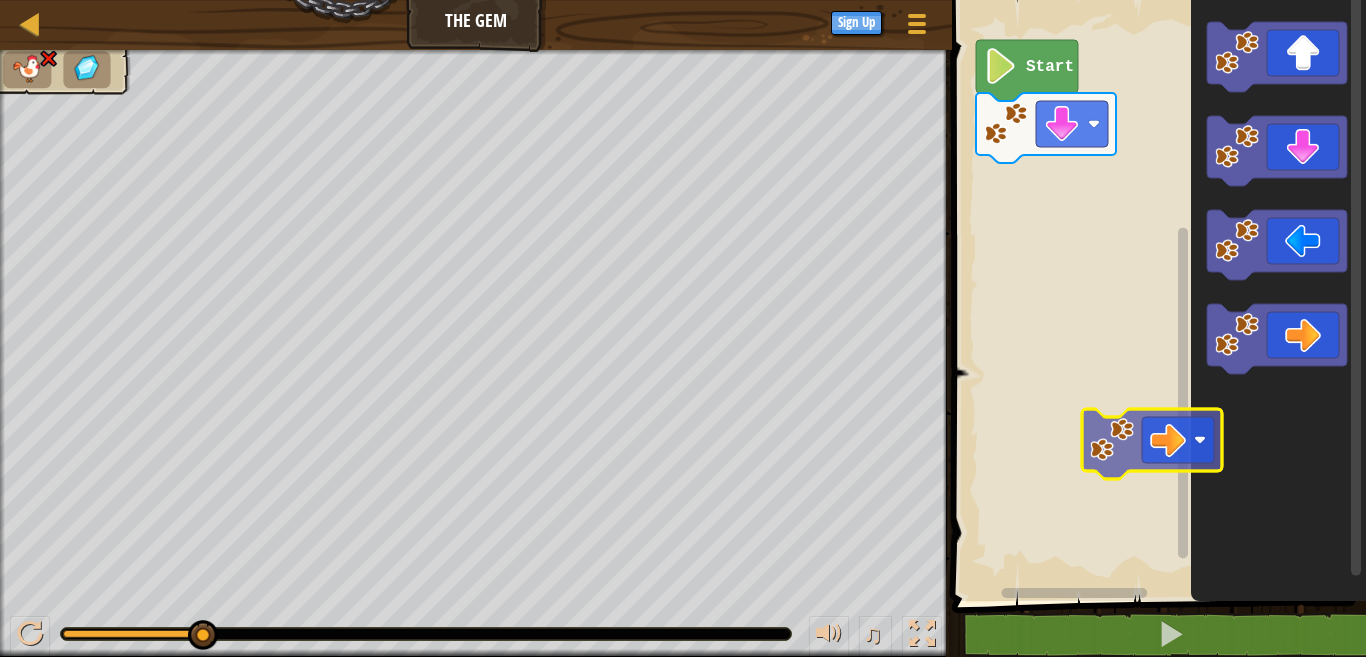 click on "Start" at bounding box center [1156, 295] 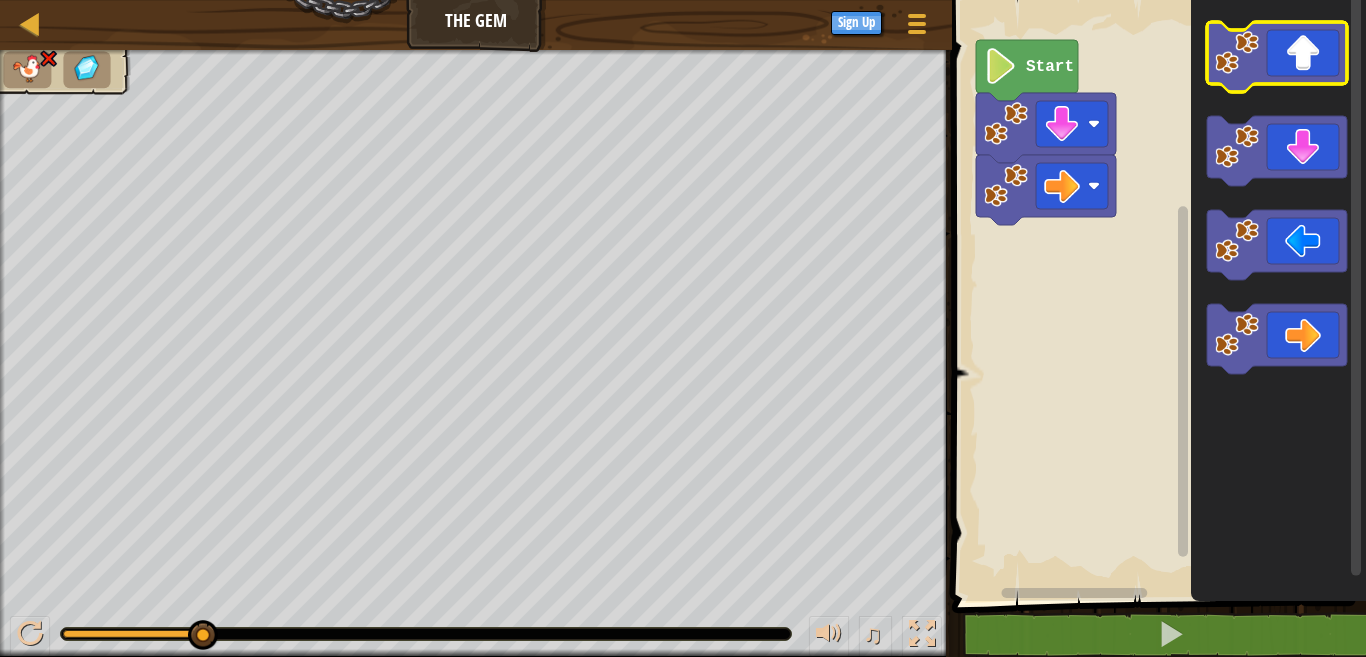 click 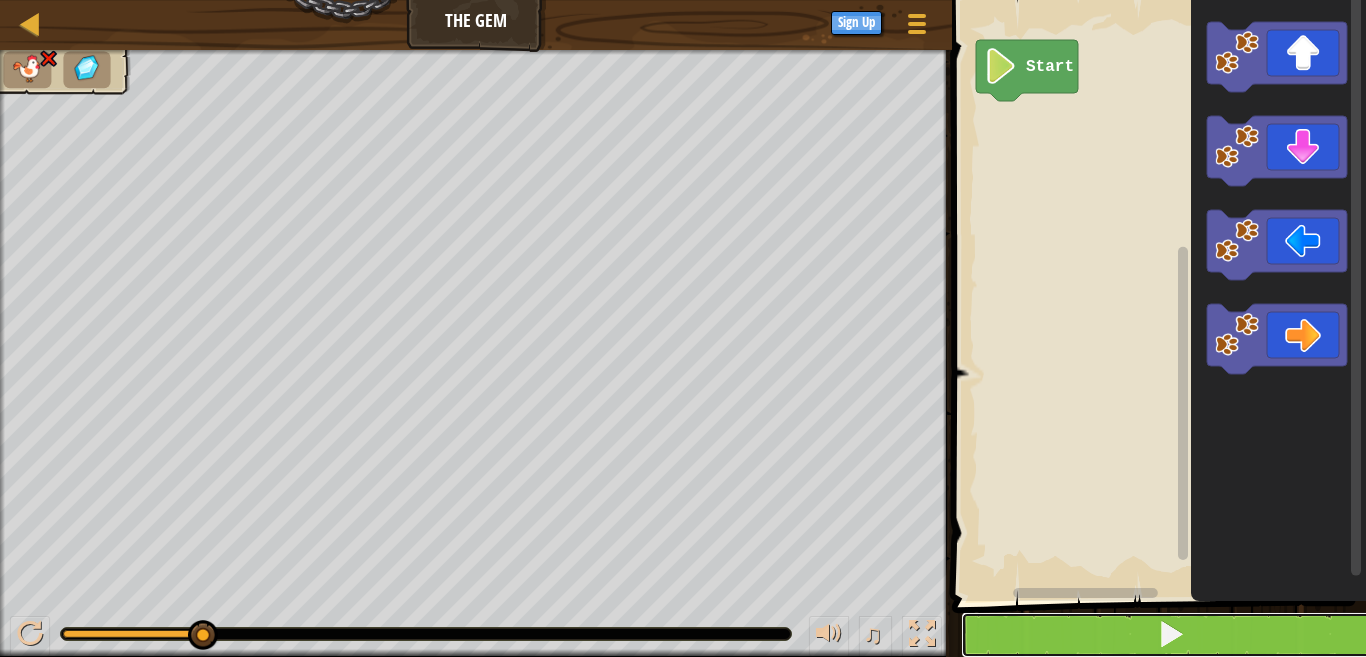 click at bounding box center [1171, 635] 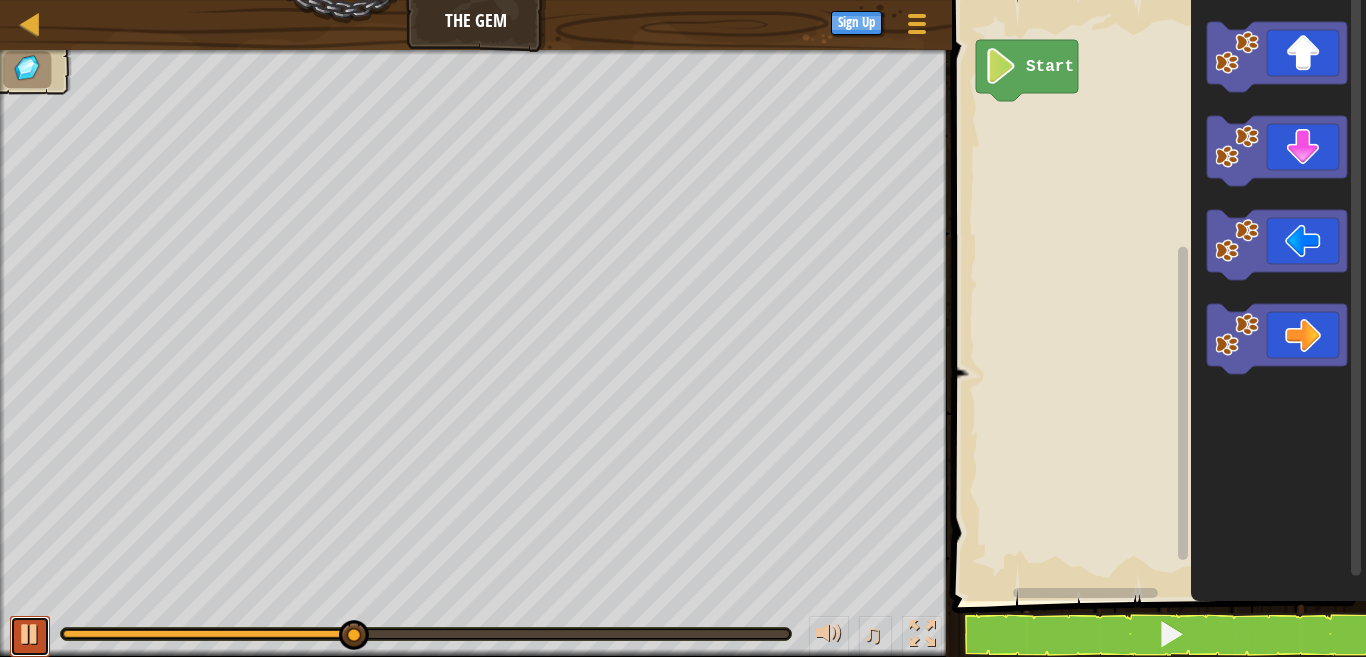click at bounding box center (30, 634) 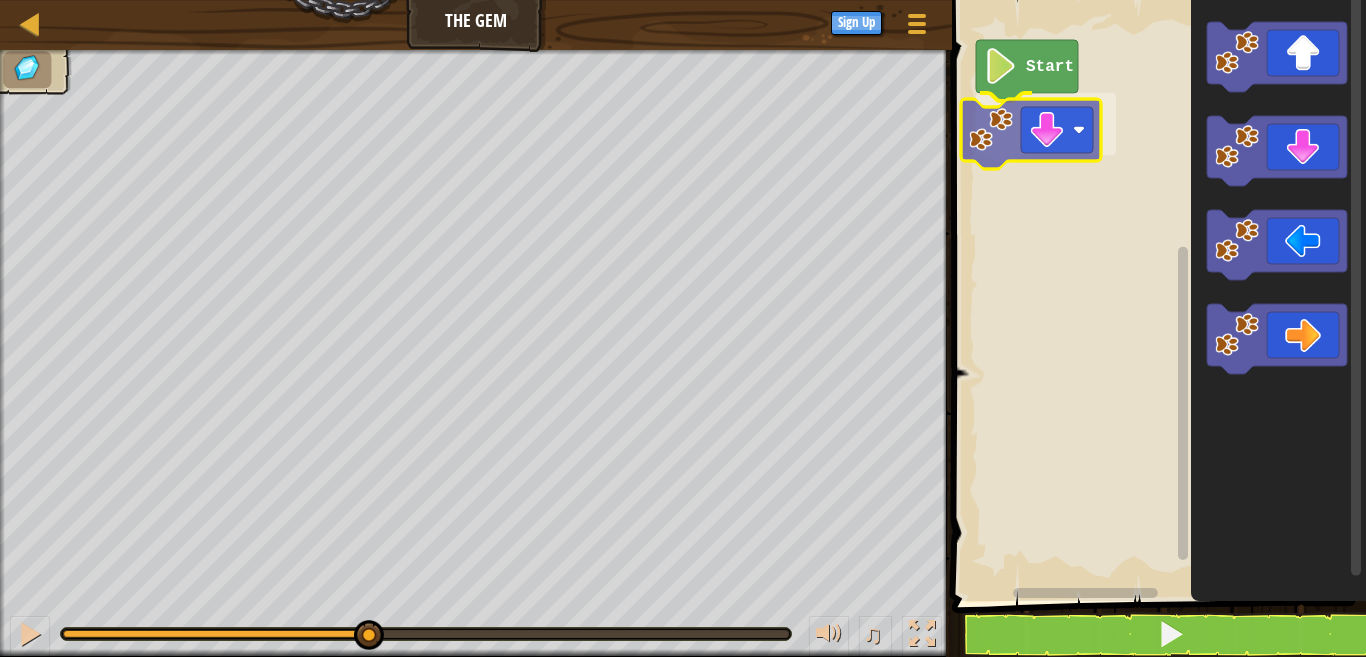 click on "Start" at bounding box center (1156, 295) 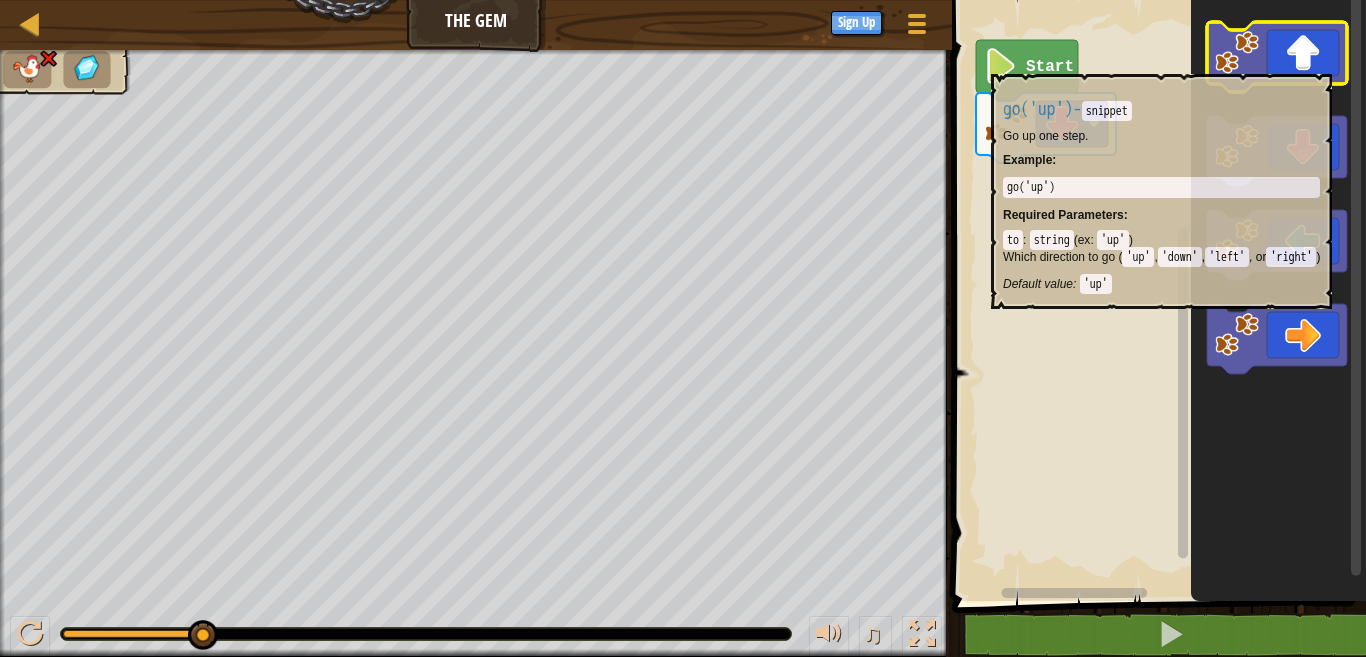 click 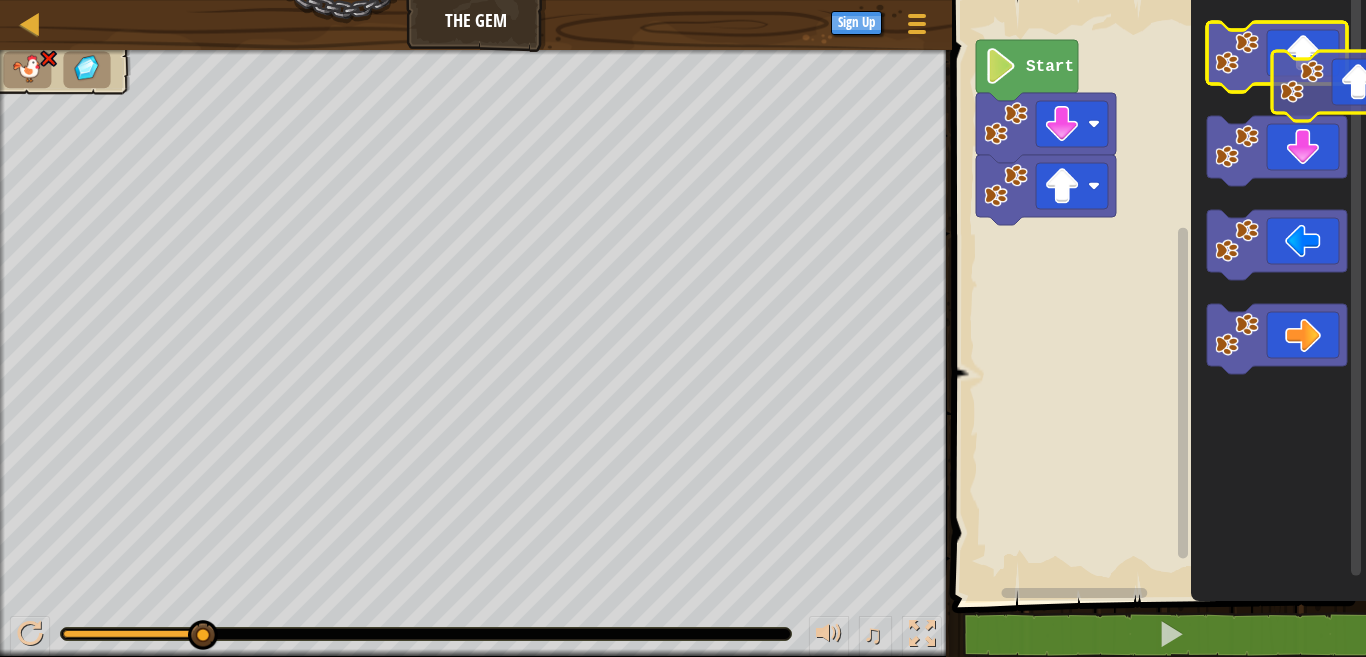 click 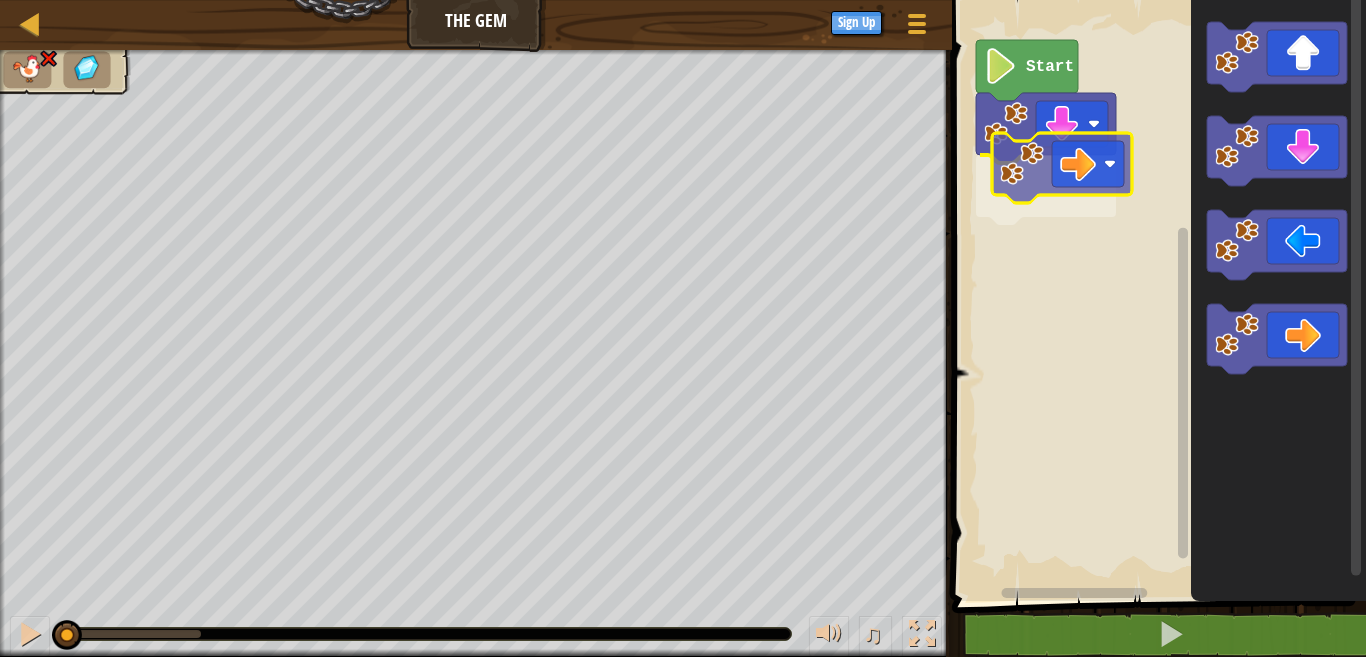 click on "Start" at bounding box center [1156, 295] 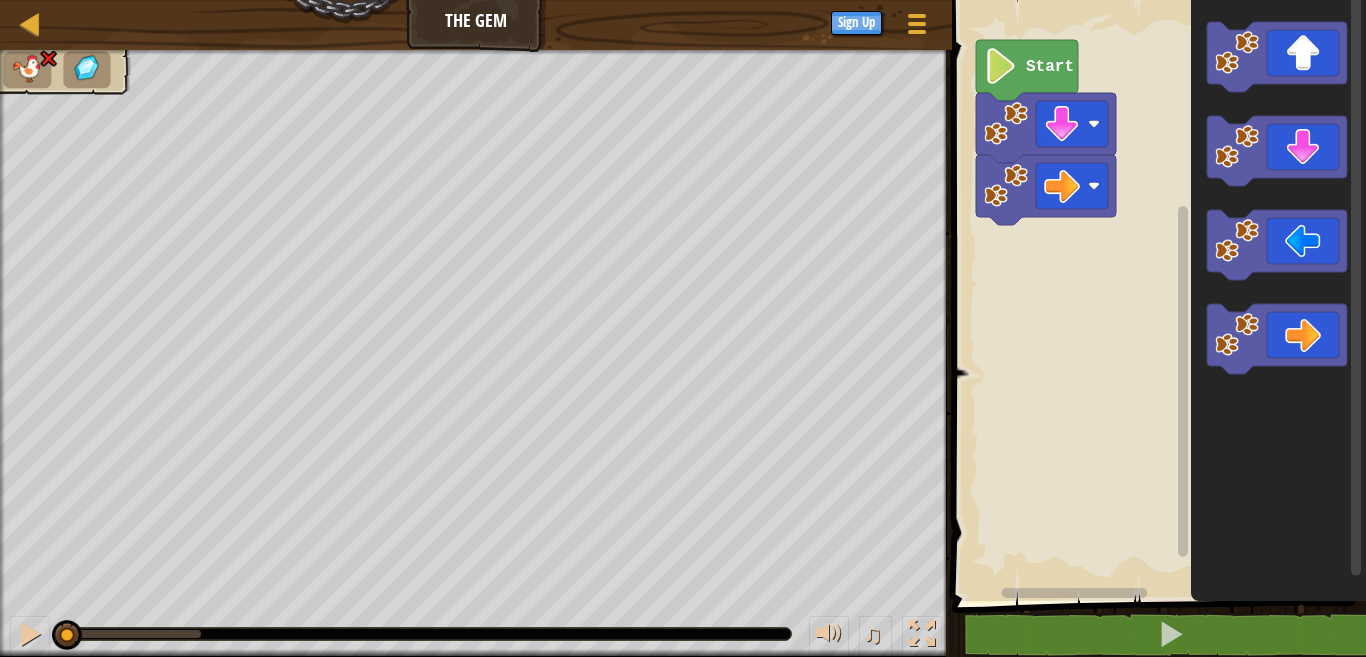 click 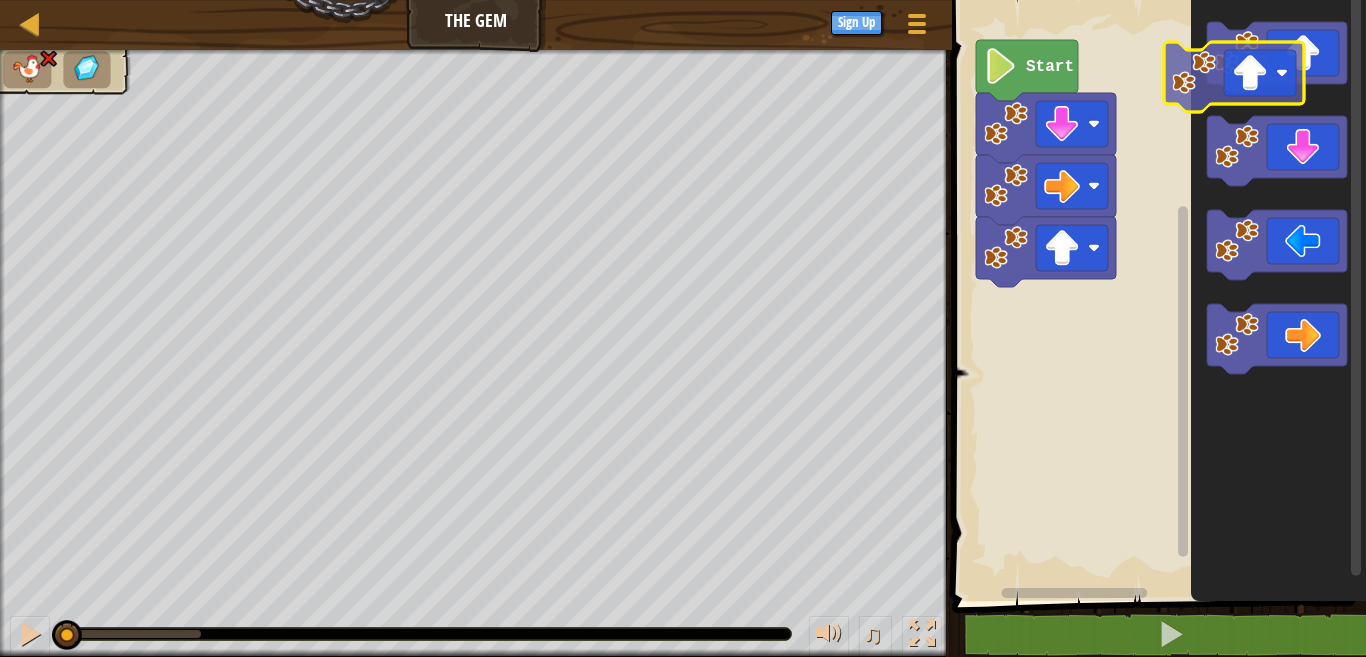 click 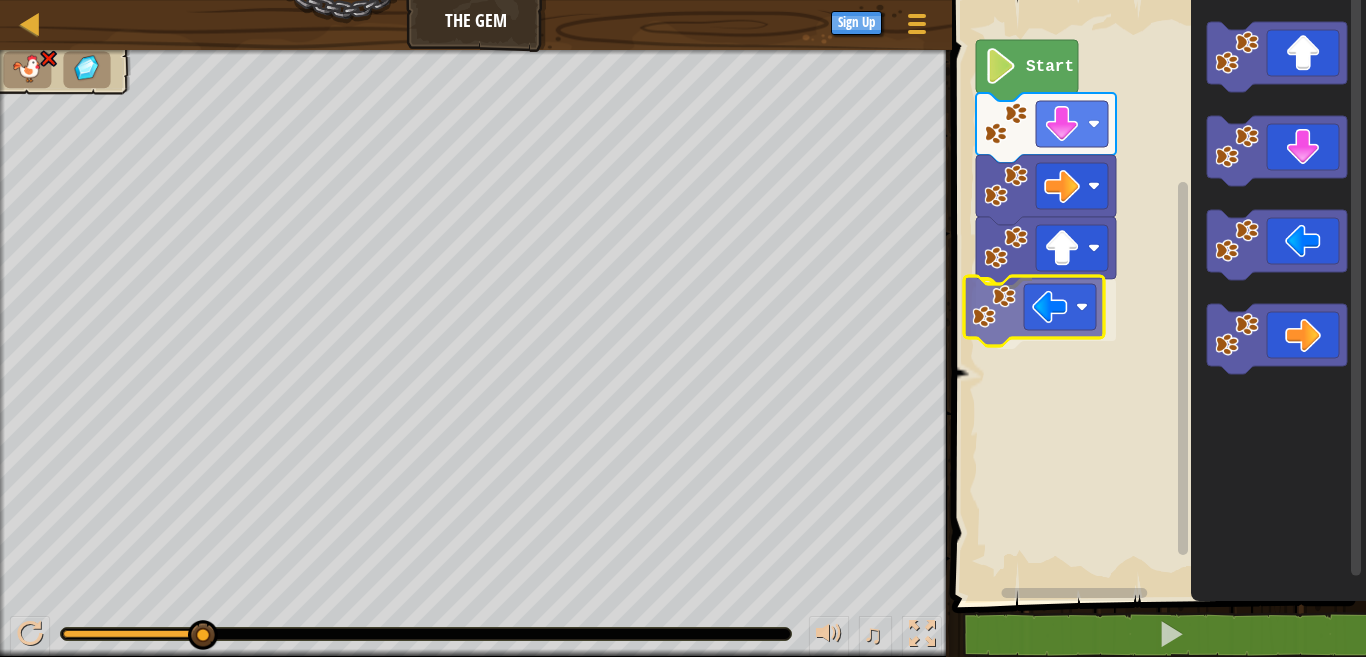 click on "Start" at bounding box center (1156, 295) 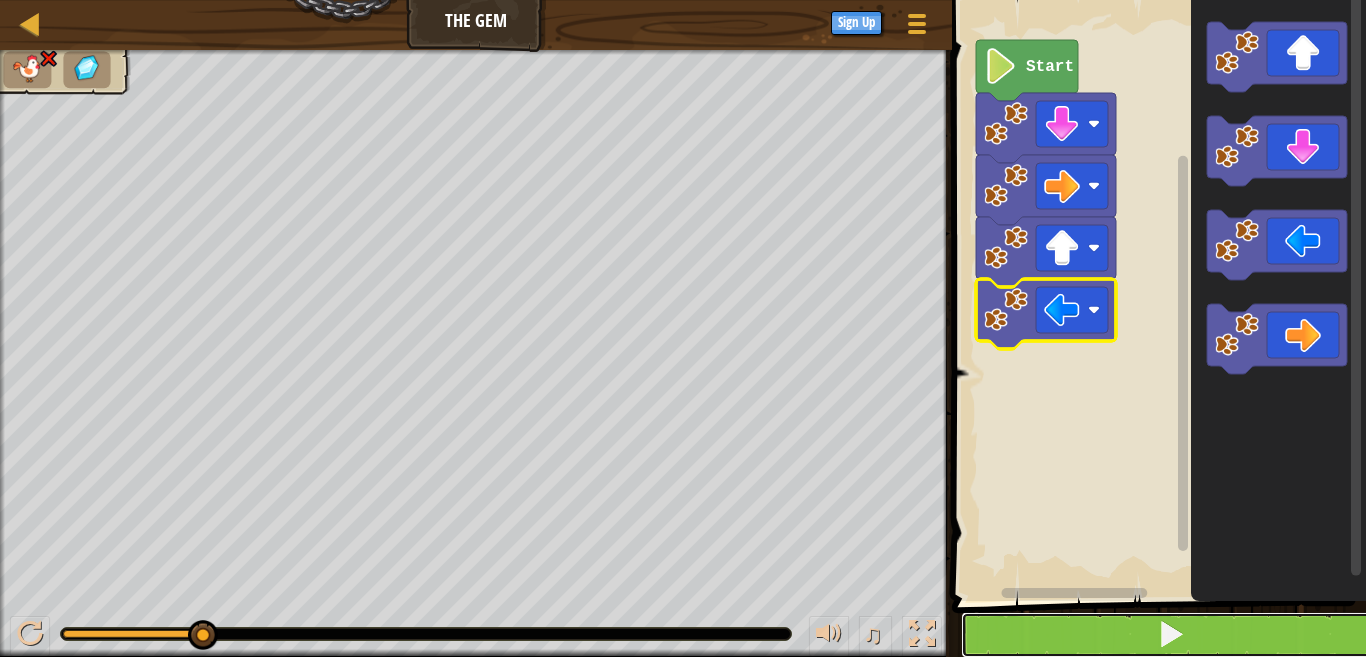 click at bounding box center (1171, 635) 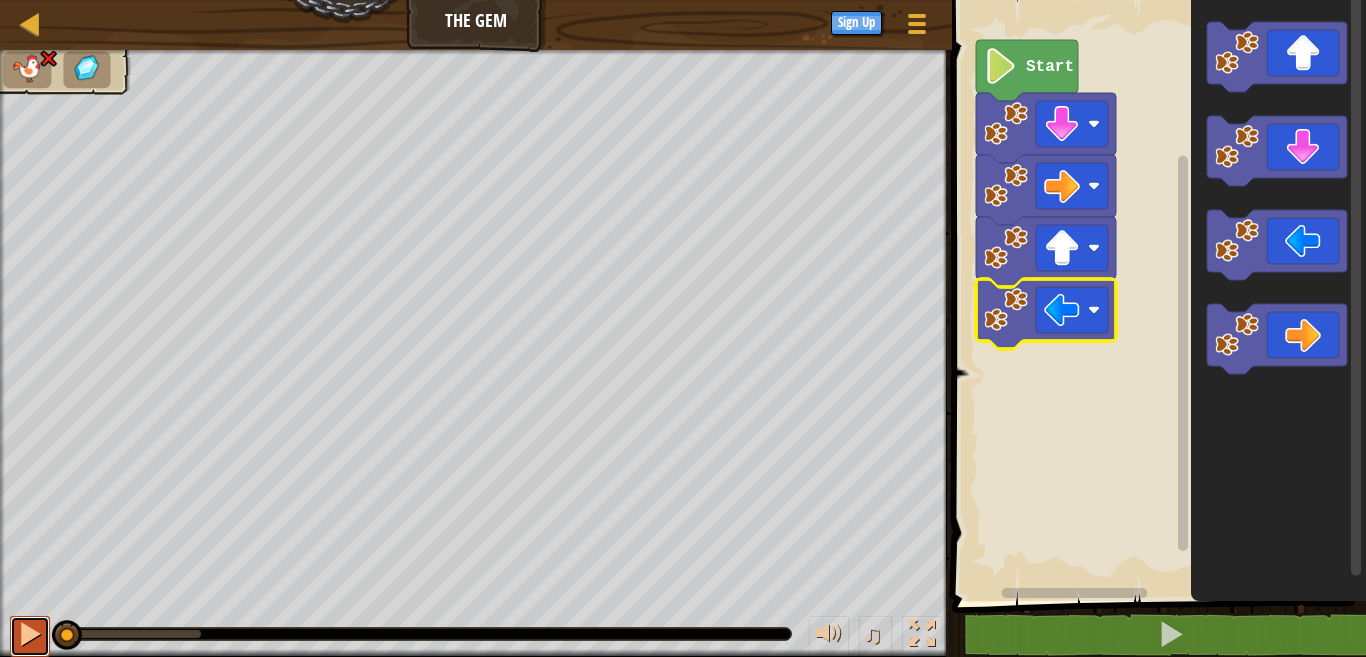 click at bounding box center (30, 634) 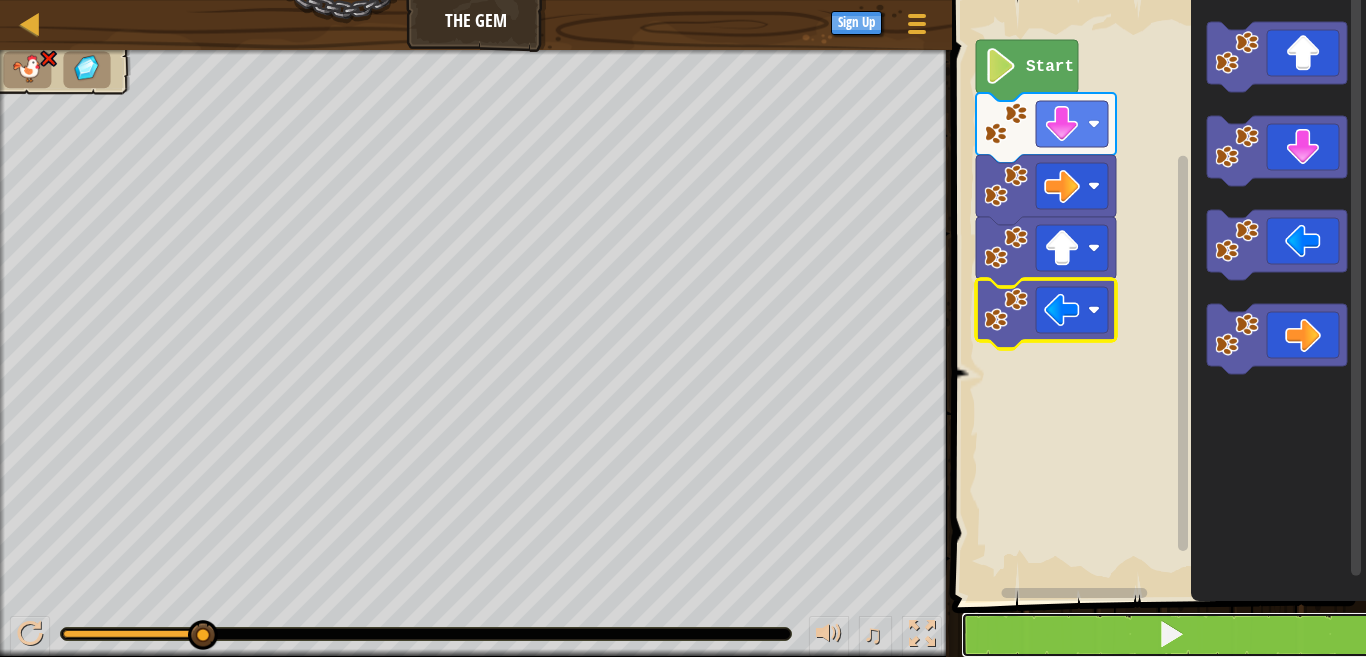 click at bounding box center [1171, 635] 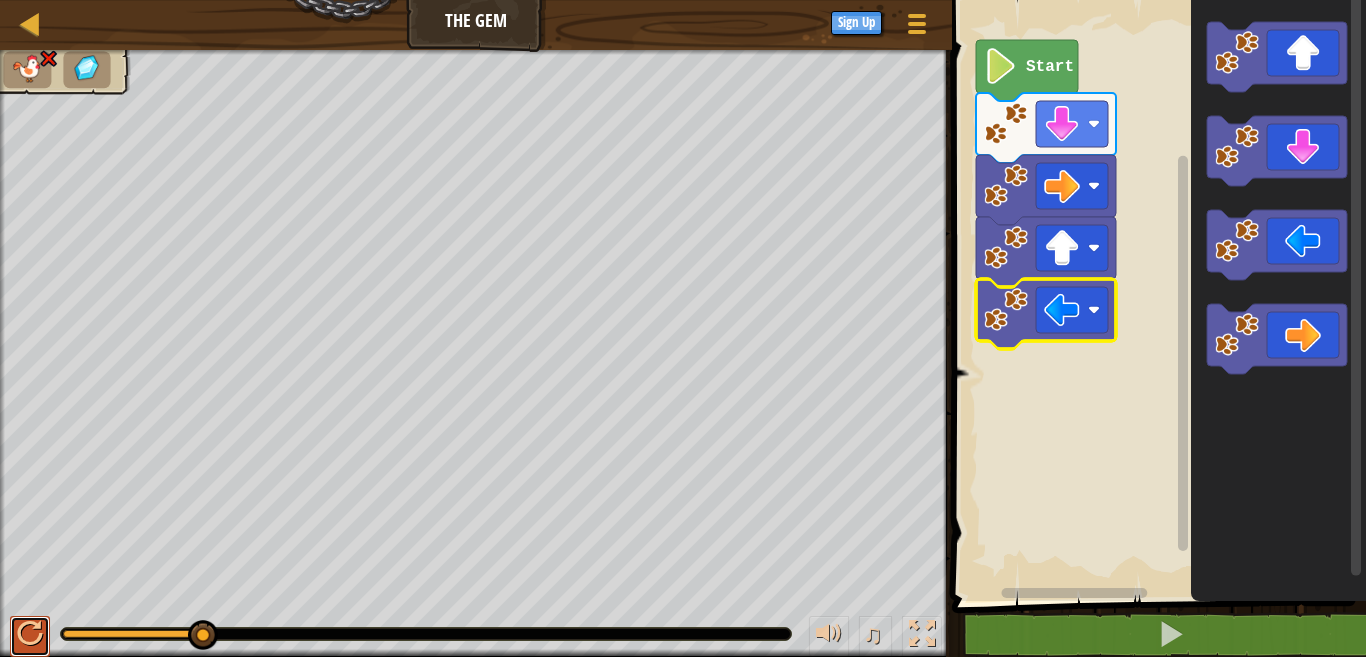 click at bounding box center (30, 636) 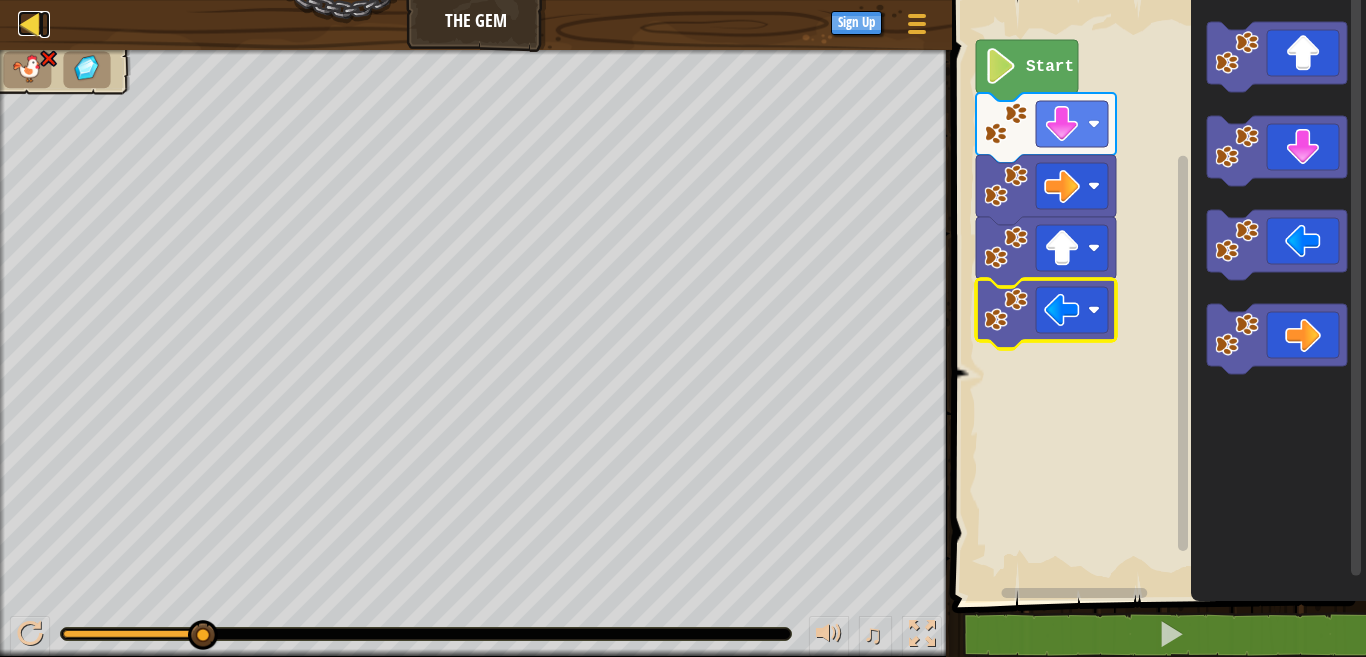 click at bounding box center [30, 23] 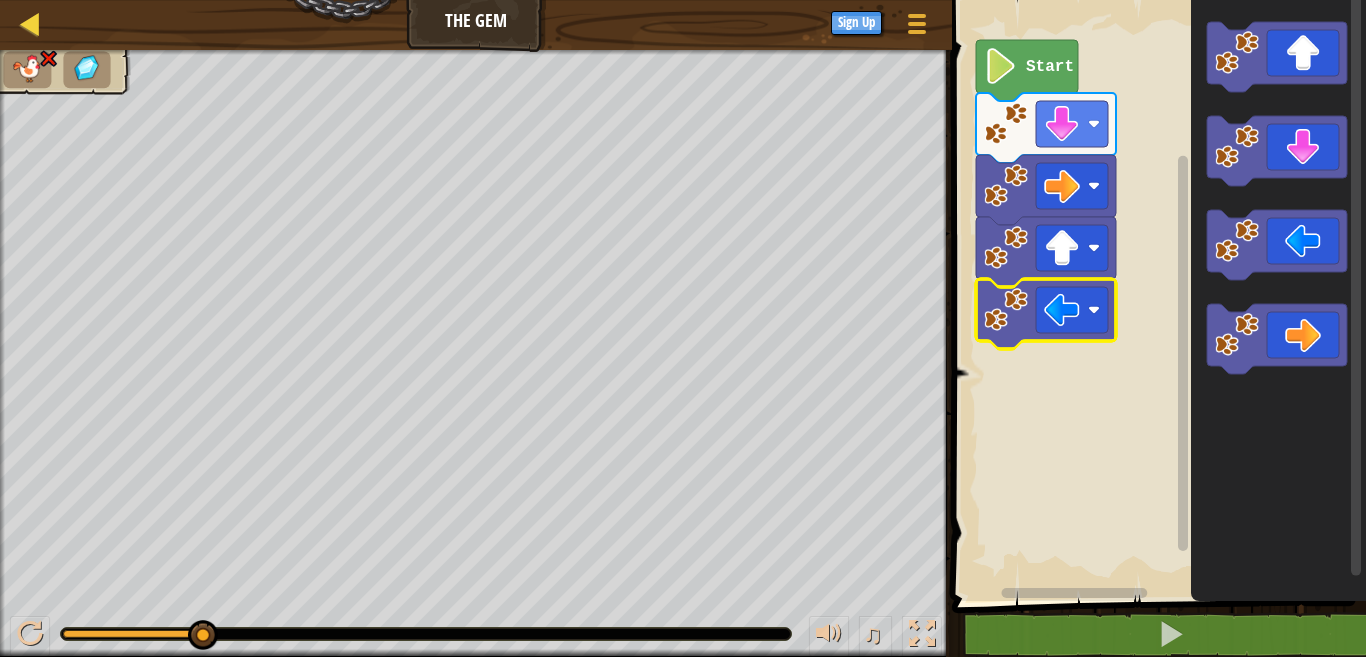 select on "en-[GEOGRAPHIC_DATA]" 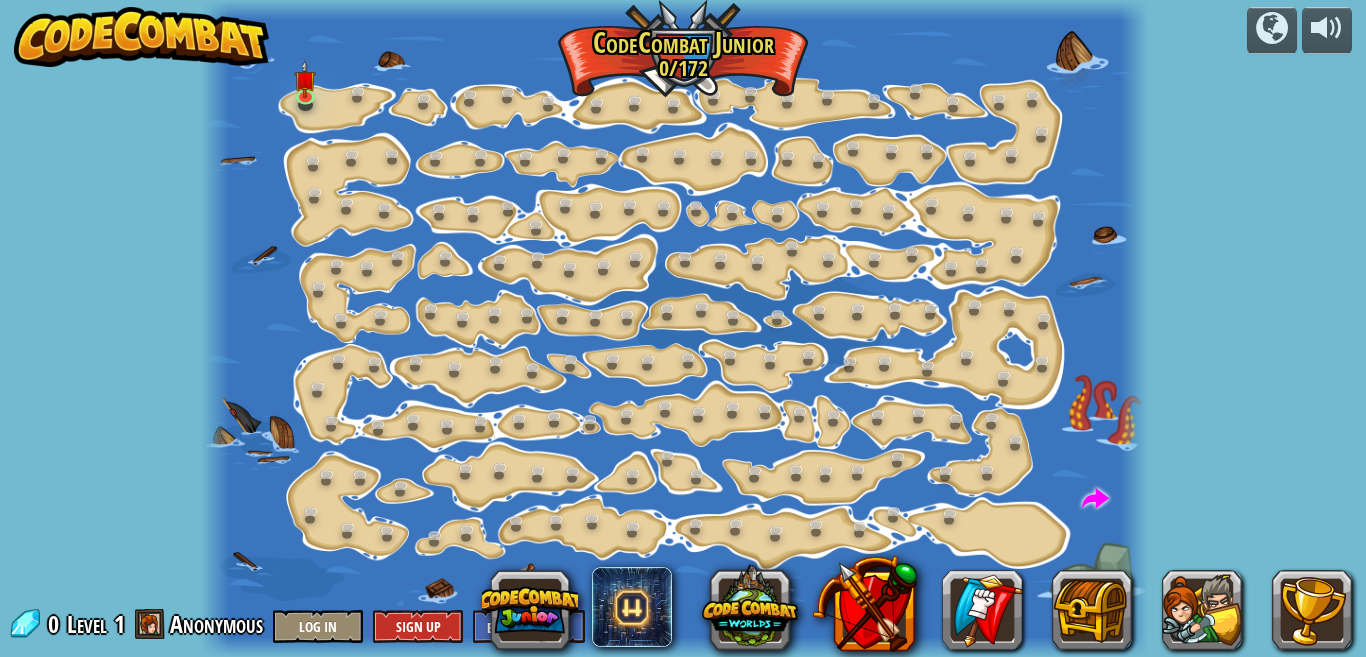 select on "en-[GEOGRAPHIC_DATA]" 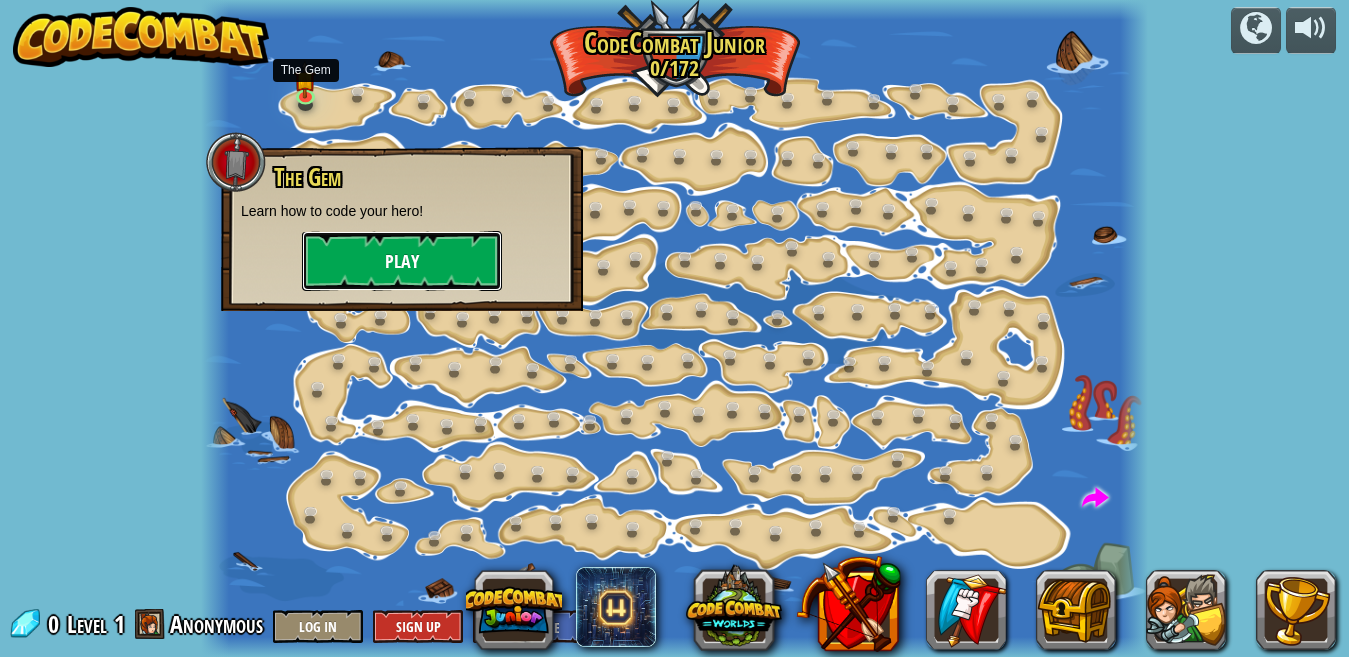 click on "Play" at bounding box center (402, 261) 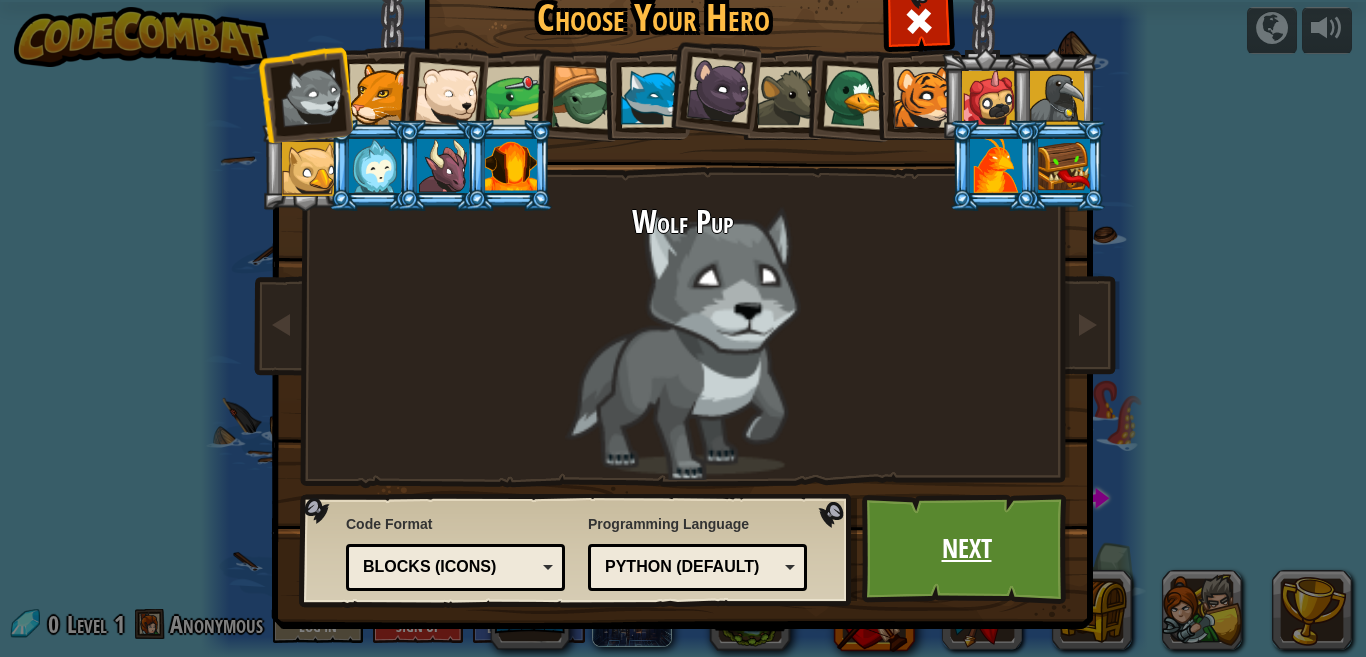 click on "Next" at bounding box center (966, 549) 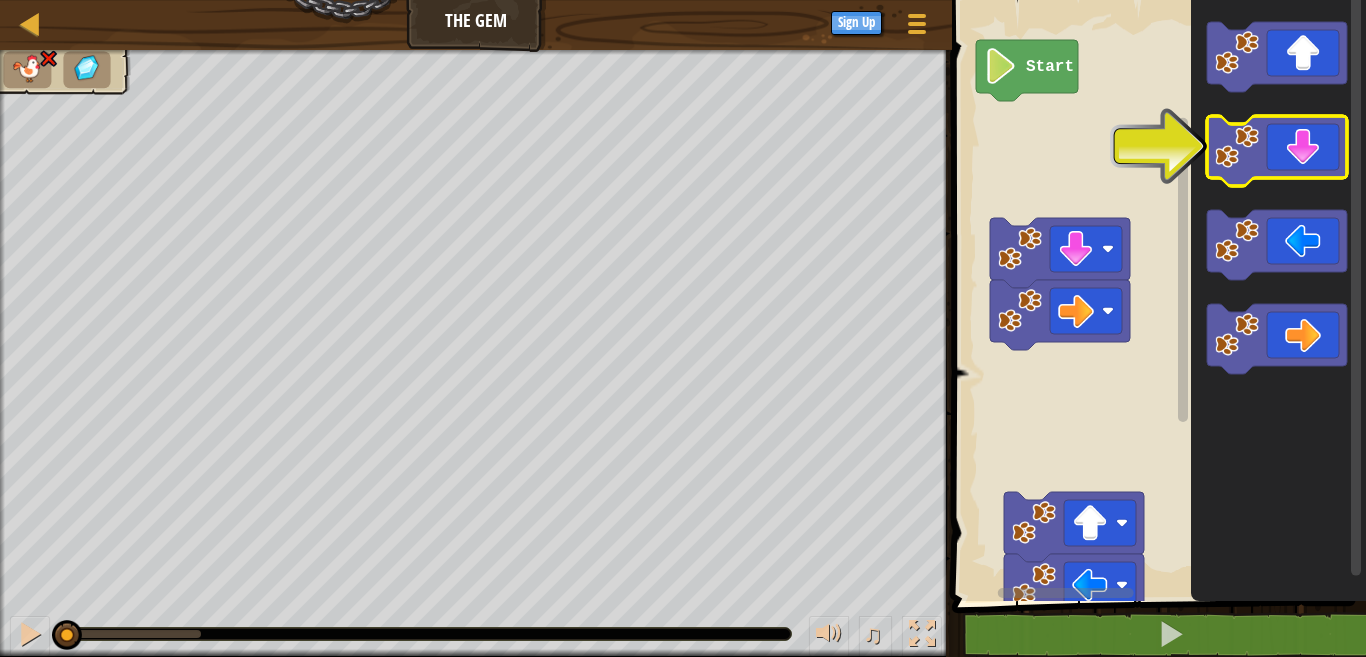 click 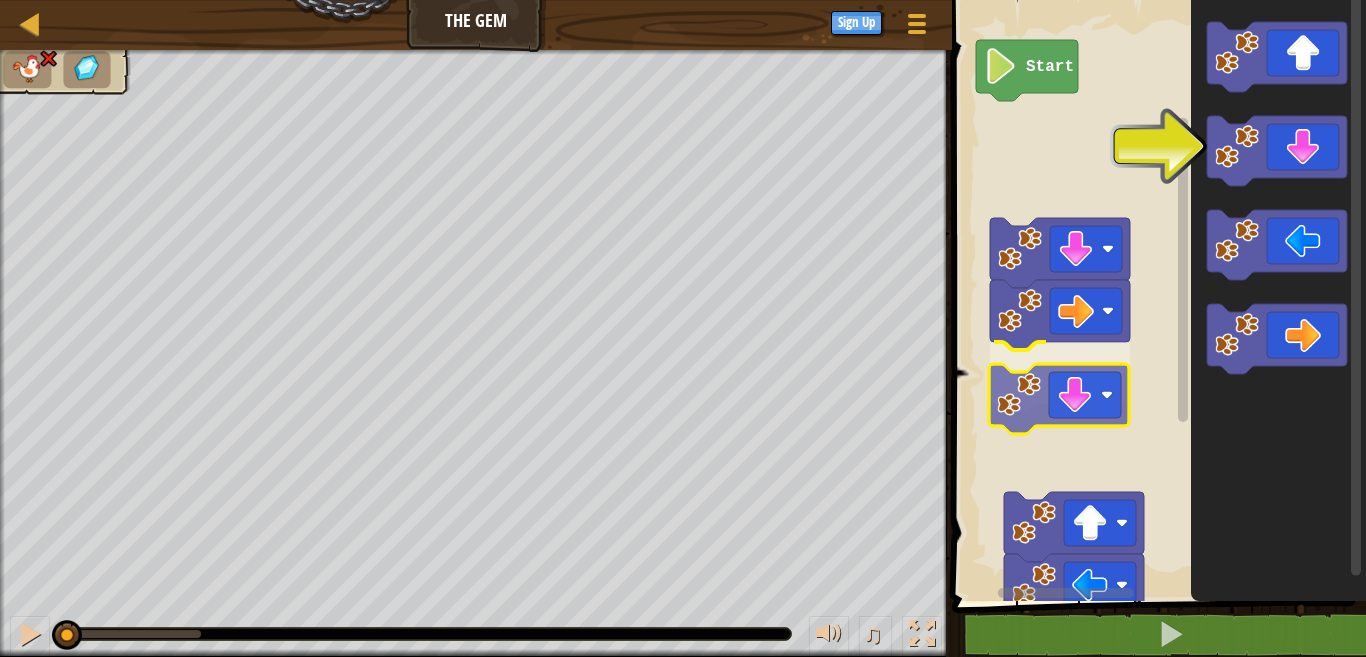 click on "Start" at bounding box center (1156, 295) 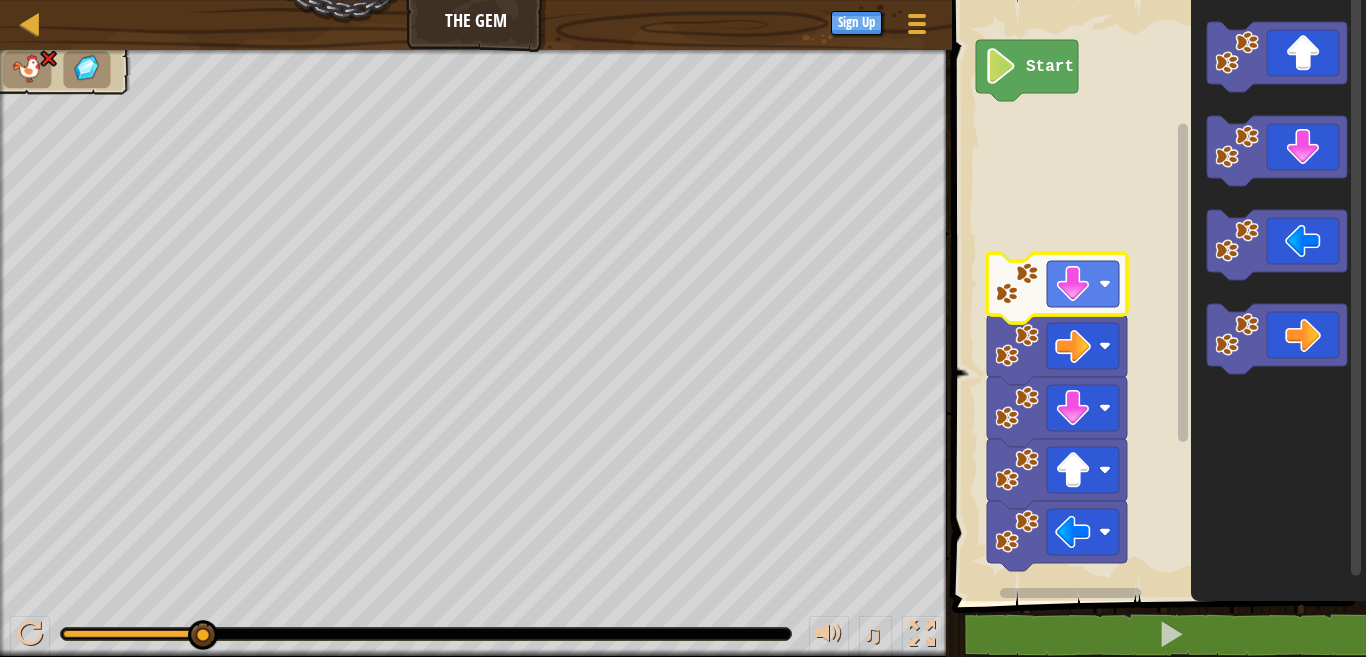 click at bounding box center (48, 58) 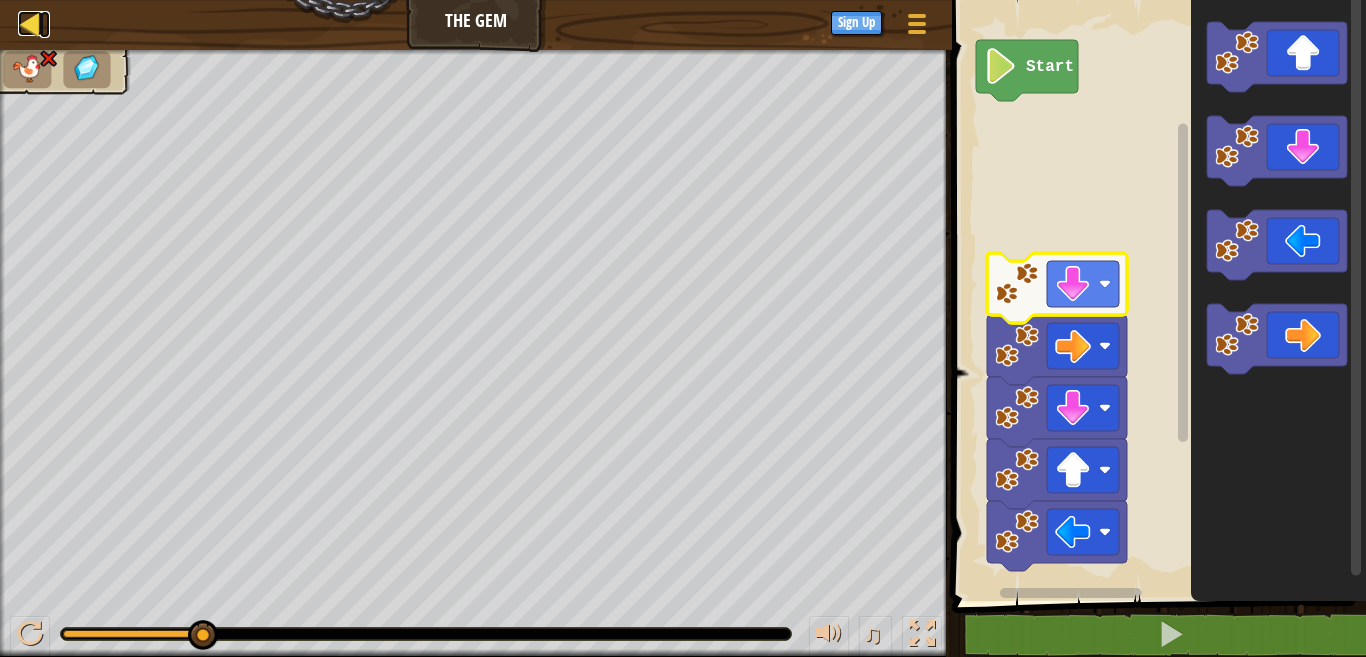 click at bounding box center [30, 23] 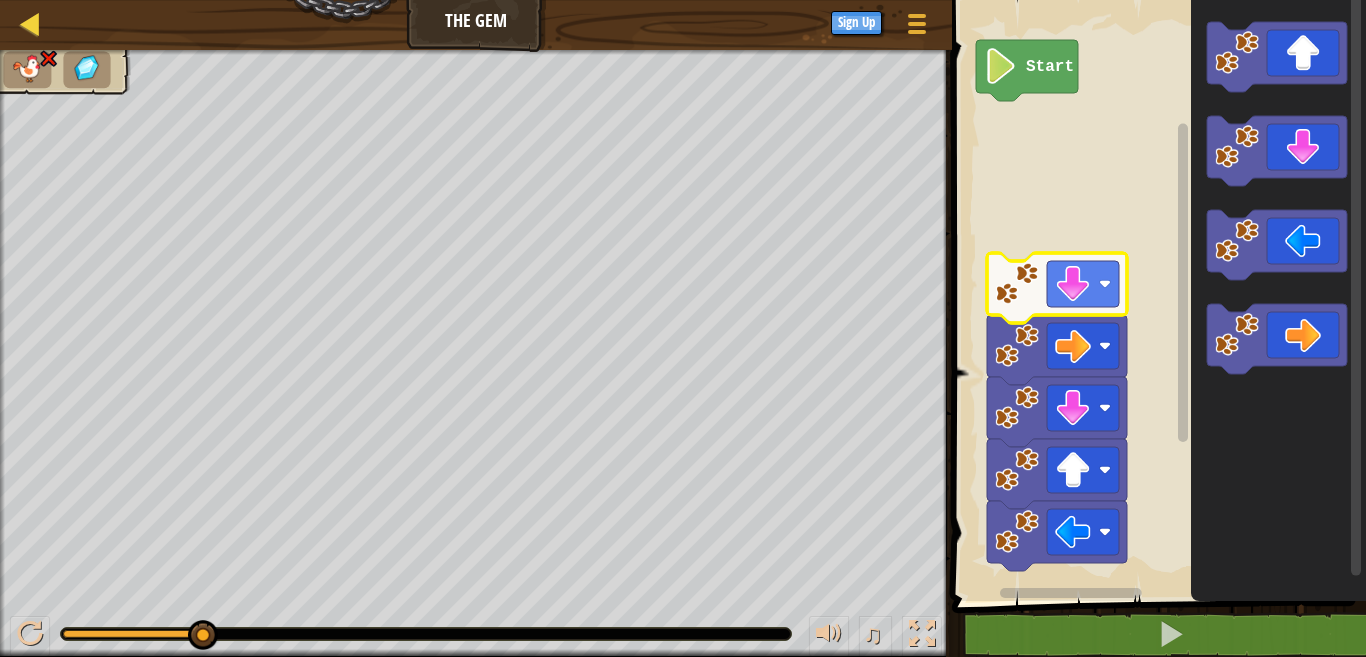 select on "en-[GEOGRAPHIC_DATA]" 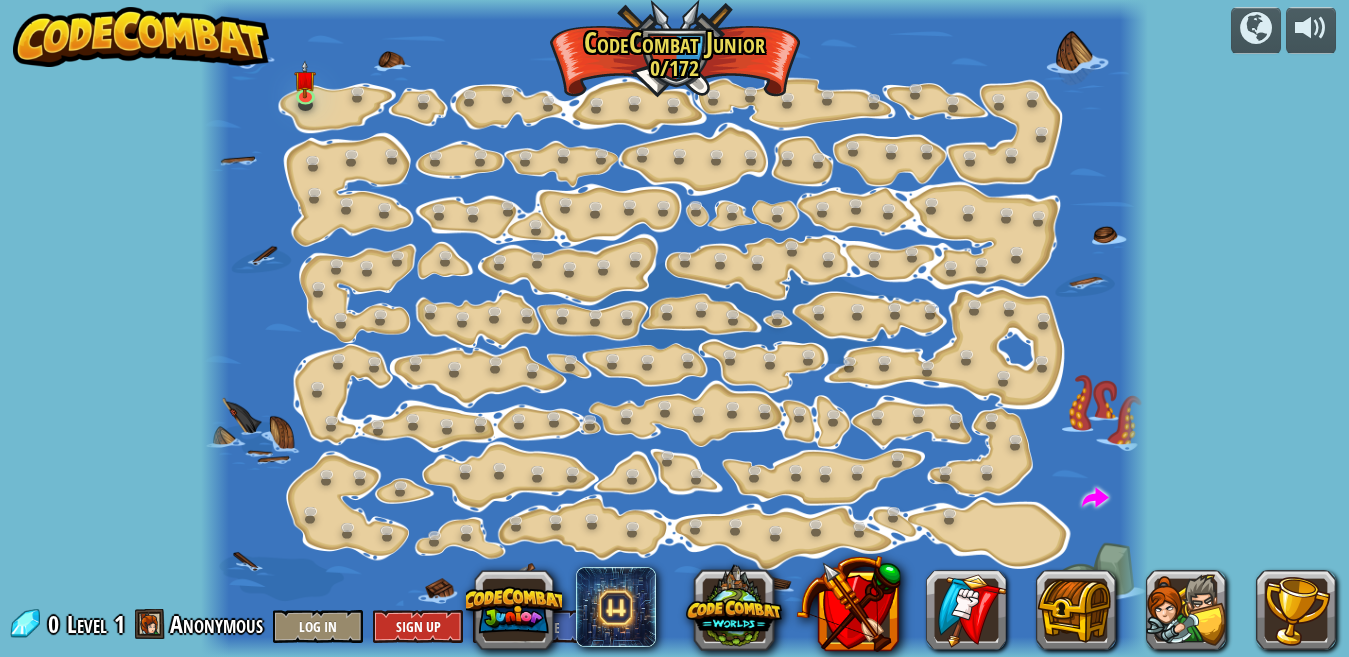 select on "en-[GEOGRAPHIC_DATA]" 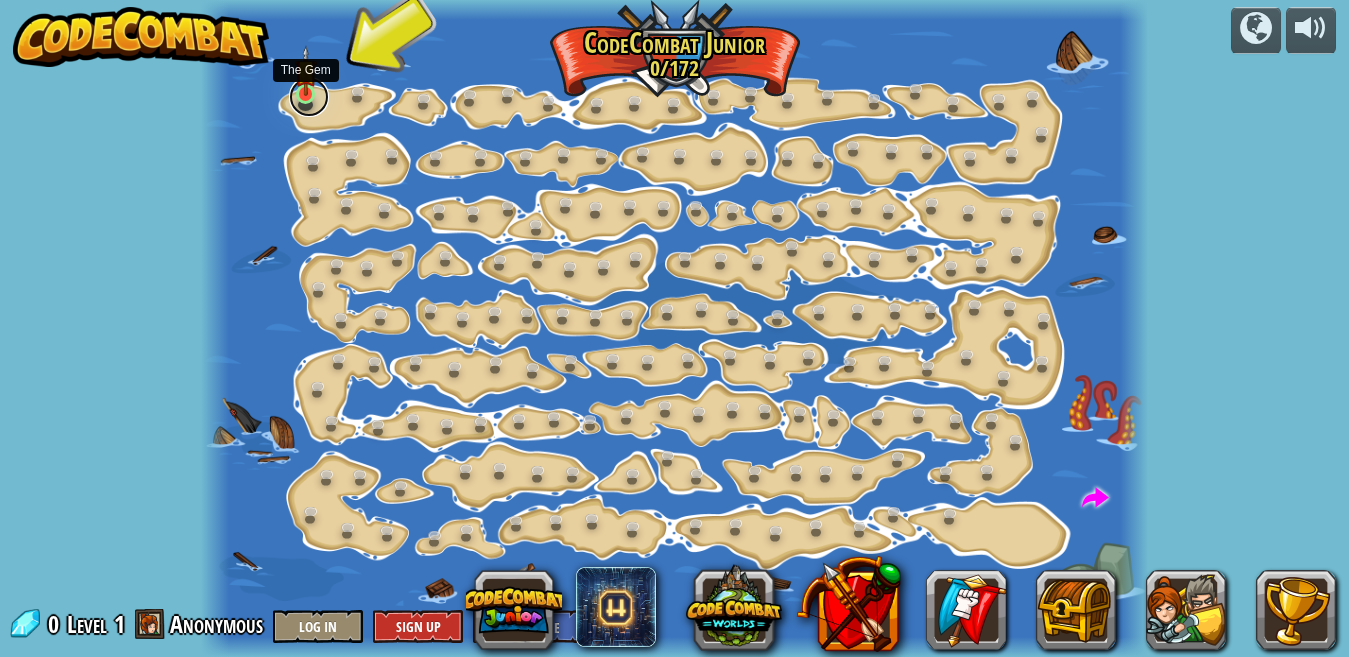 click at bounding box center (309, 97) 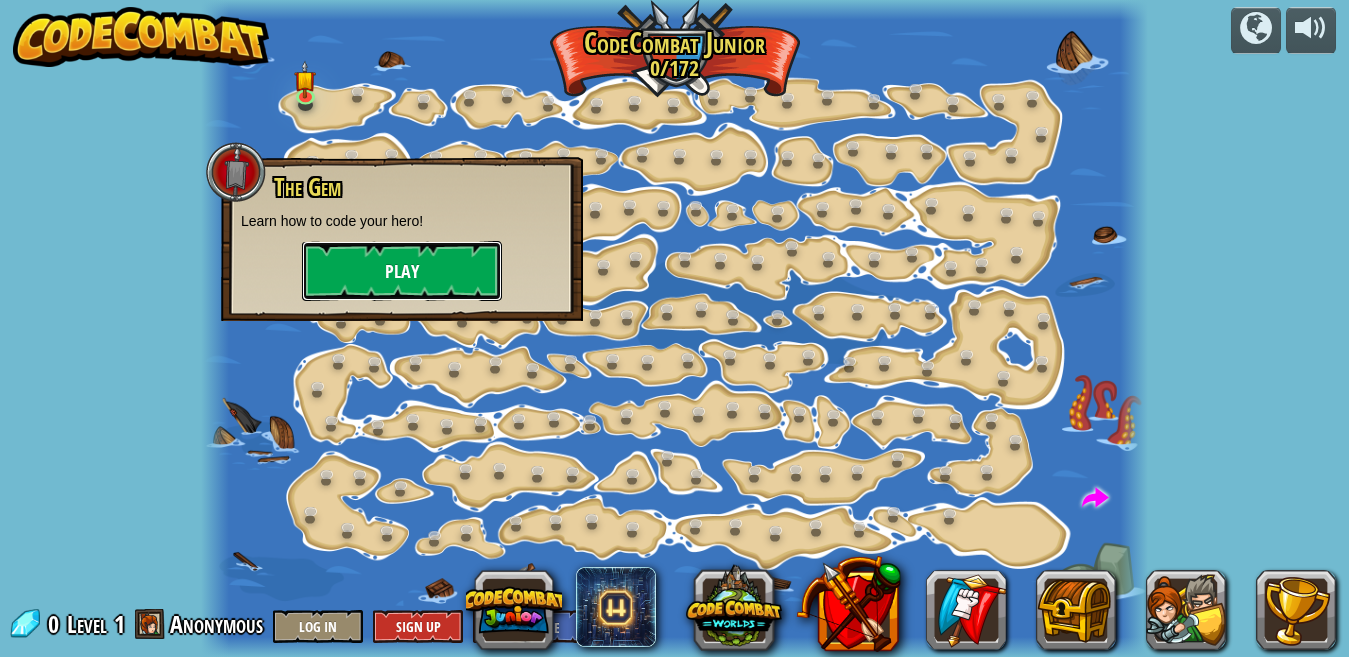 click on "Play" at bounding box center (402, 271) 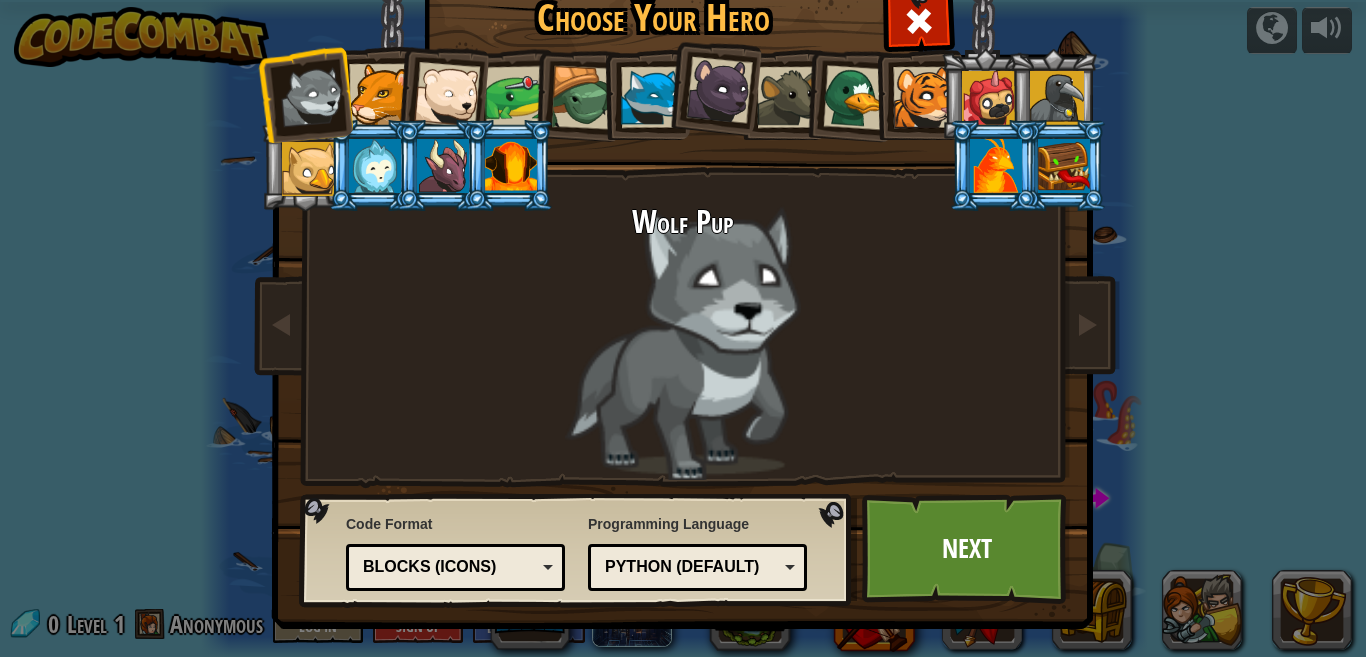 click at bounding box center [855, 97] 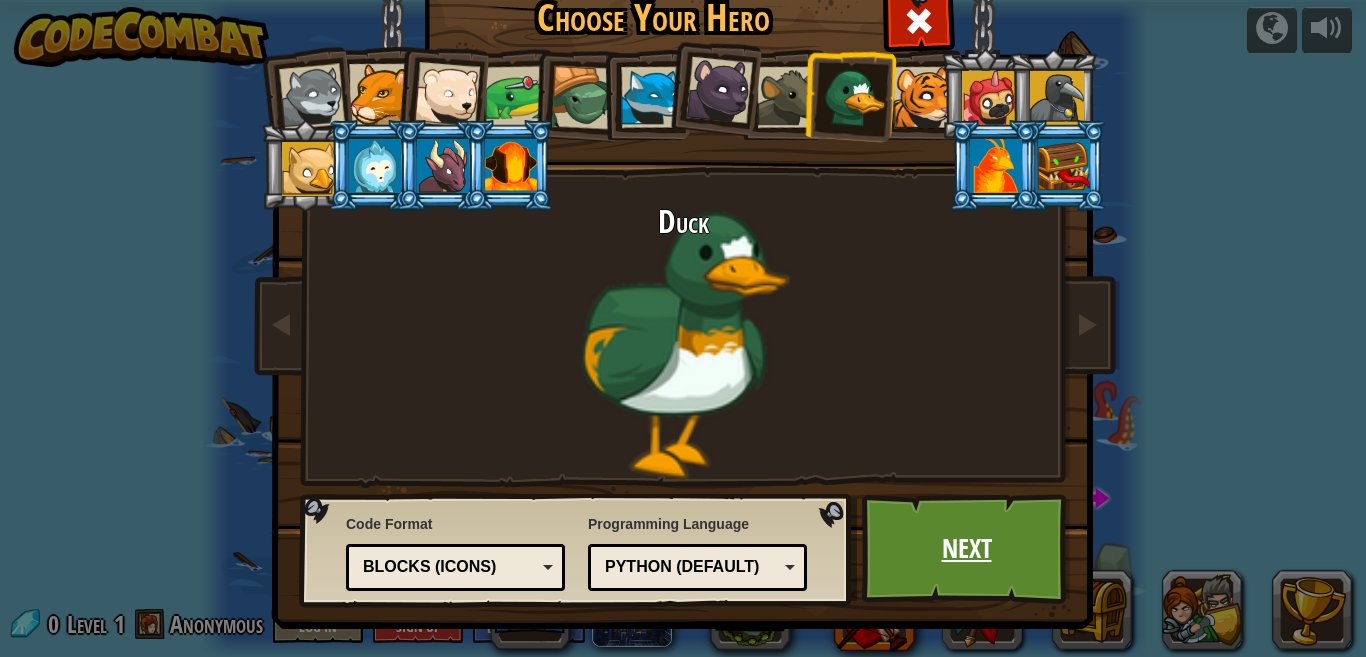 click on "Next" at bounding box center [966, 549] 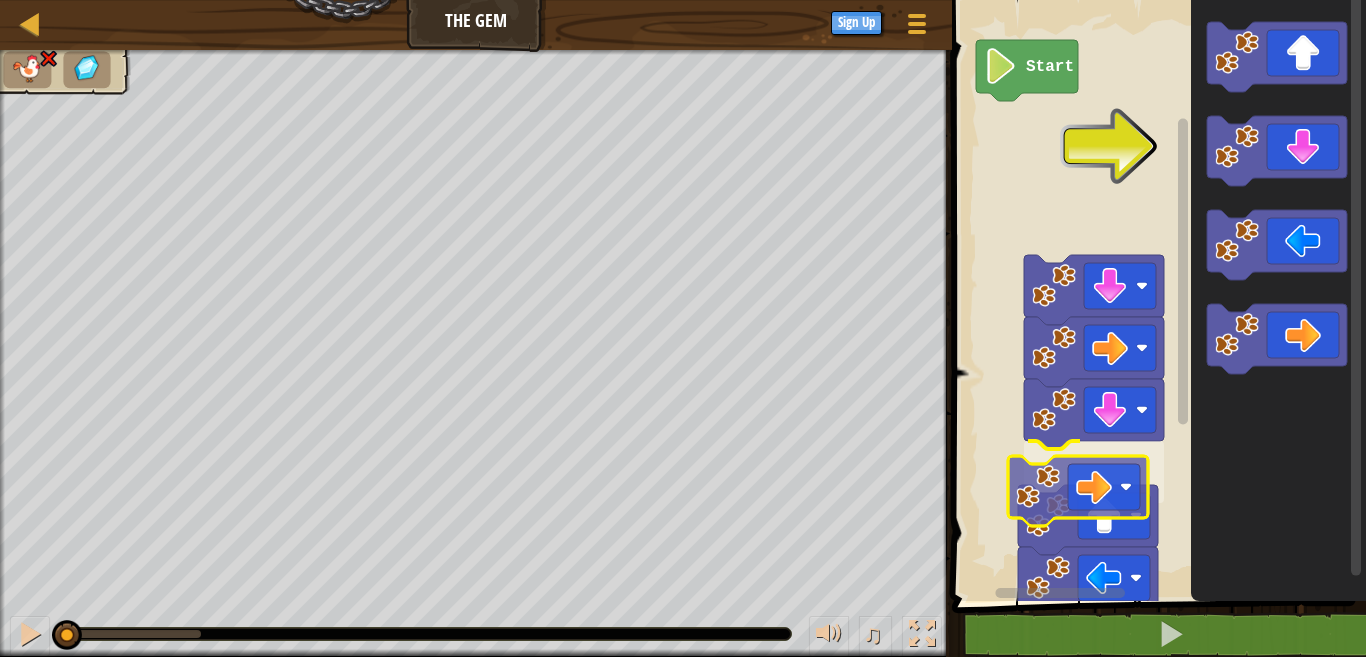 click on "Start" at bounding box center [1156, 295] 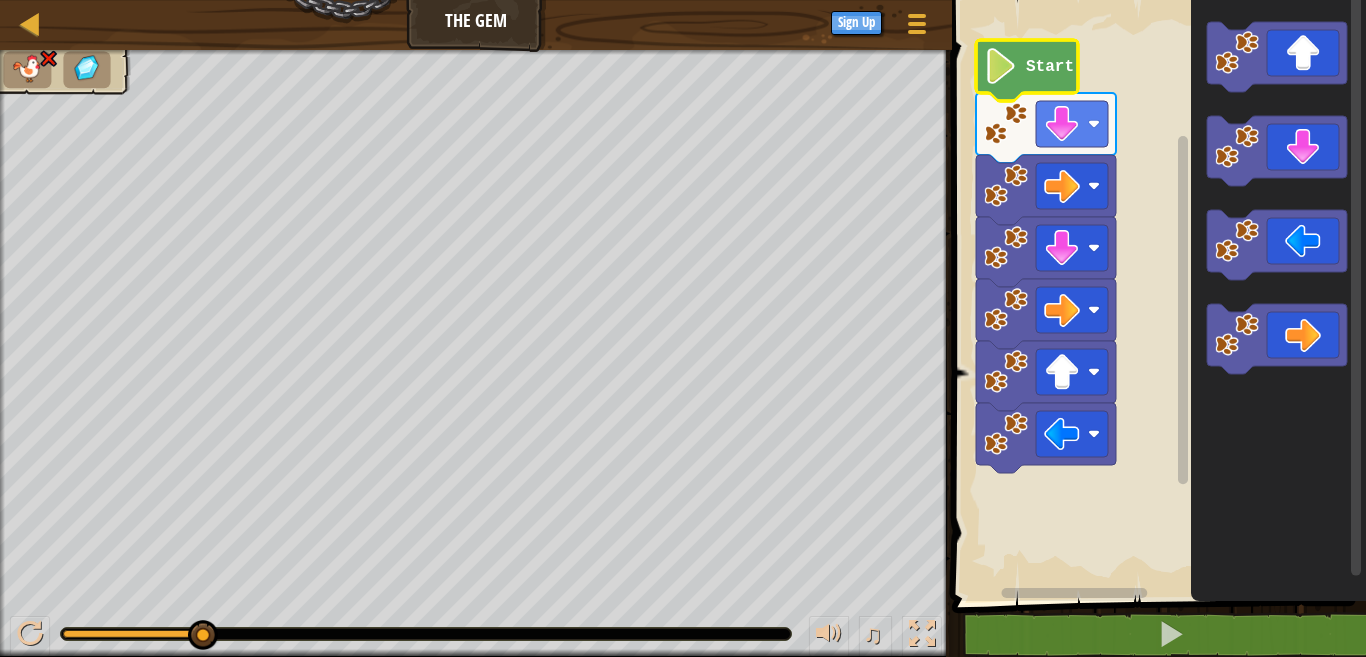 click 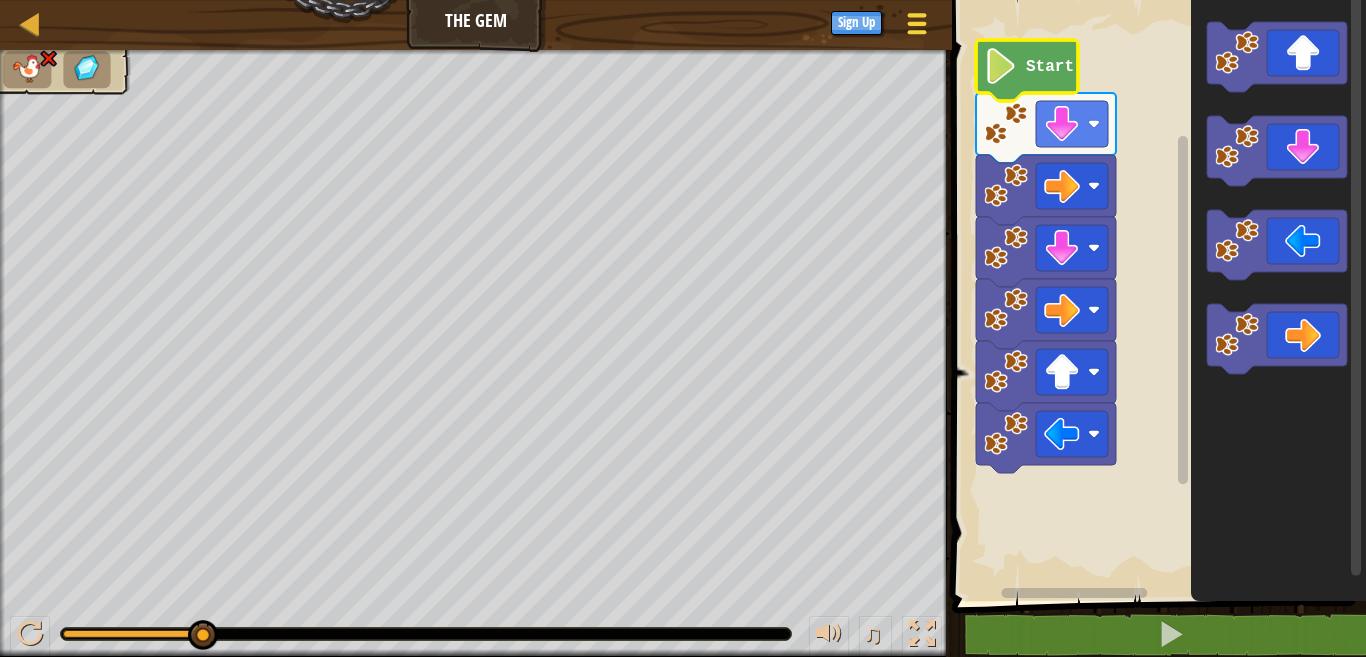 click at bounding box center (917, 23) 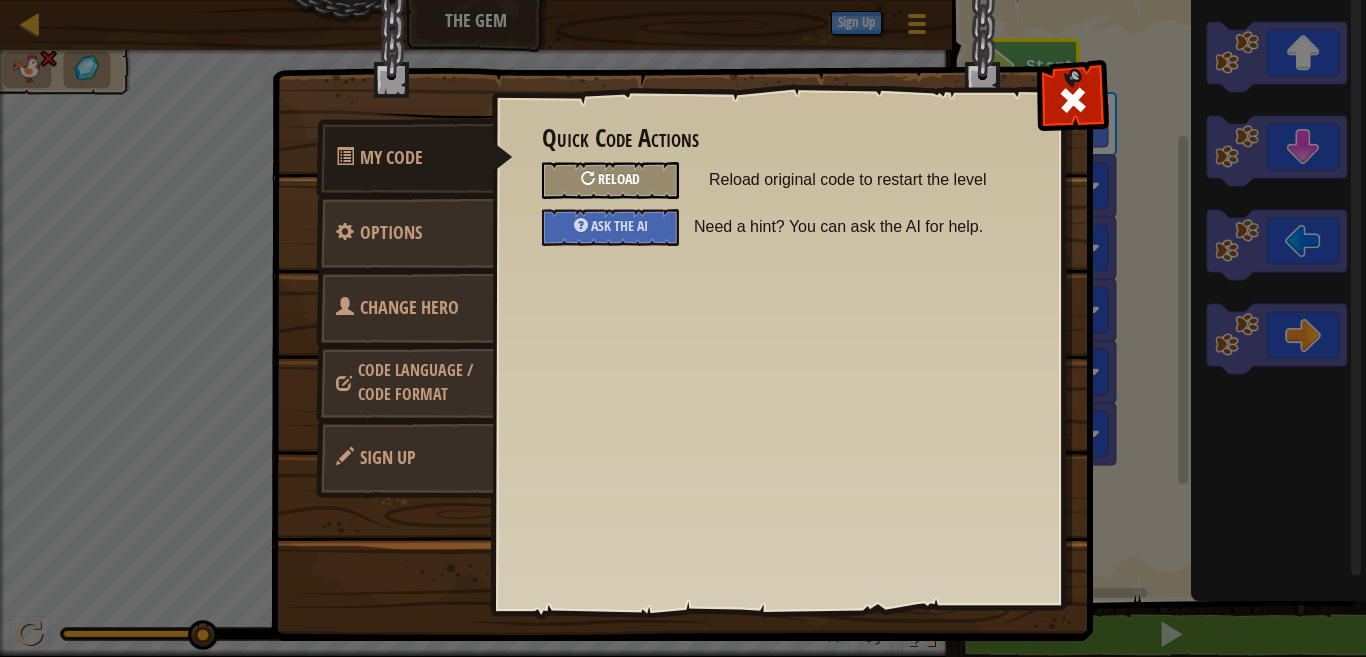 click on "Reload" at bounding box center (619, 178) 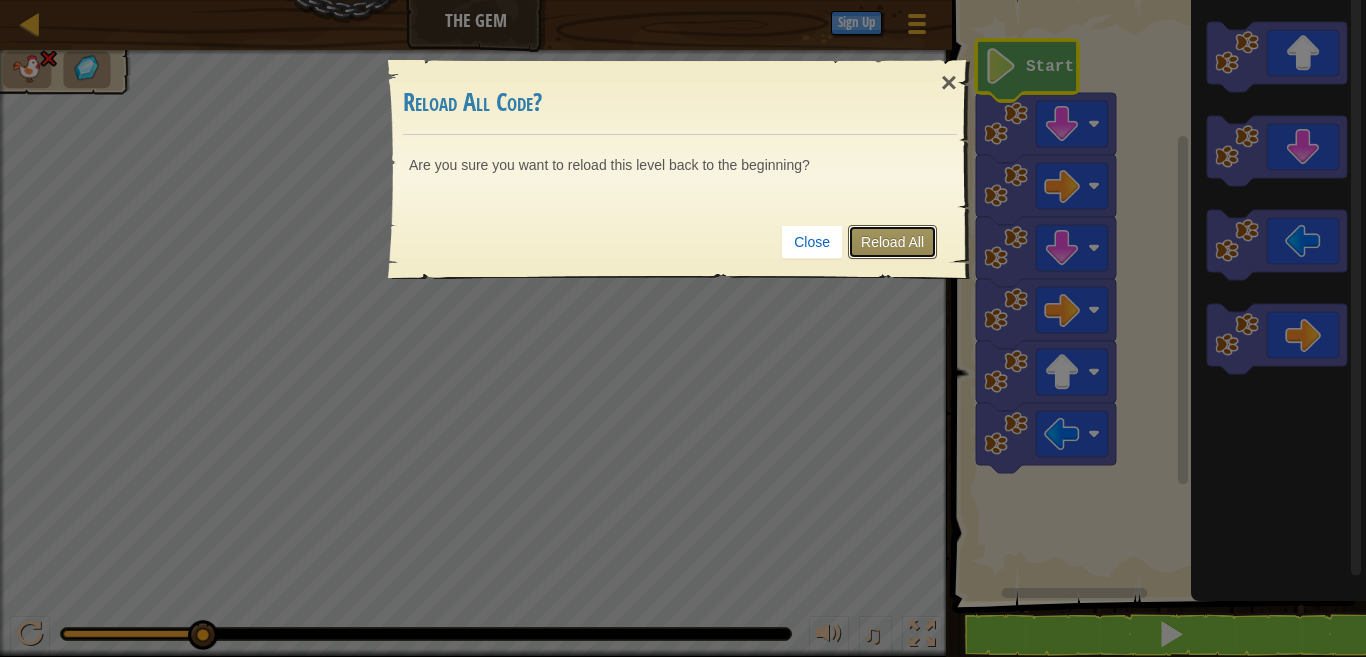 click on "Reload All" at bounding box center [892, 242] 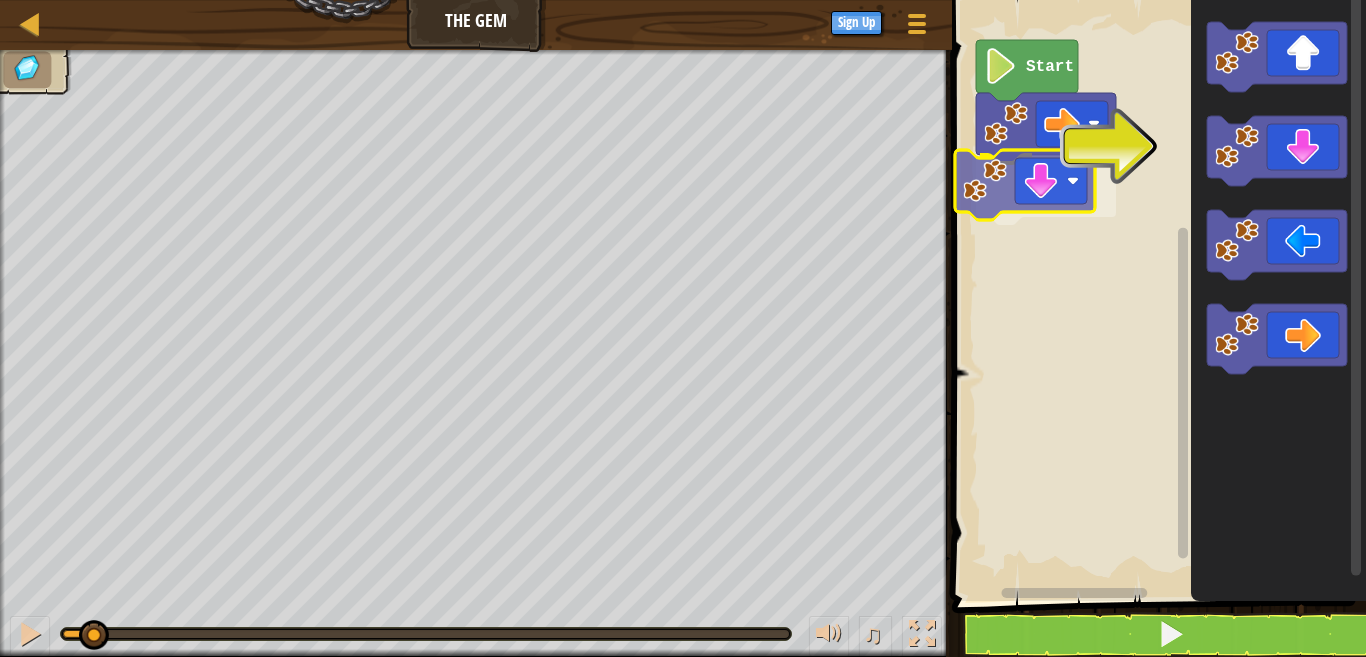 click on "Start" at bounding box center (1156, 295) 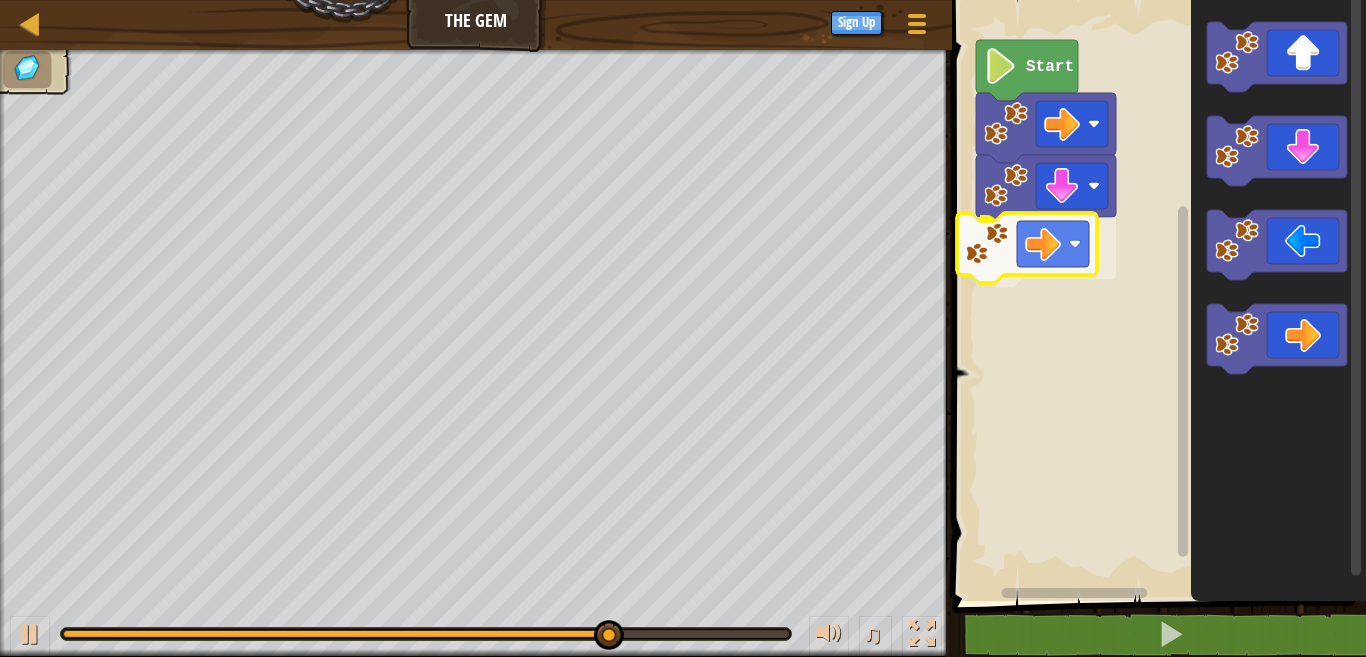 click on "Start" at bounding box center (1156, 295) 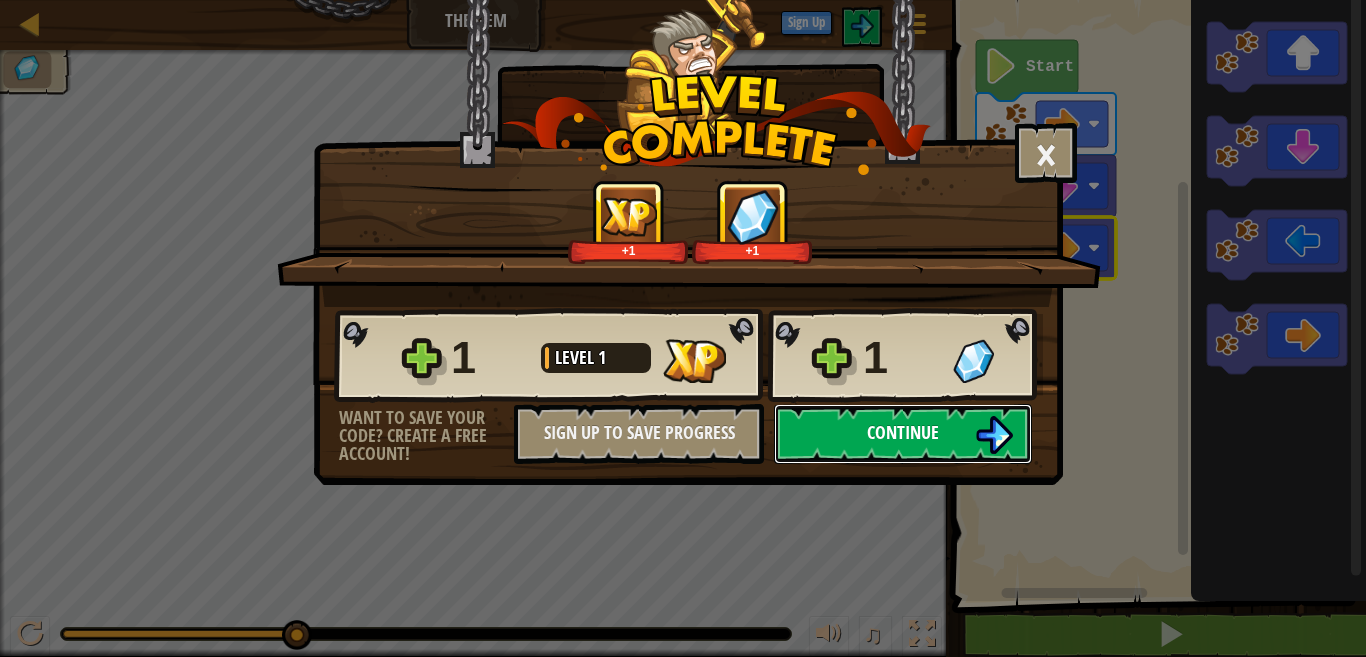 click on "Continue" at bounding box center (903, 434) 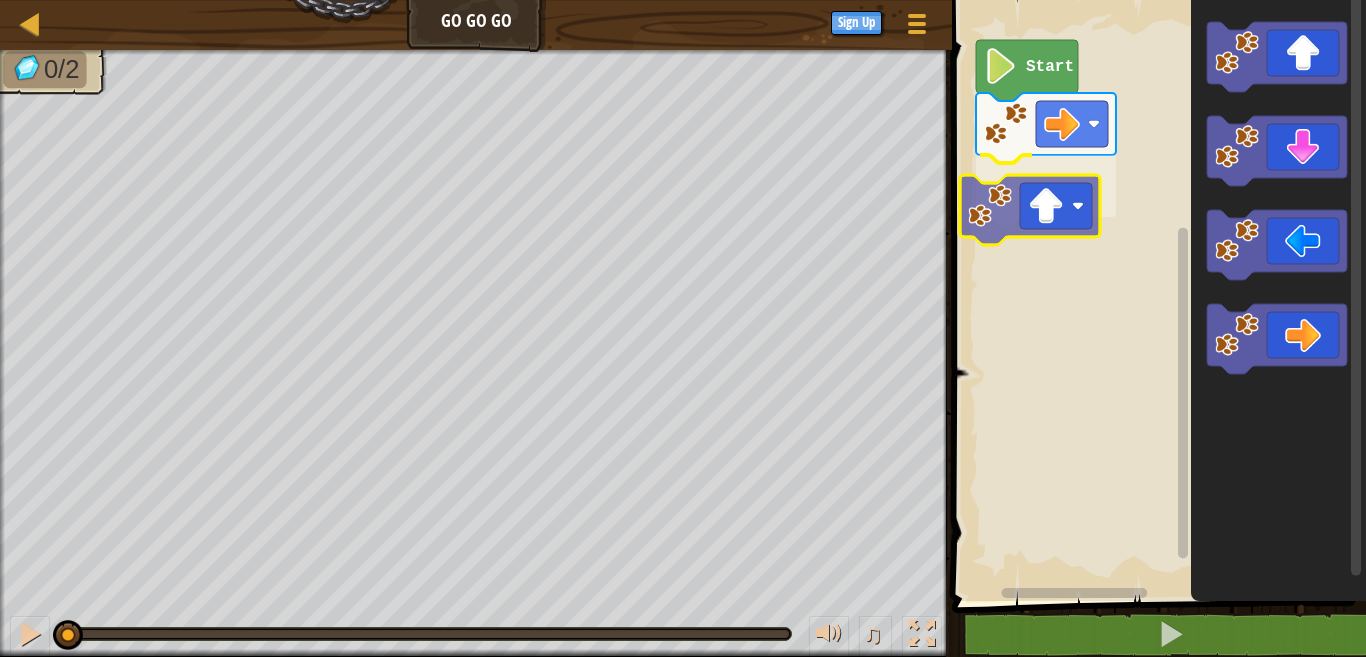 click on "Start" at bounding box center (1156, 295) 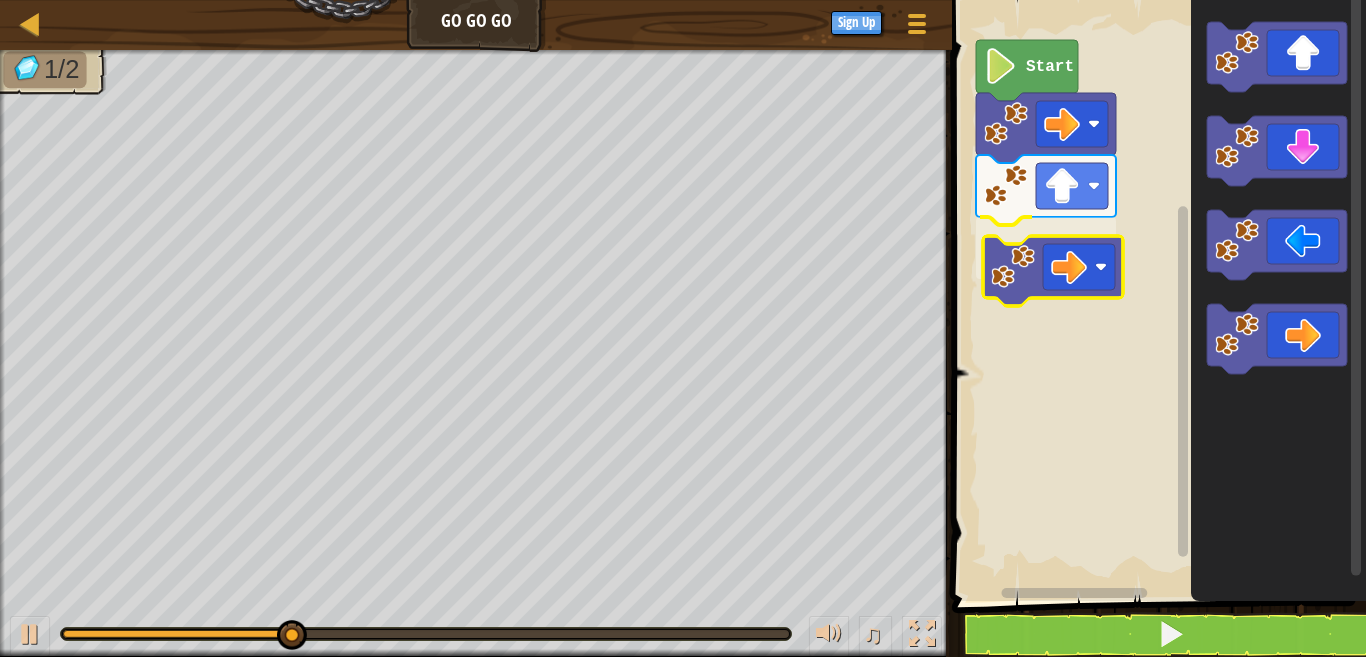 click on "Start" at bounding box center [1156, 295] 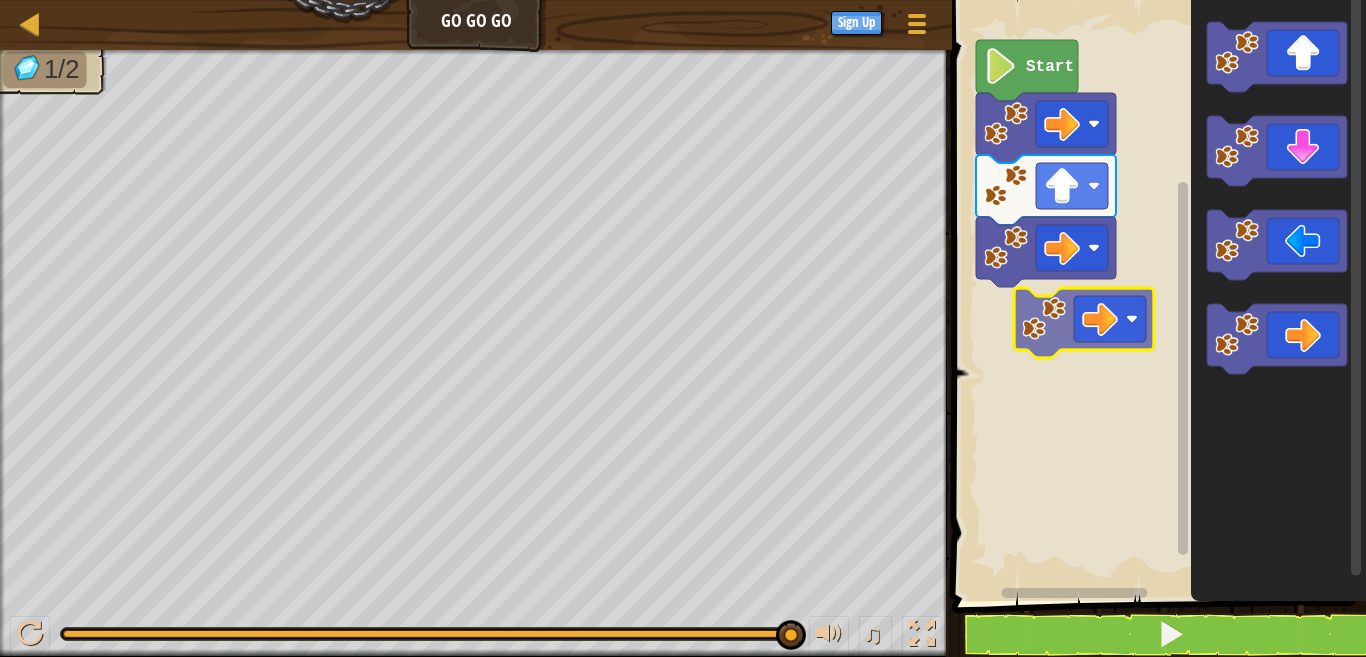click on "Start" at bounding box center (1156, 295) 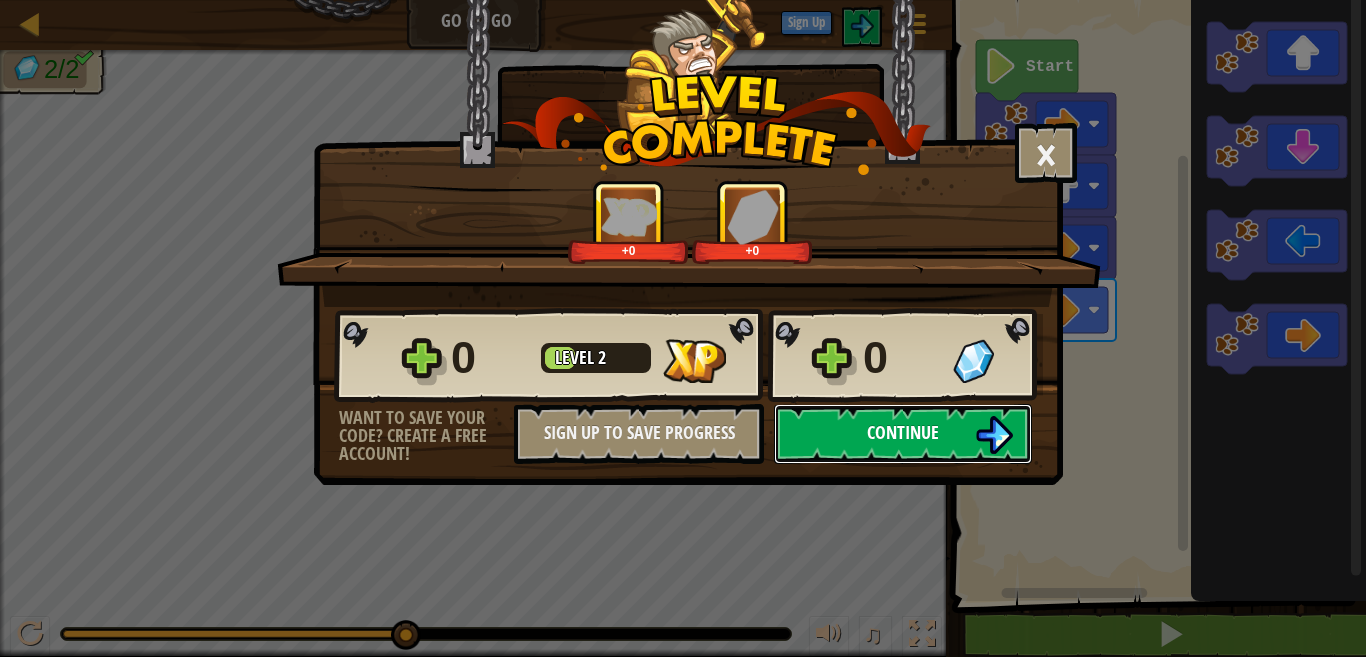 click on "Continue" at bounding box center [903, 432] 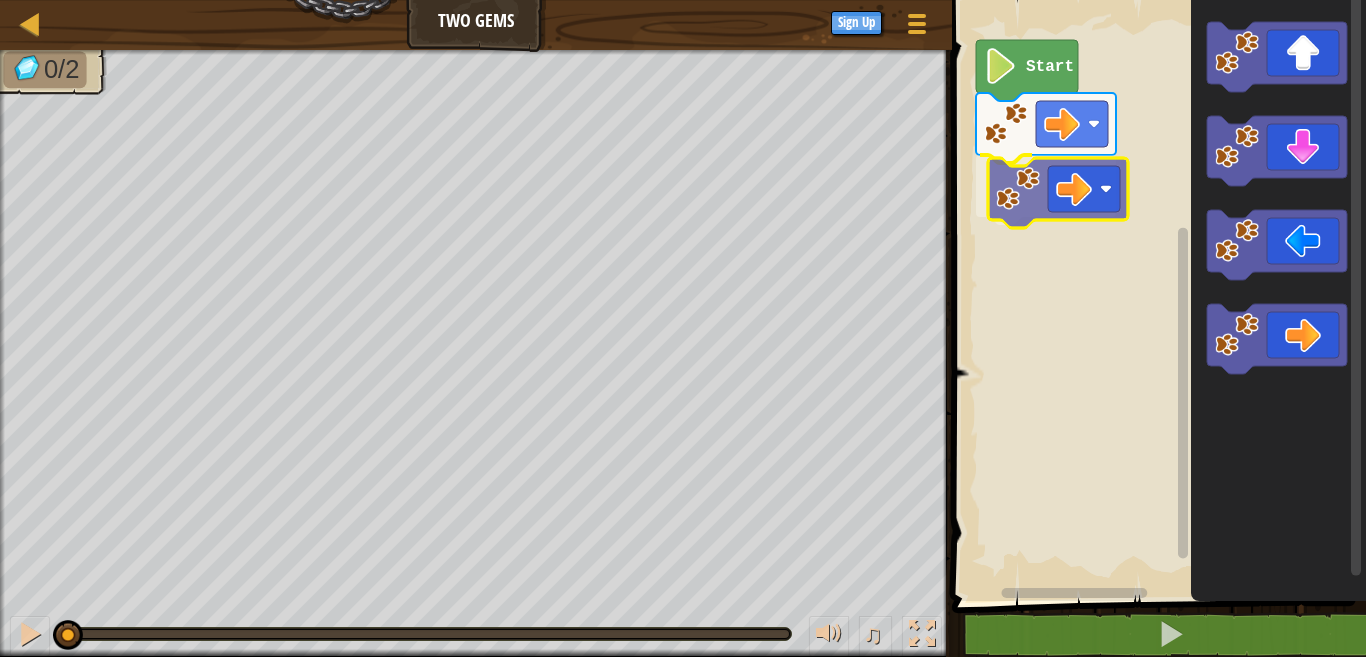 click on "Start" at bounding box center [1156, 295] 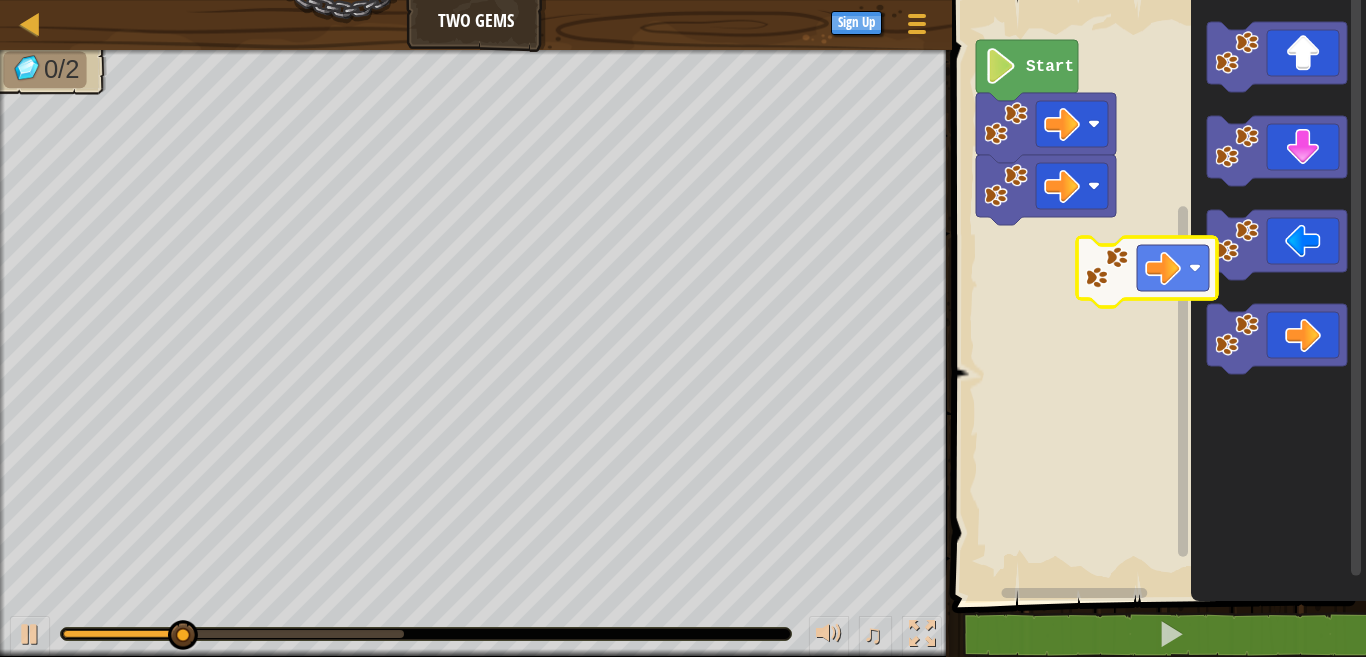 click on "Start" at bounding box center (1156, 295) 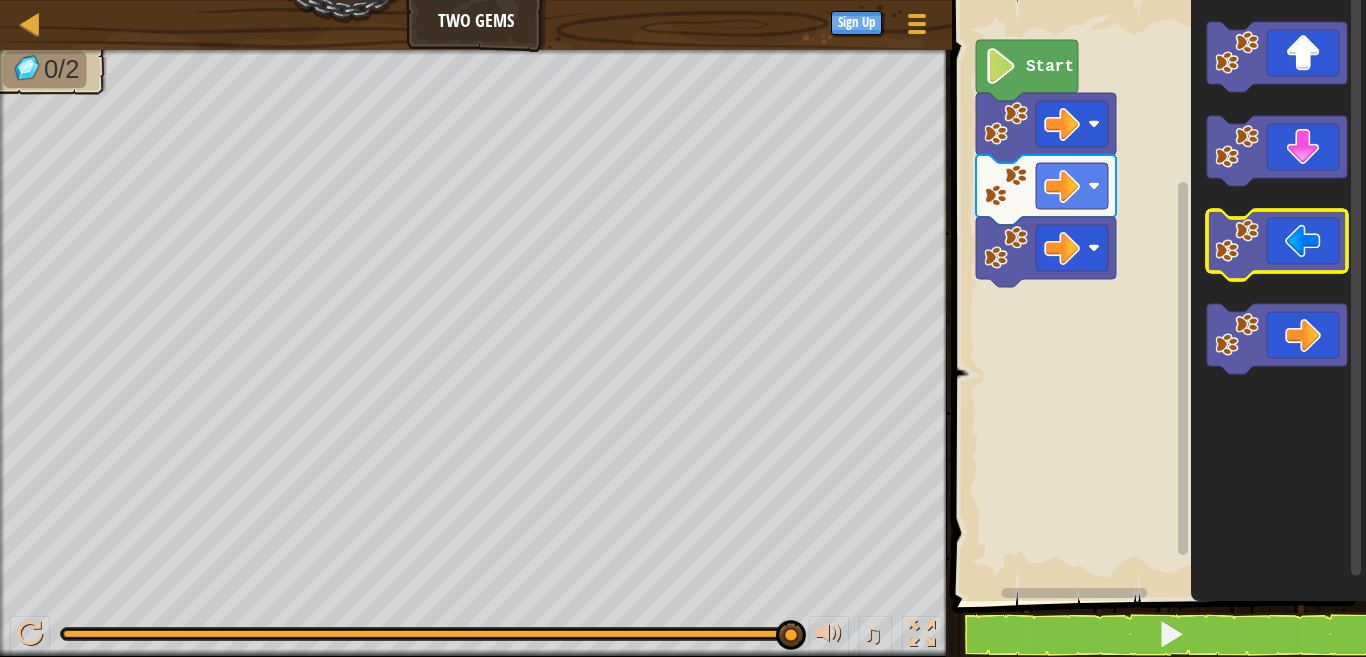 click 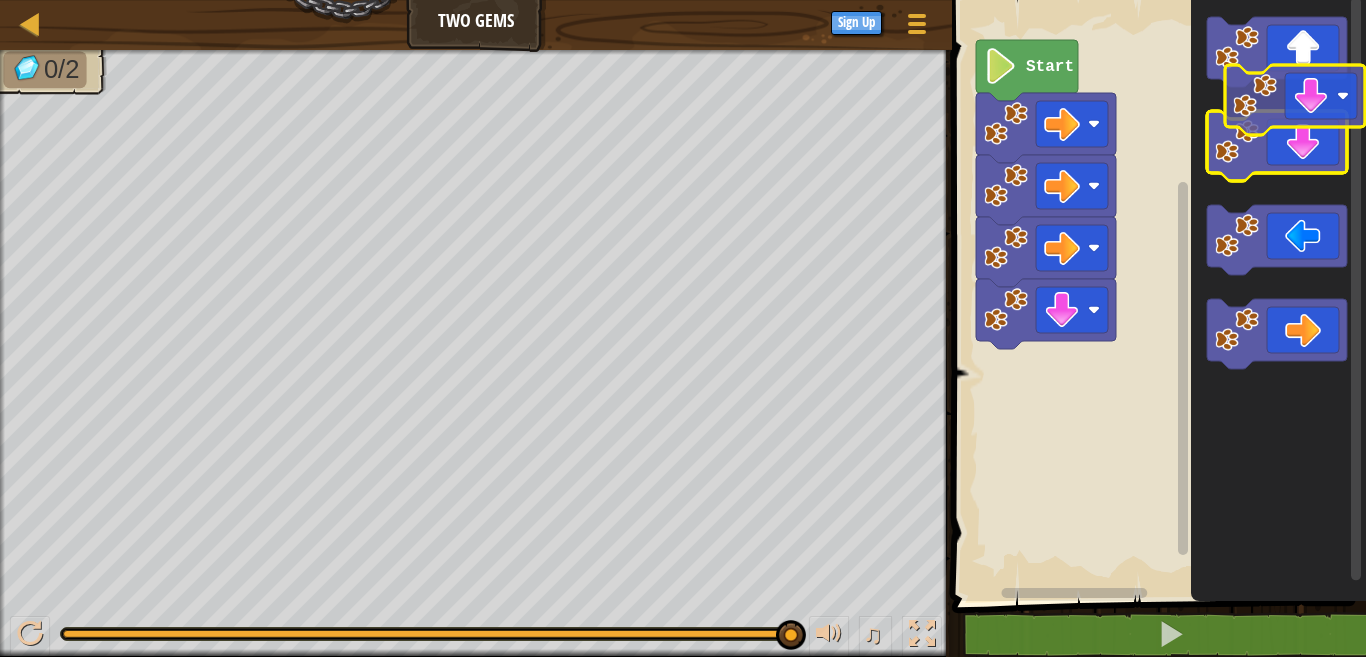 click 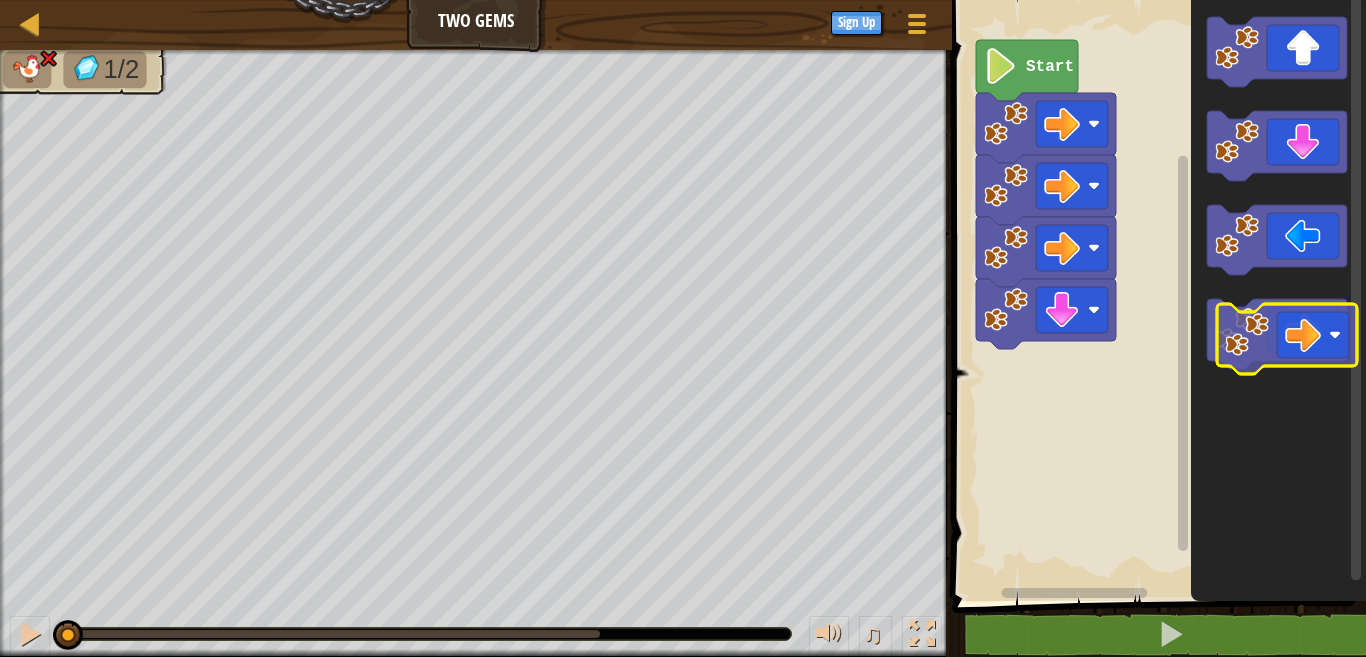 click on "Start" at bounding box center (1156, 295) 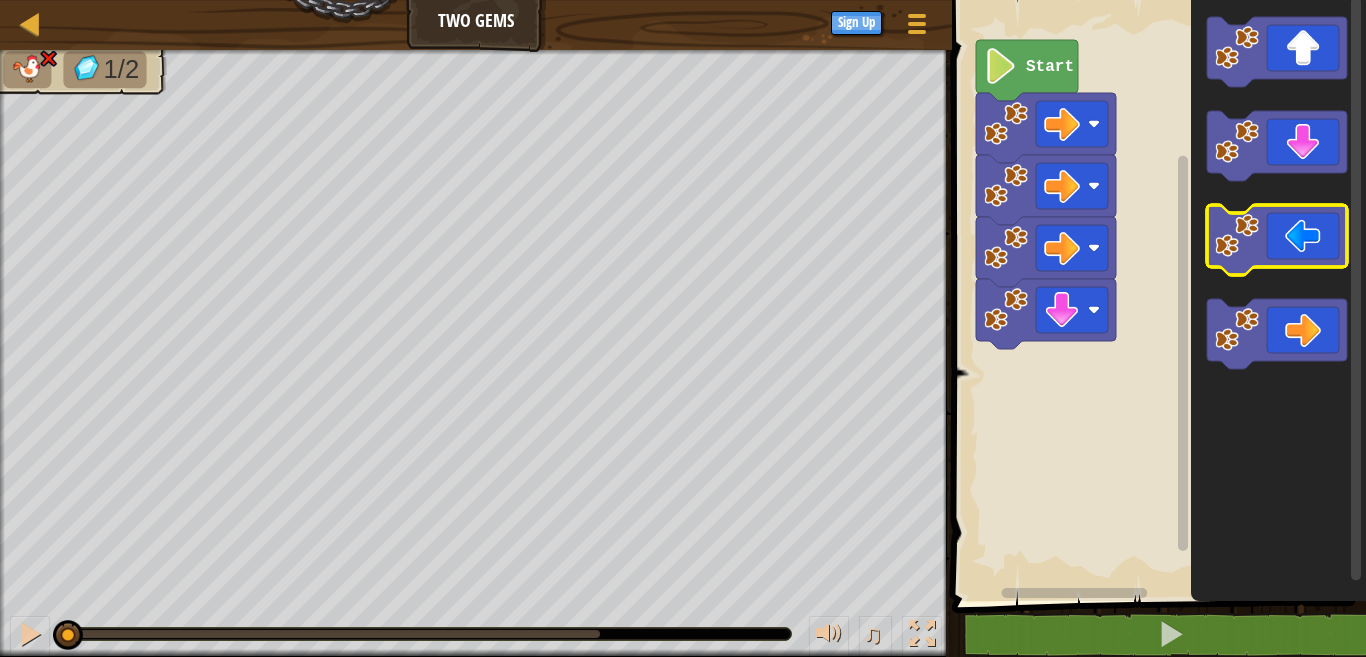 click 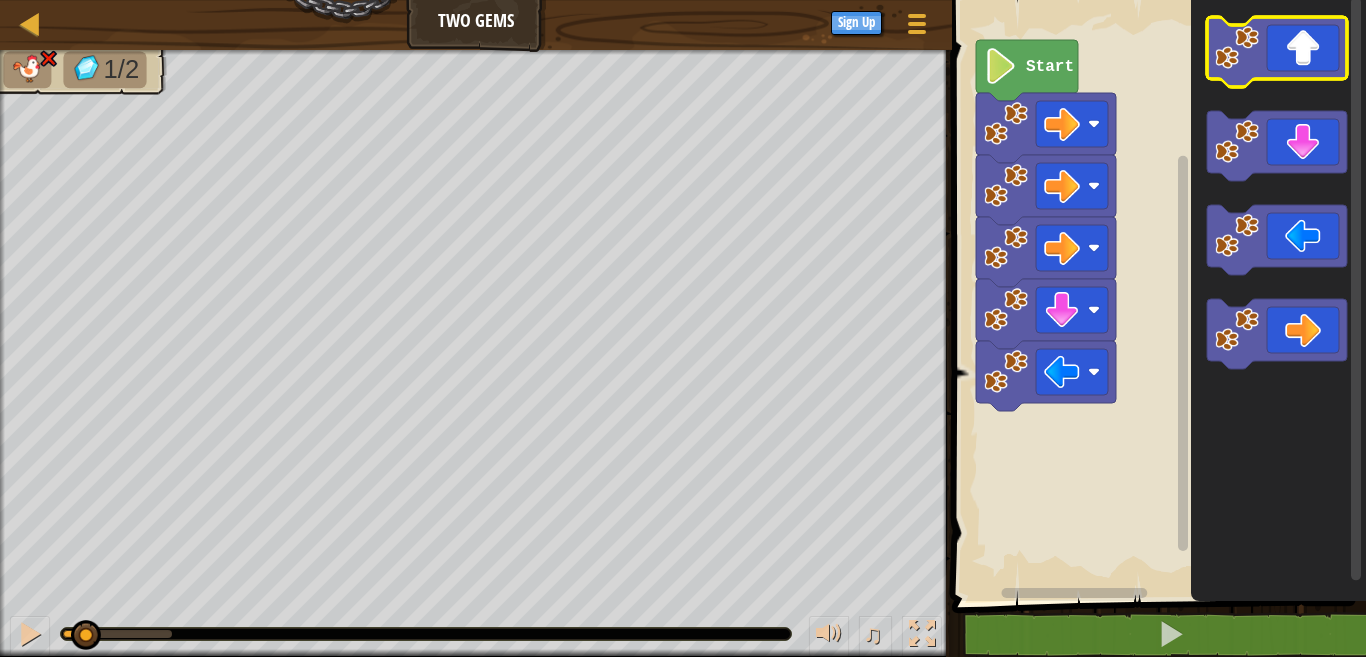 click 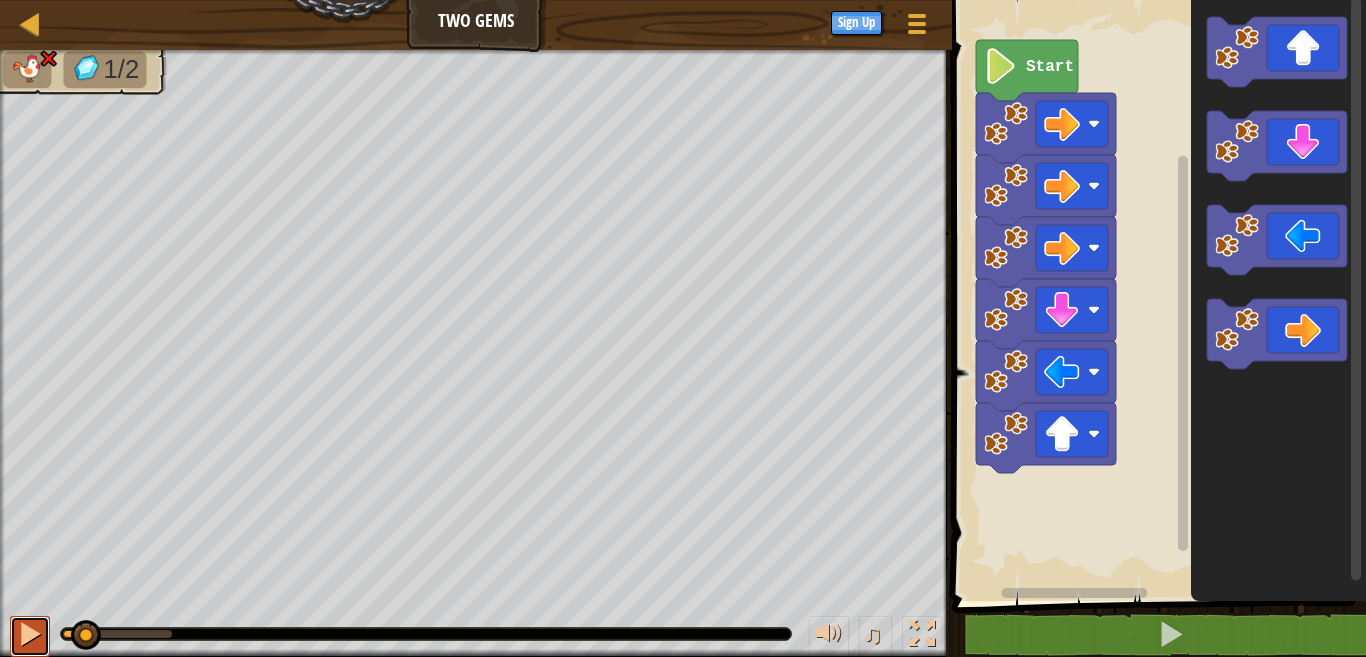 click at bounding box center [30, 634] 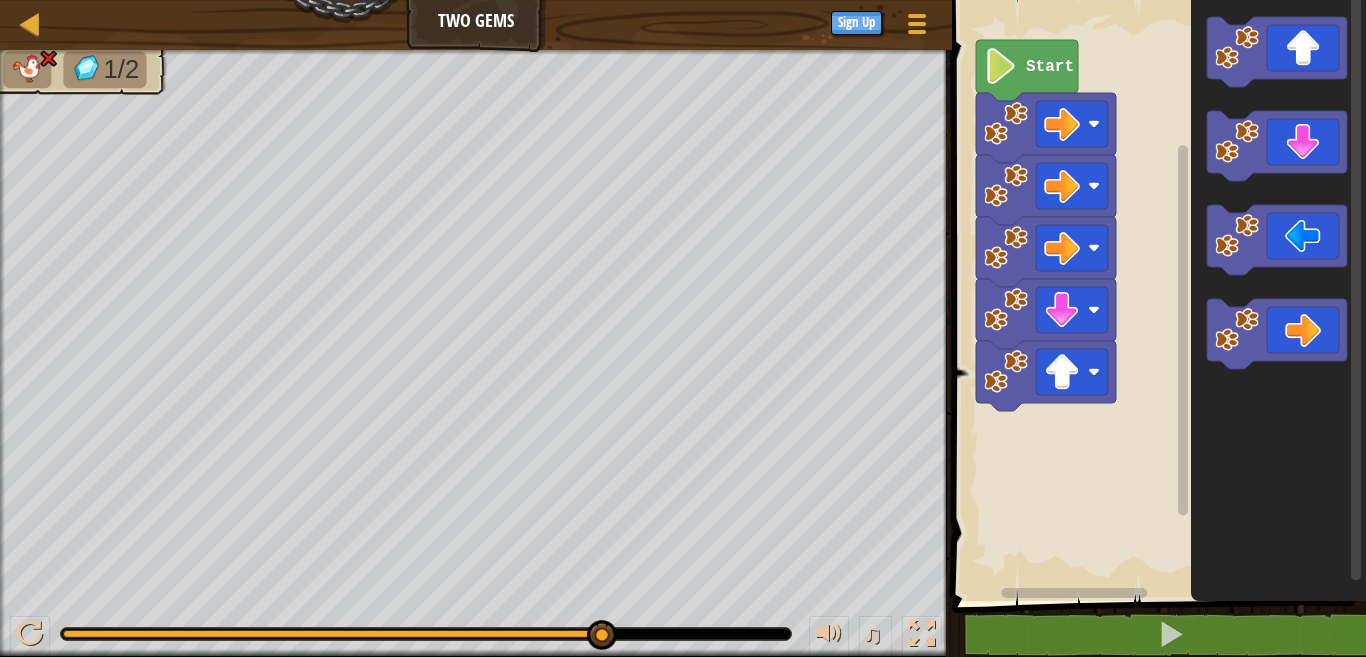 click 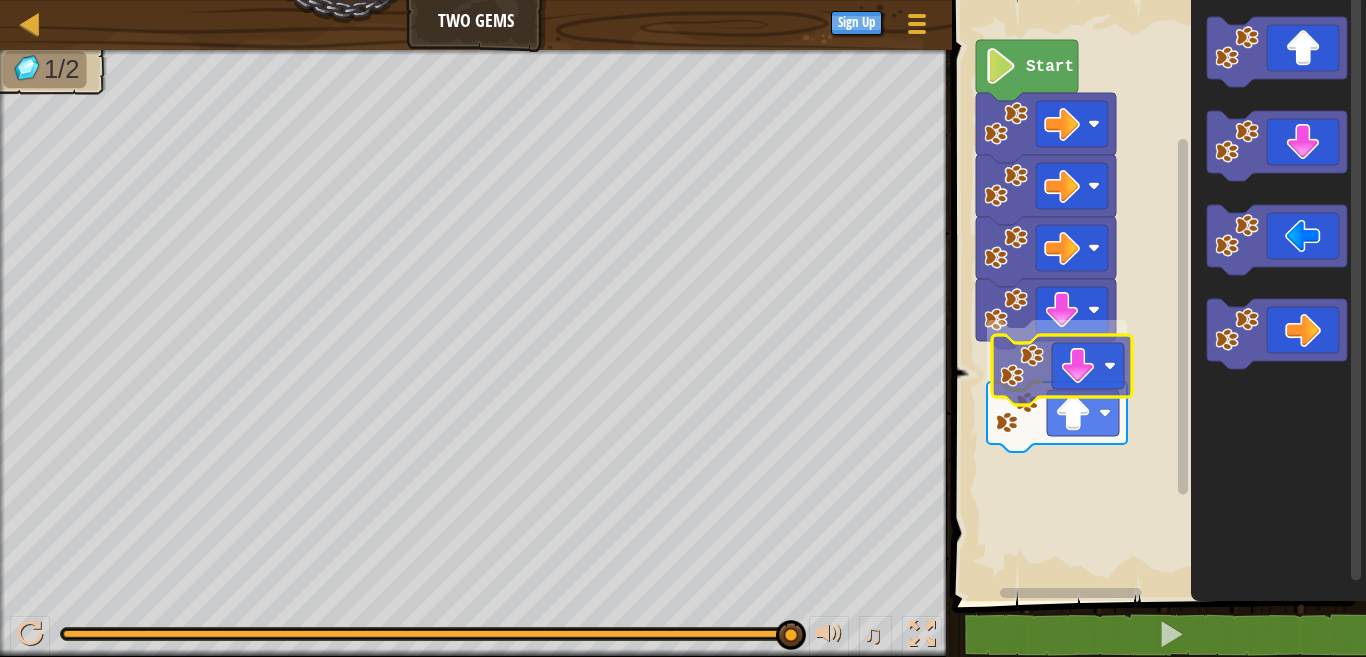 click on "Start" at bounding box center [1156, 295] 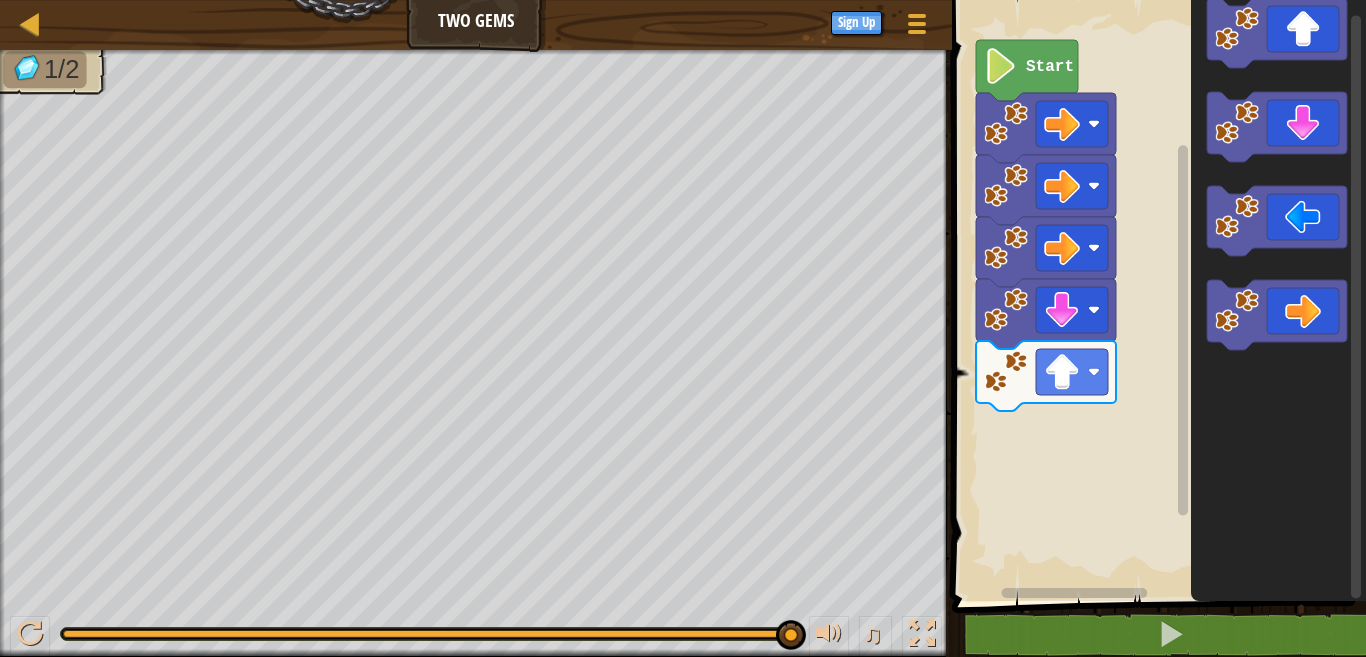 click on "Map Two Gems Game Menu Sign Up 1     הההההההההההההההההההההההההההההההההההההההההההההההההההההההההההההההההההההההההההההההההההההההההההההההההההההההההההההההההההההההההההההההההההההההההההההההההההההההההההההההההההההההההההההההההההההההההההההההההההההההההההההההההההההההההההההההההההההההההההההההההההההההההההההההה XXXXXXXXXXXXXXXXXXXXXXXXXXXXXXXXXXXXXXXXXXXXXXXXXXXXXXXXXXXXXXXXXXXXXXXXXXXXXXXXXXXXXXXXXXXXXXXXXXXXXXXXXXXXXXXXXXXXXXXXXXXXXXXXXXXXXXXXXXXXXXXXXXXXXXXXXXXXXXXXXXXXXXXXXXXXXXXXXXXXXXXXXXXXXXXXXXXXXXXXXXXXXXXXXXXXXXXXXXXXXXXXXXXXXXXXXXXXXXXXXXXXXXXXXXXXXXXX Solution × Blocks 1 2 go ( 'right' )     Start Code Saved Programming language : Python Statement   /  Call   /  go('up') go('down') go('left') go('right') × Fix Your Code Need help? Ask the AI 1/2 ♫ Duck Skip" at bounding box center (683, 0) 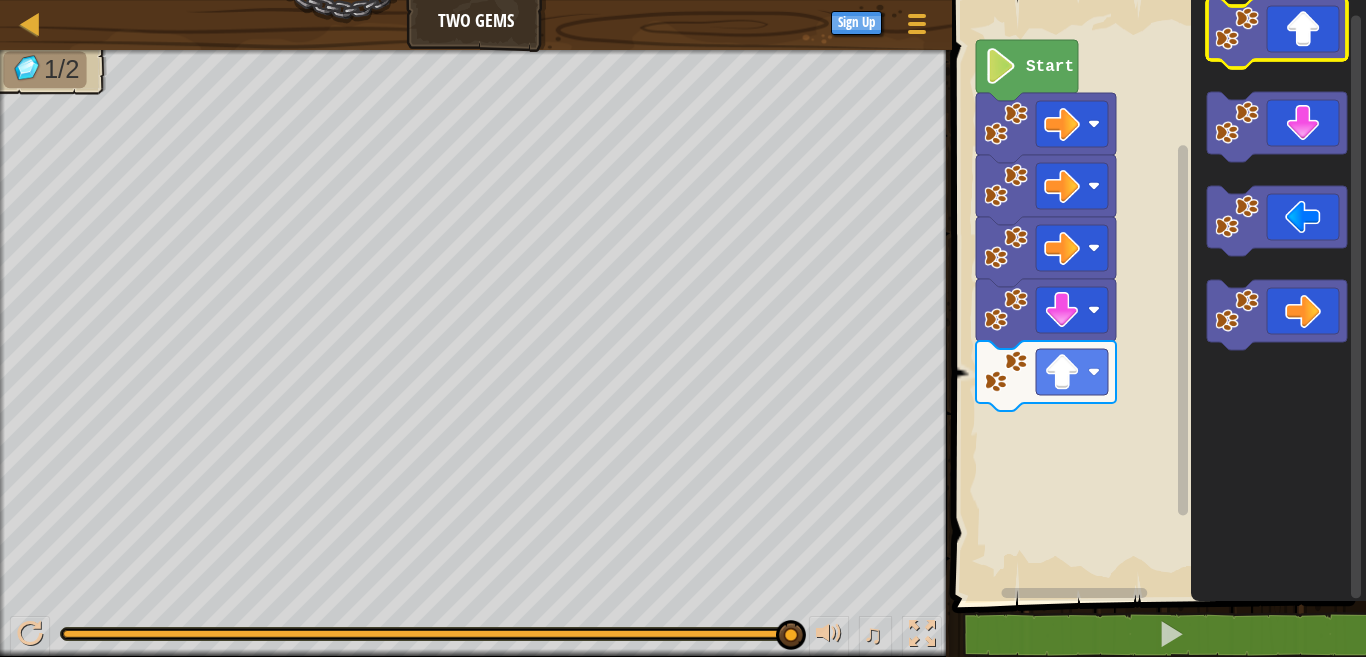 click 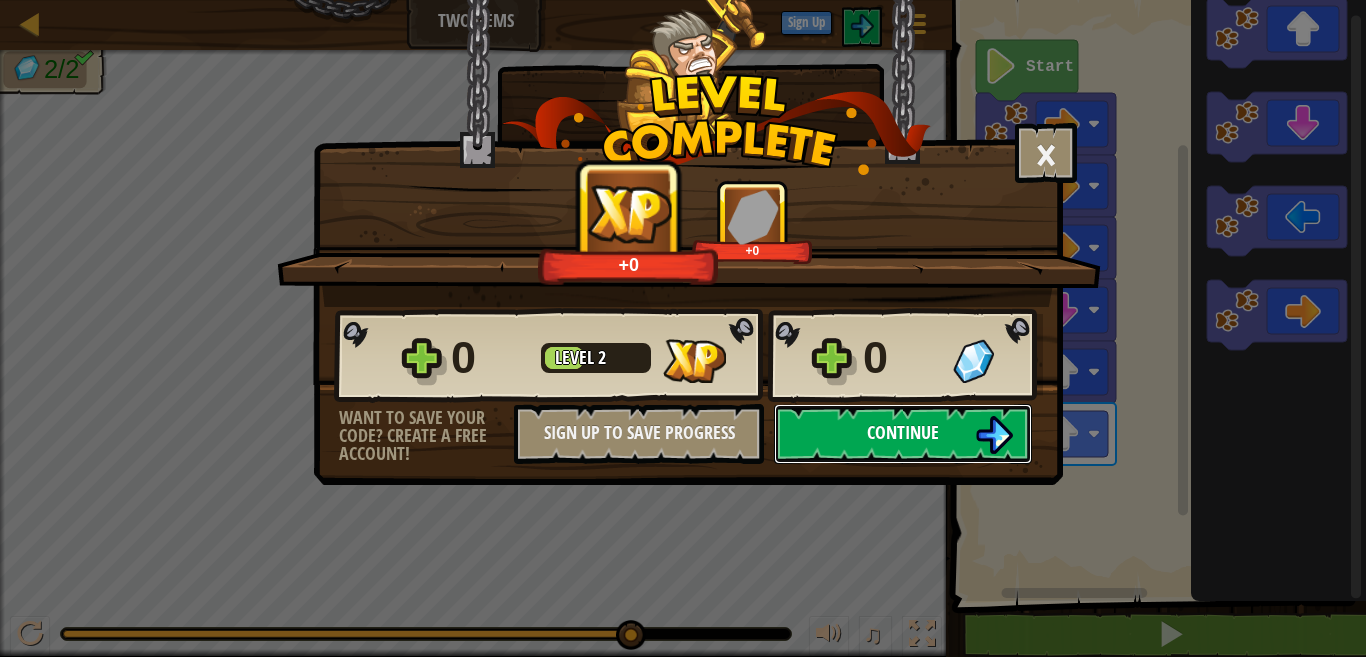 click on "Continue" at bounding box center [903, 432] 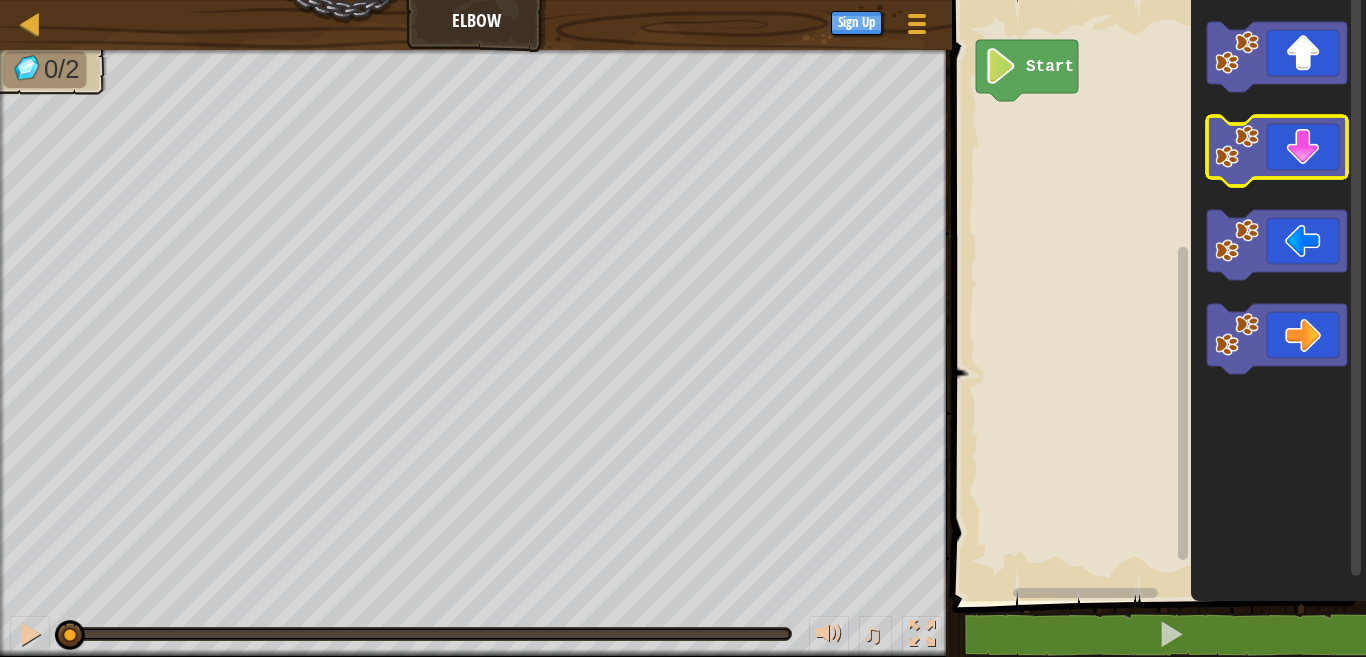 click 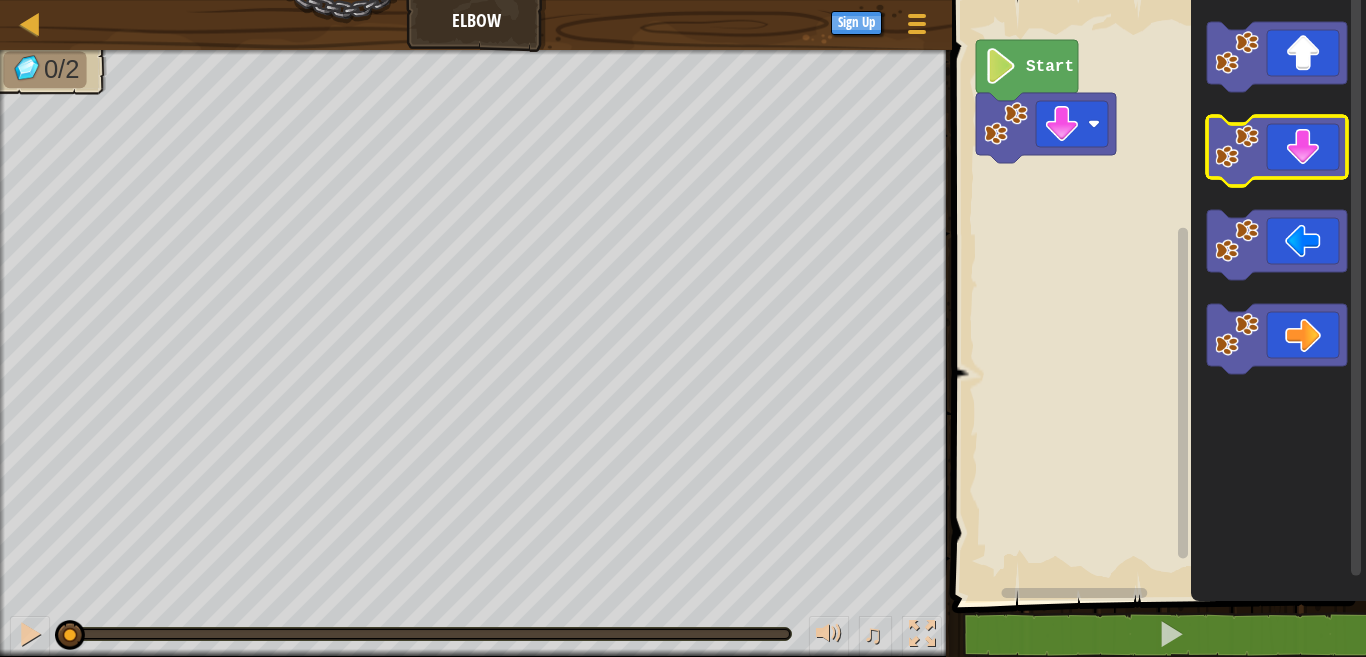 click 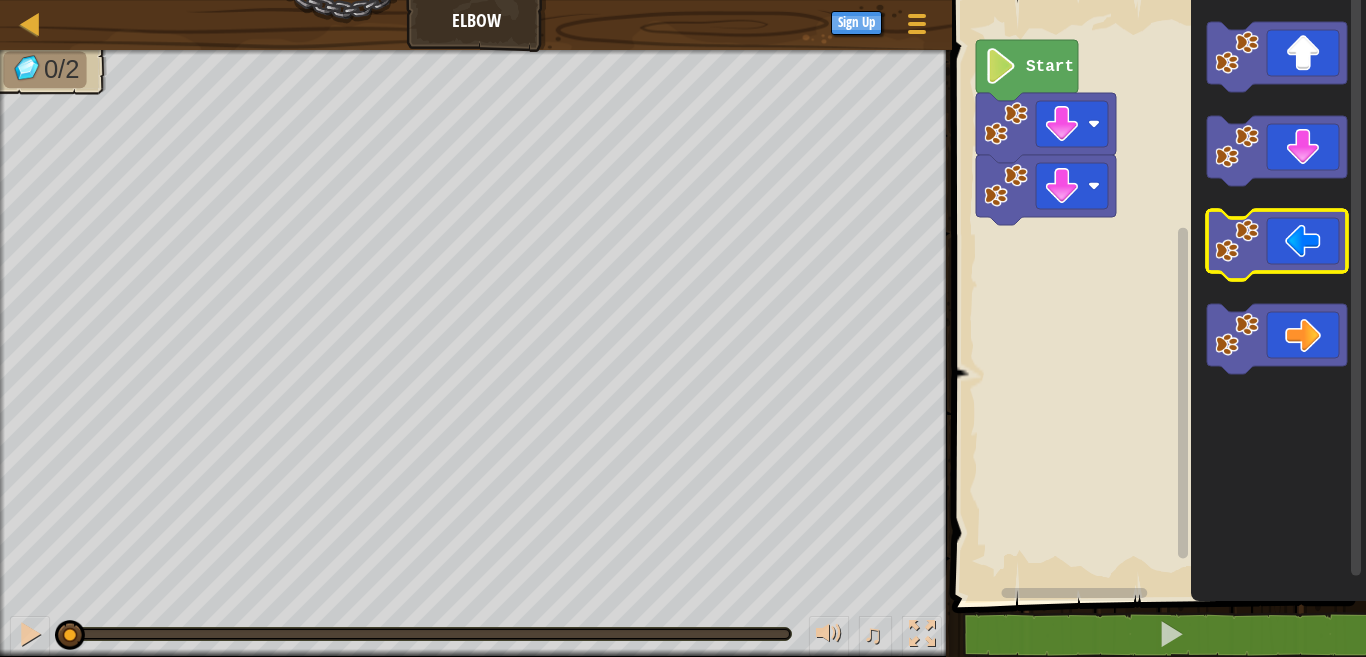 click 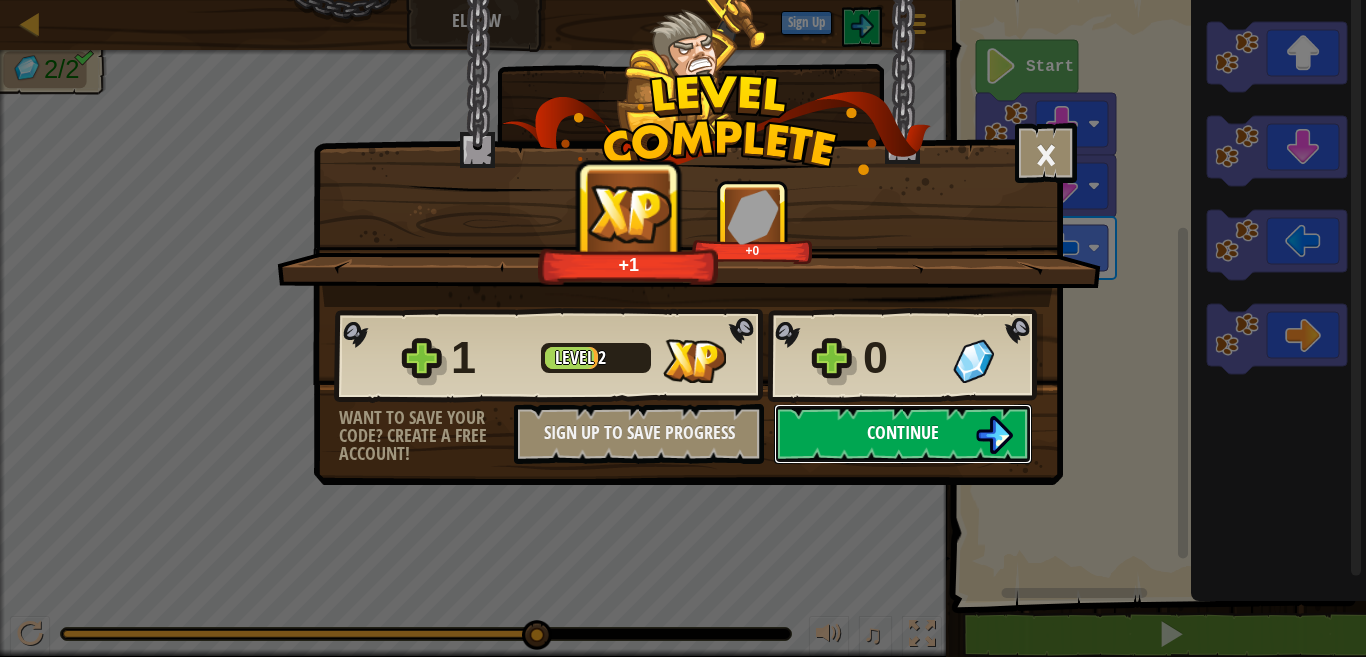 click on "Continue" at bounding box center [903, 434] 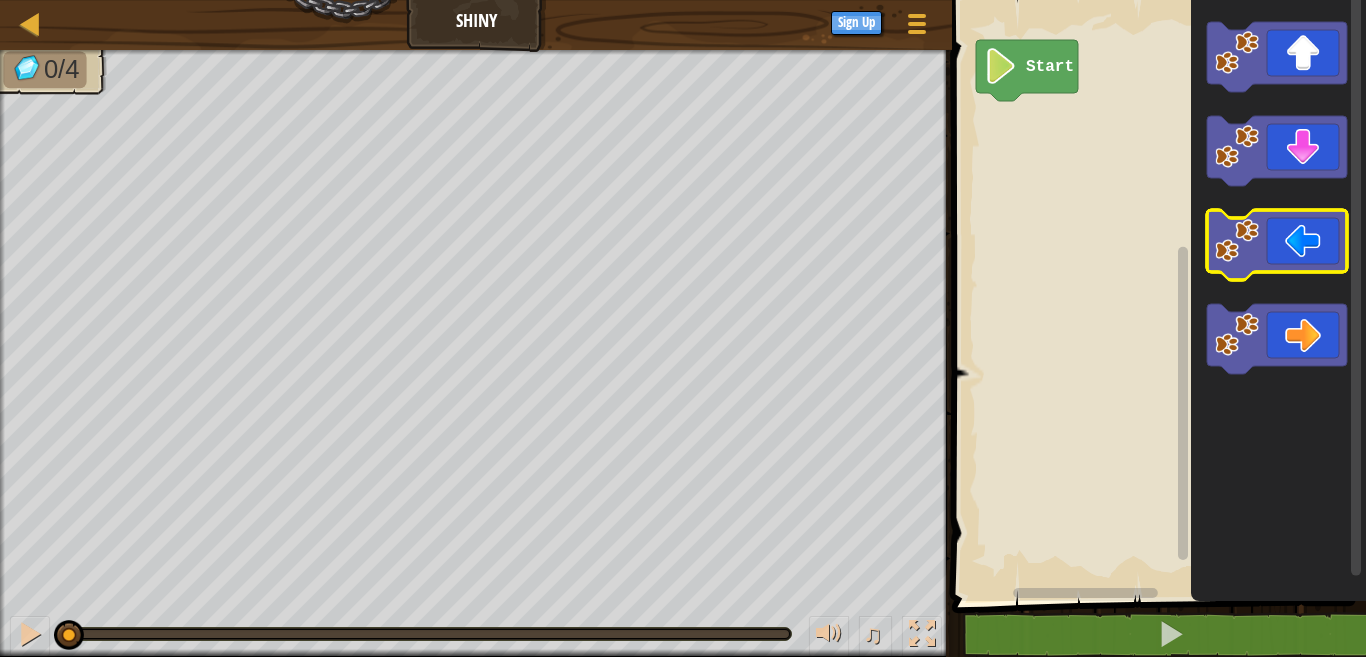 click 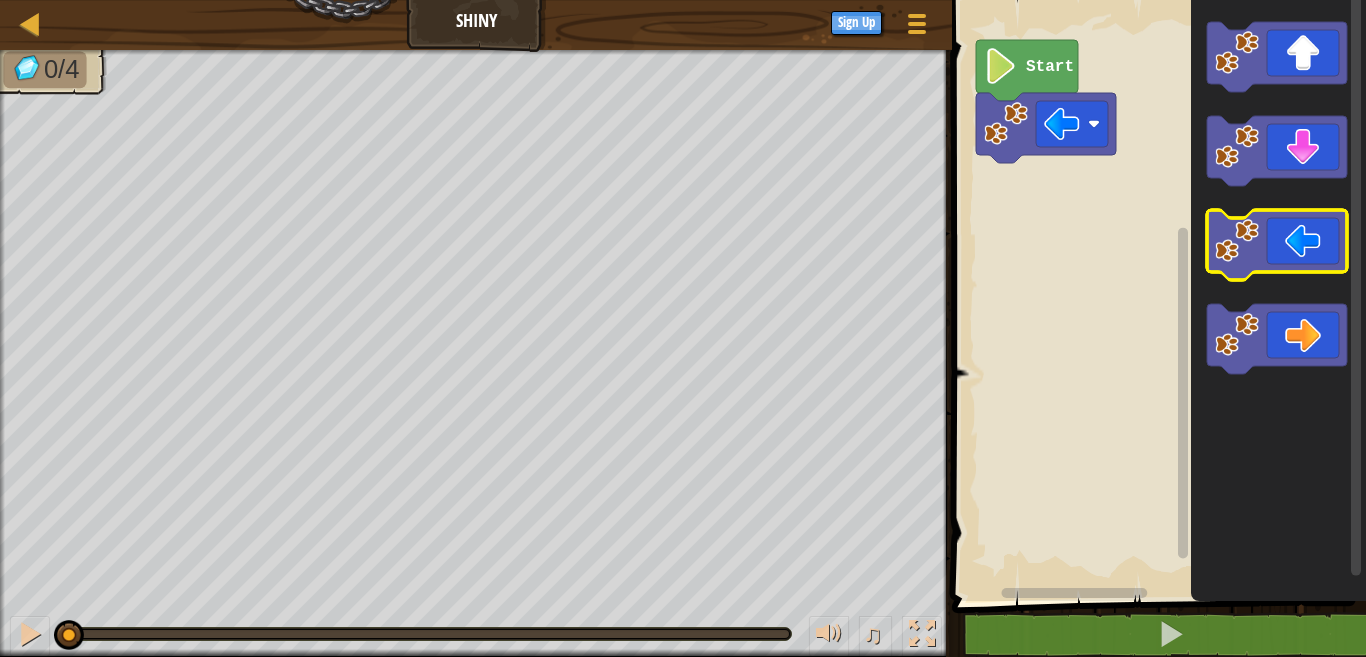 click 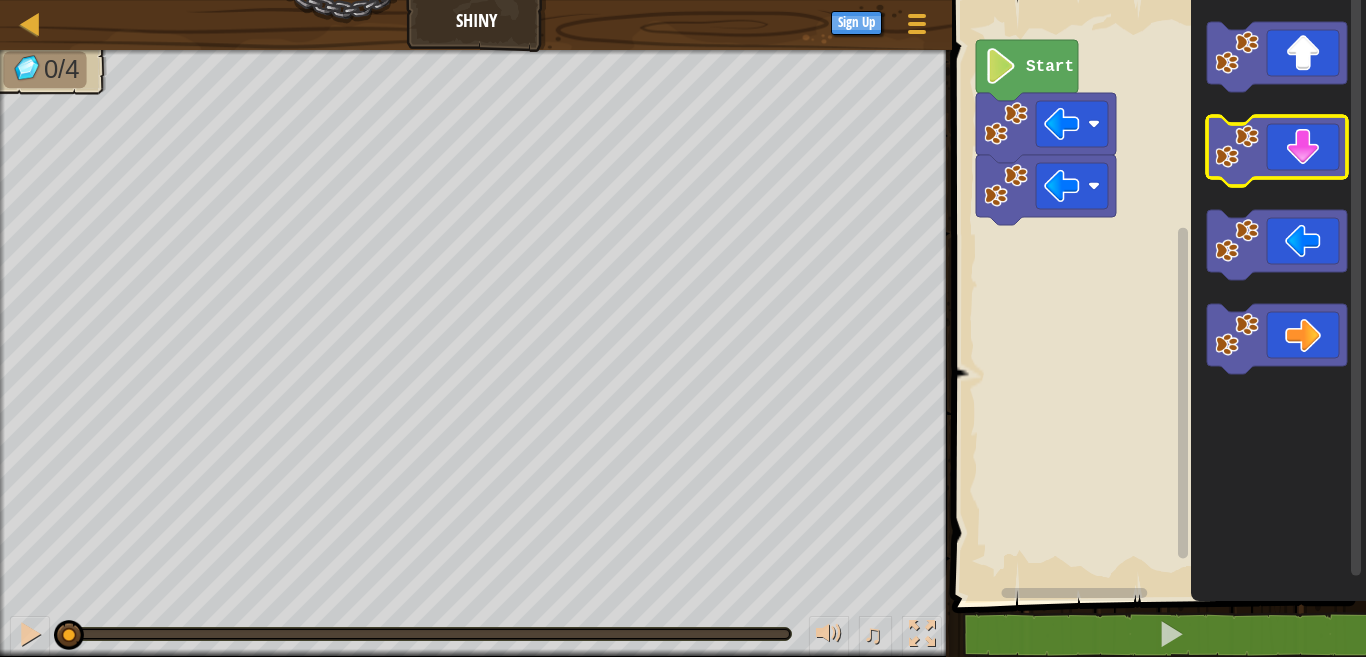 click 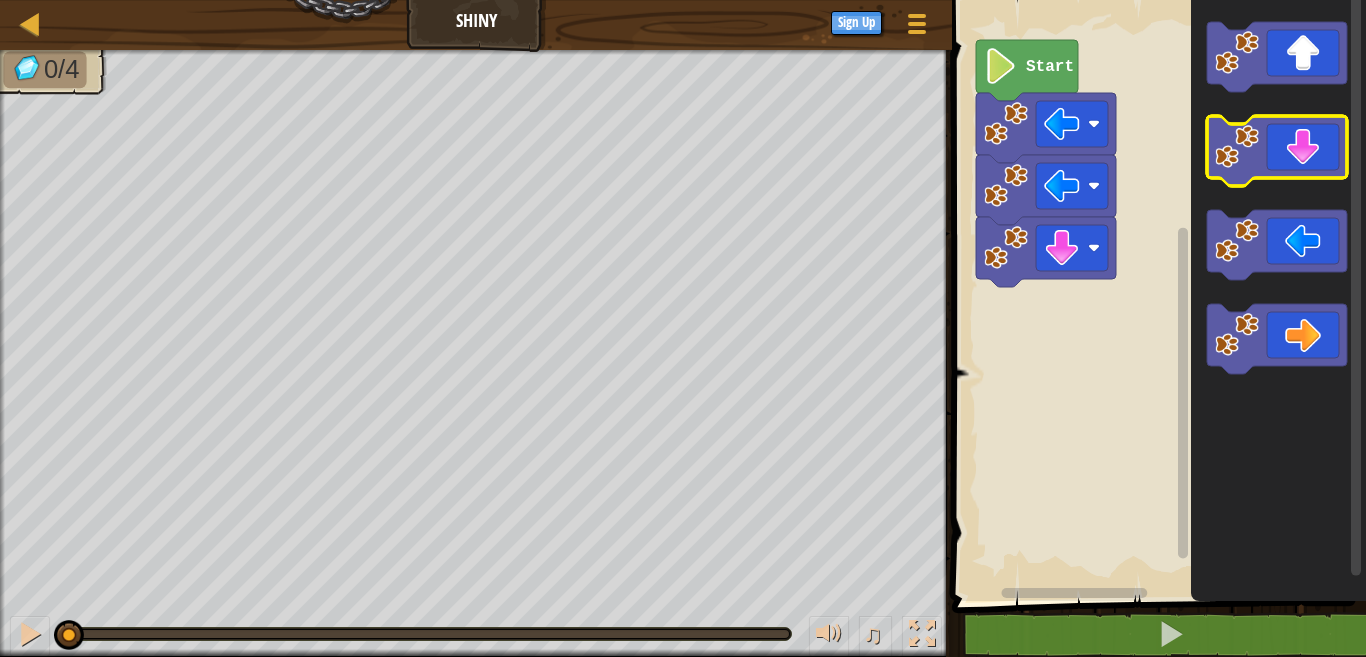 click 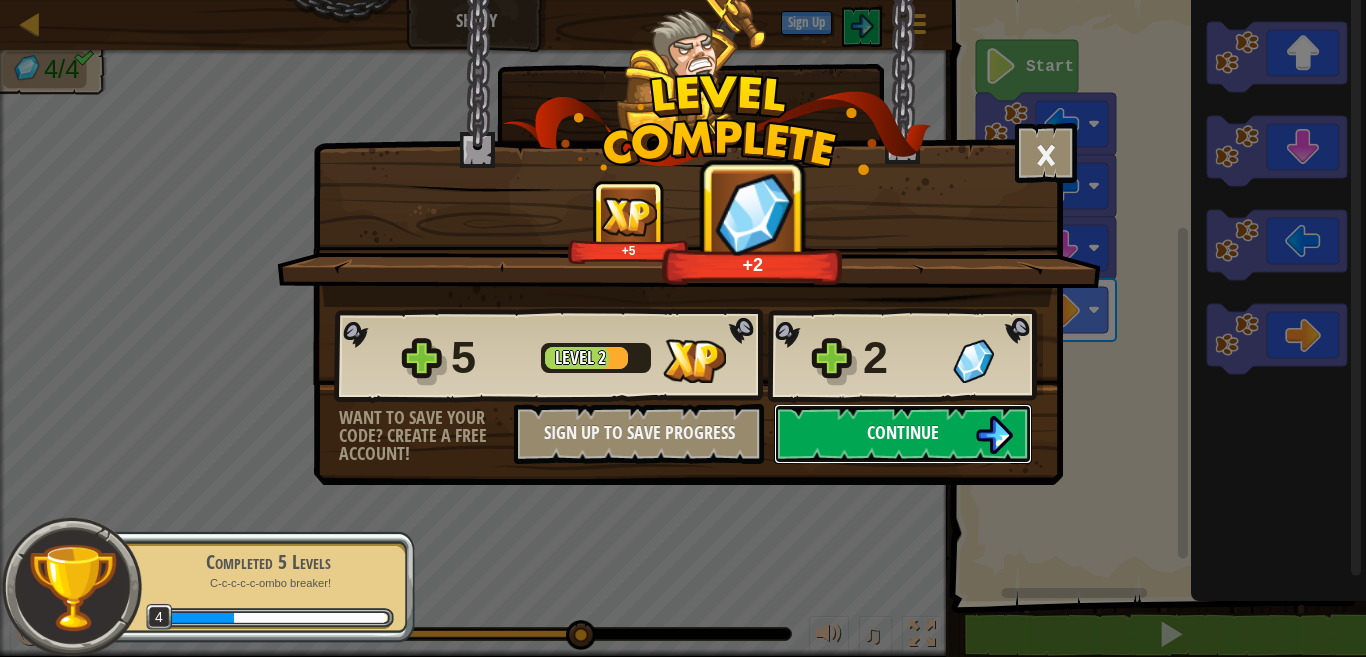 click at bounding box center (994, 435) 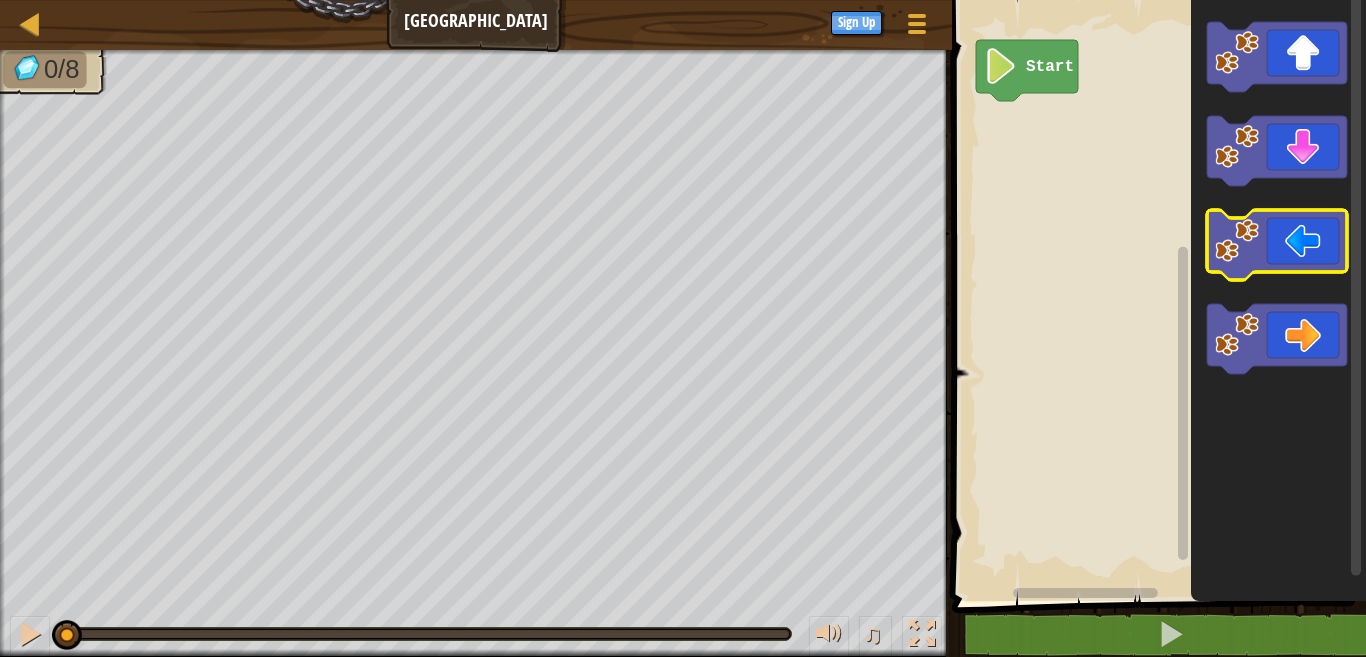click 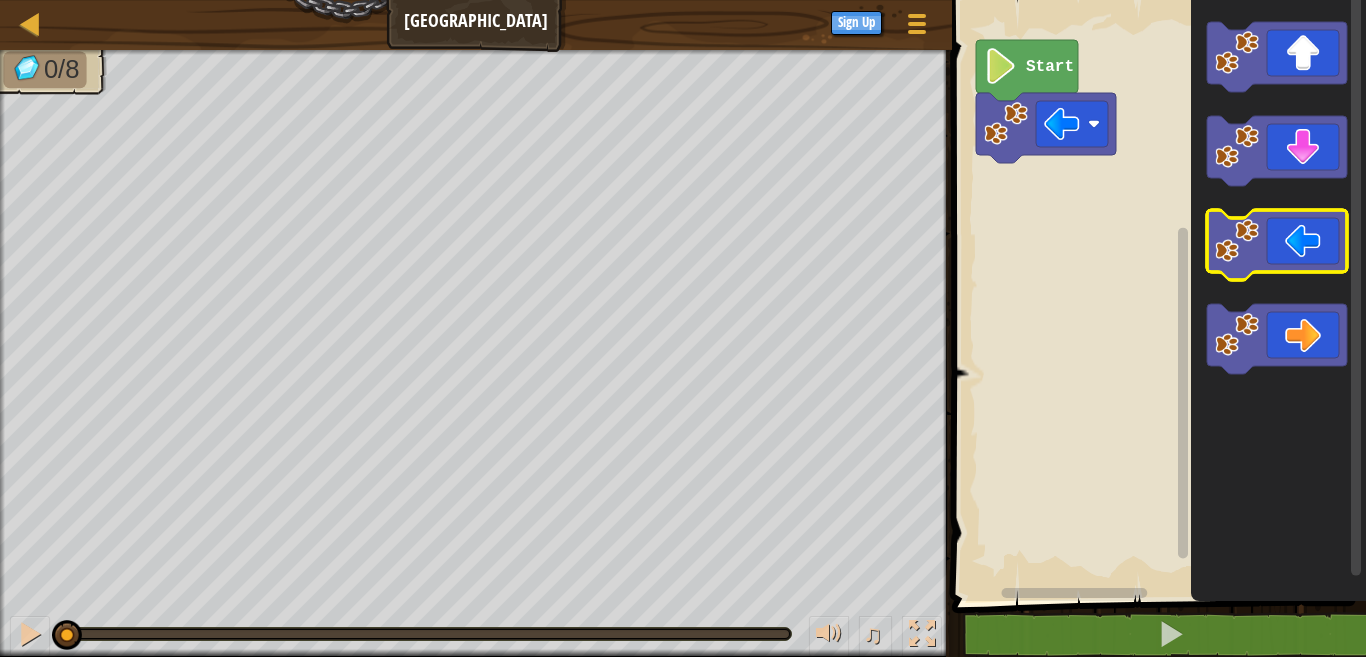 click 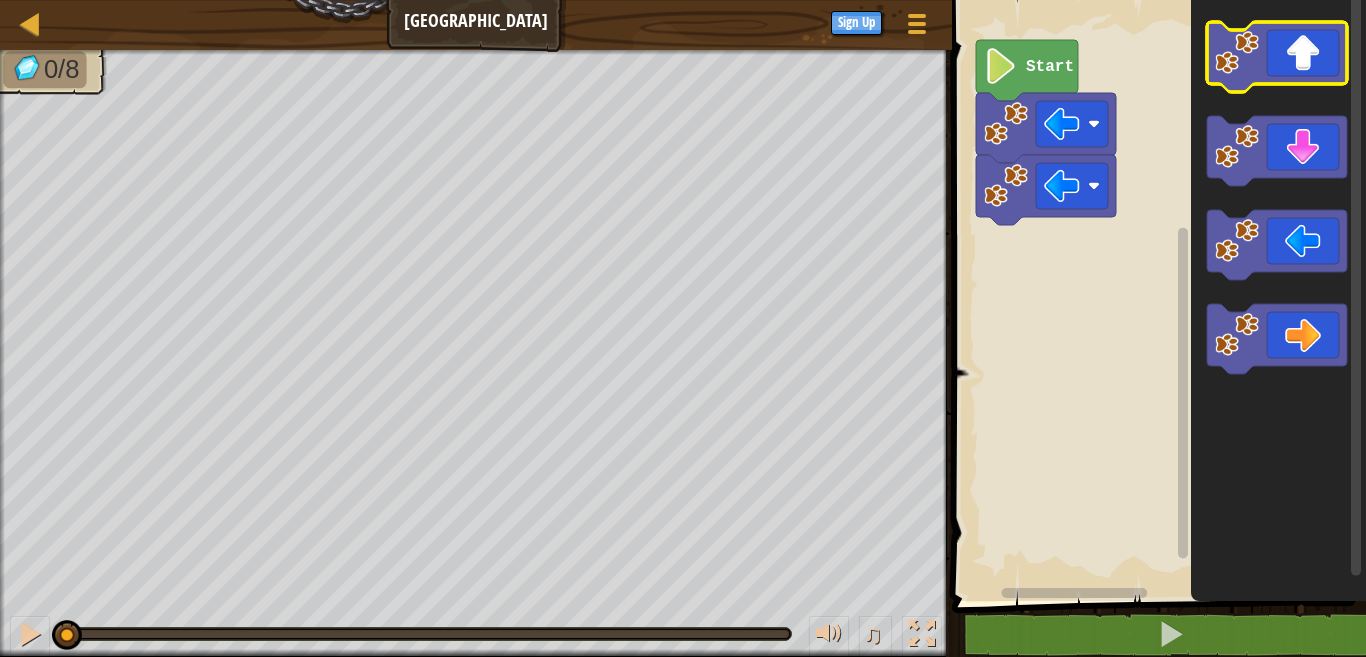 click 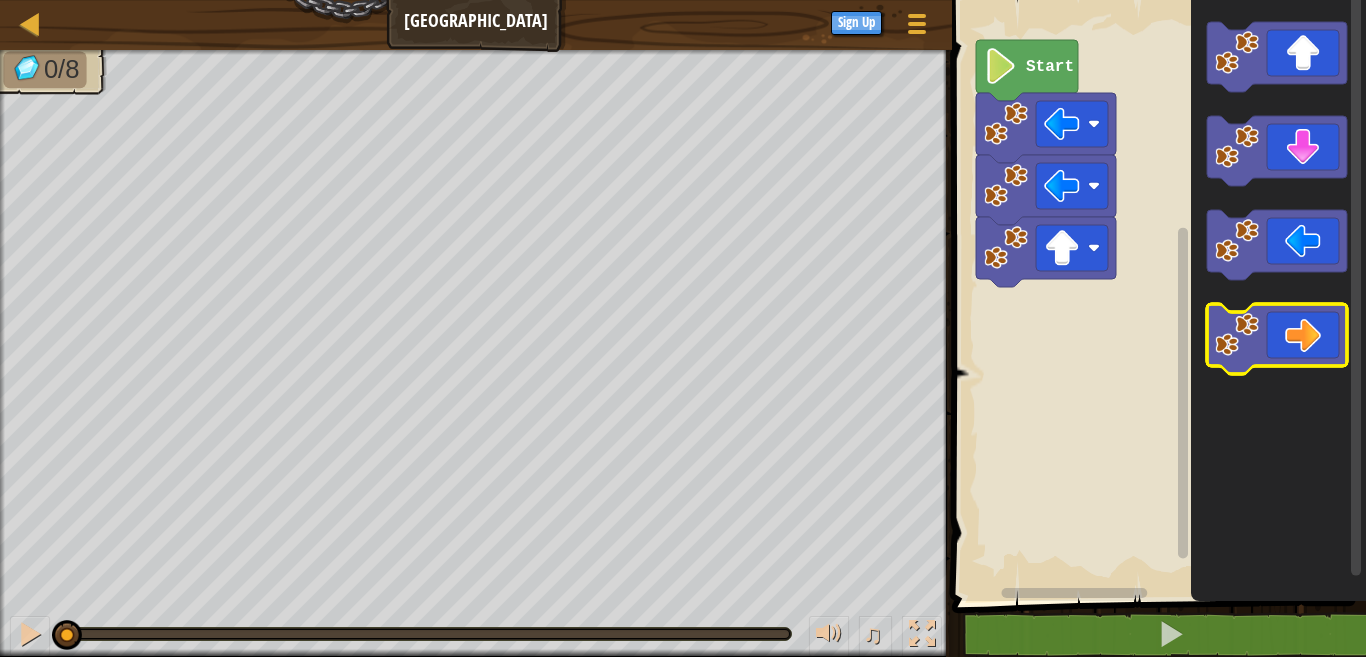 click 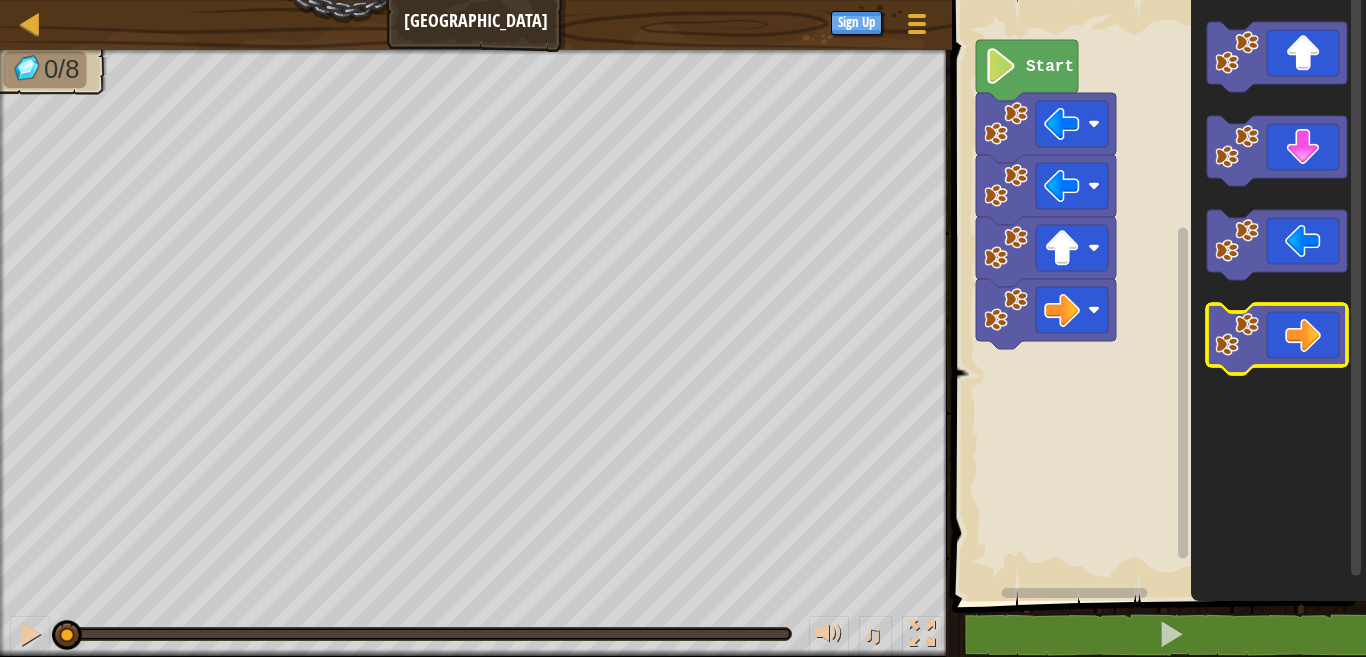 click 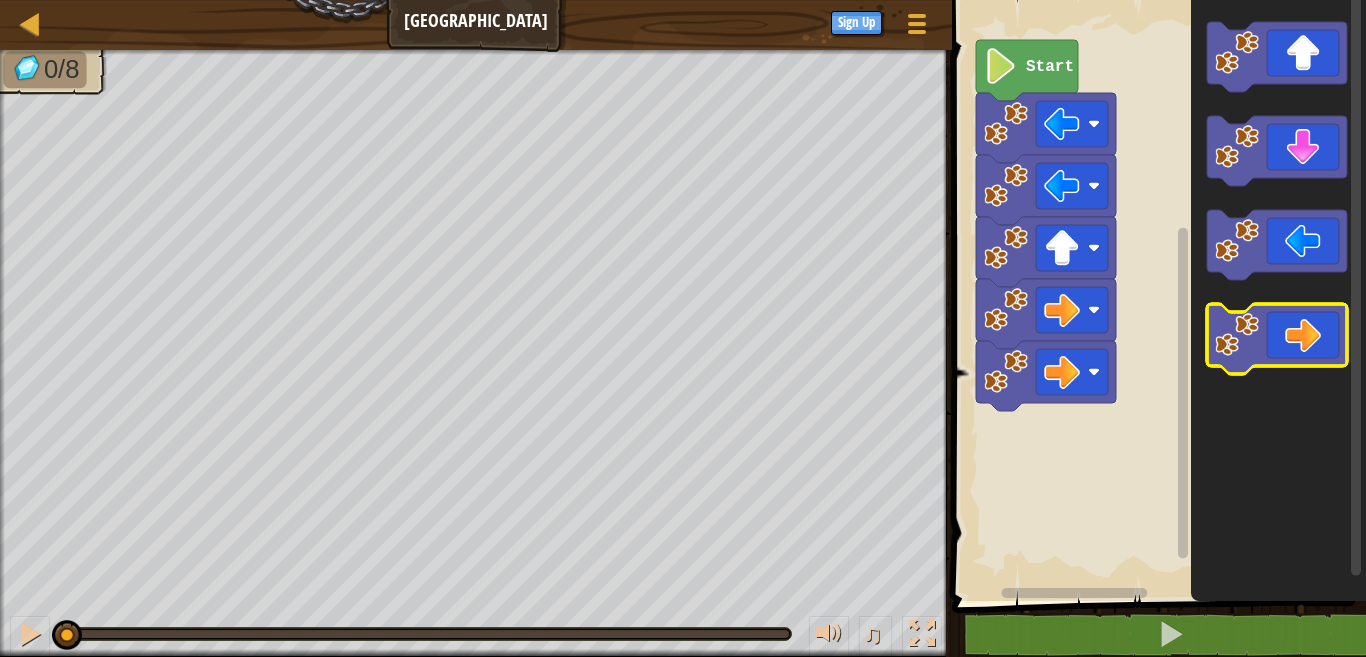 click 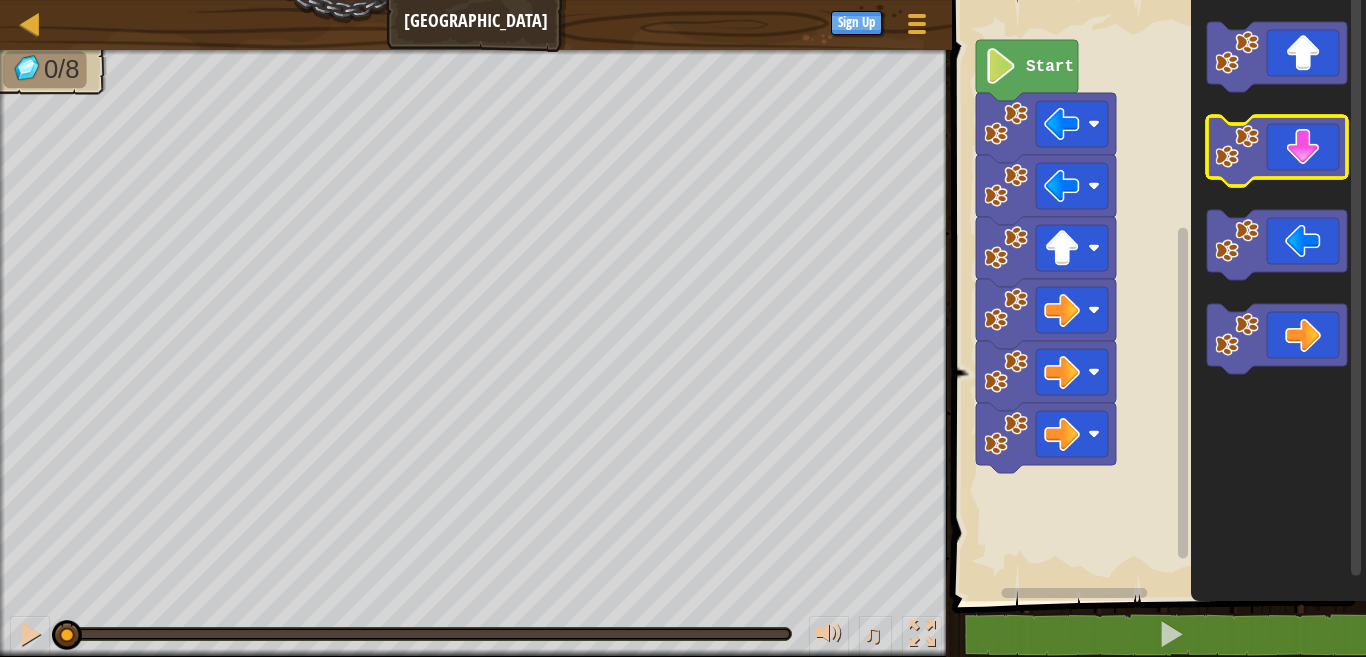 click 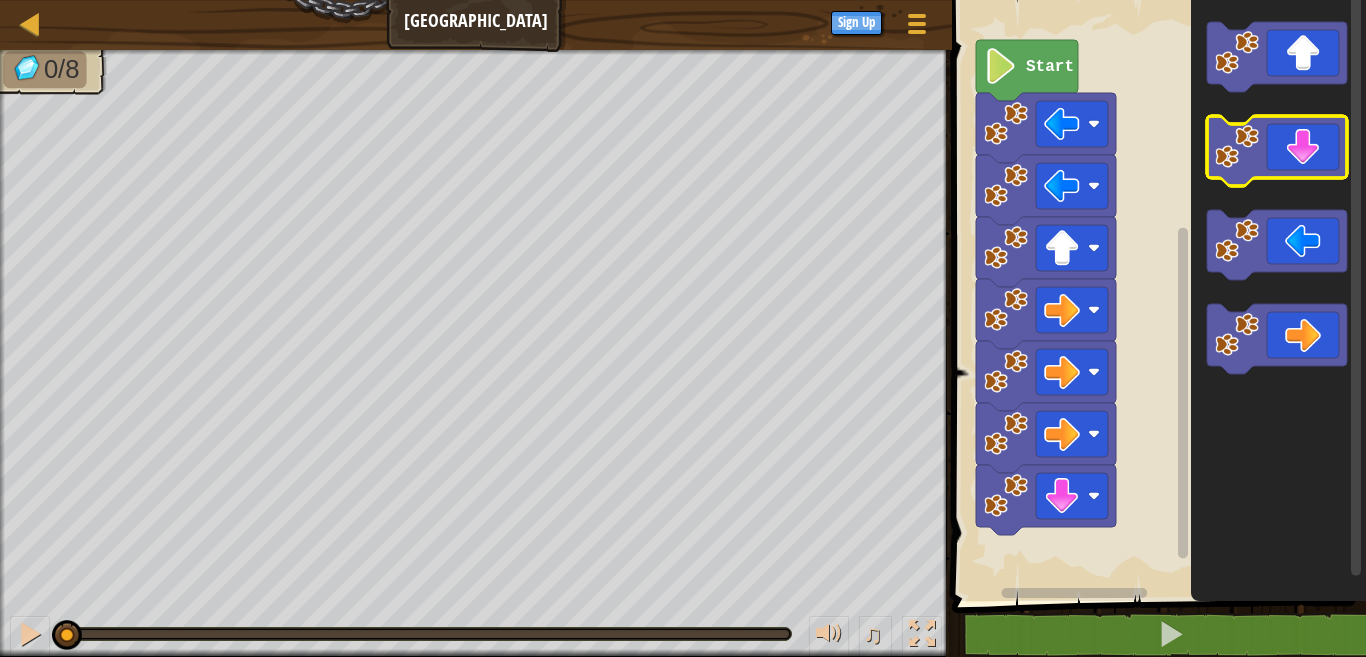 click 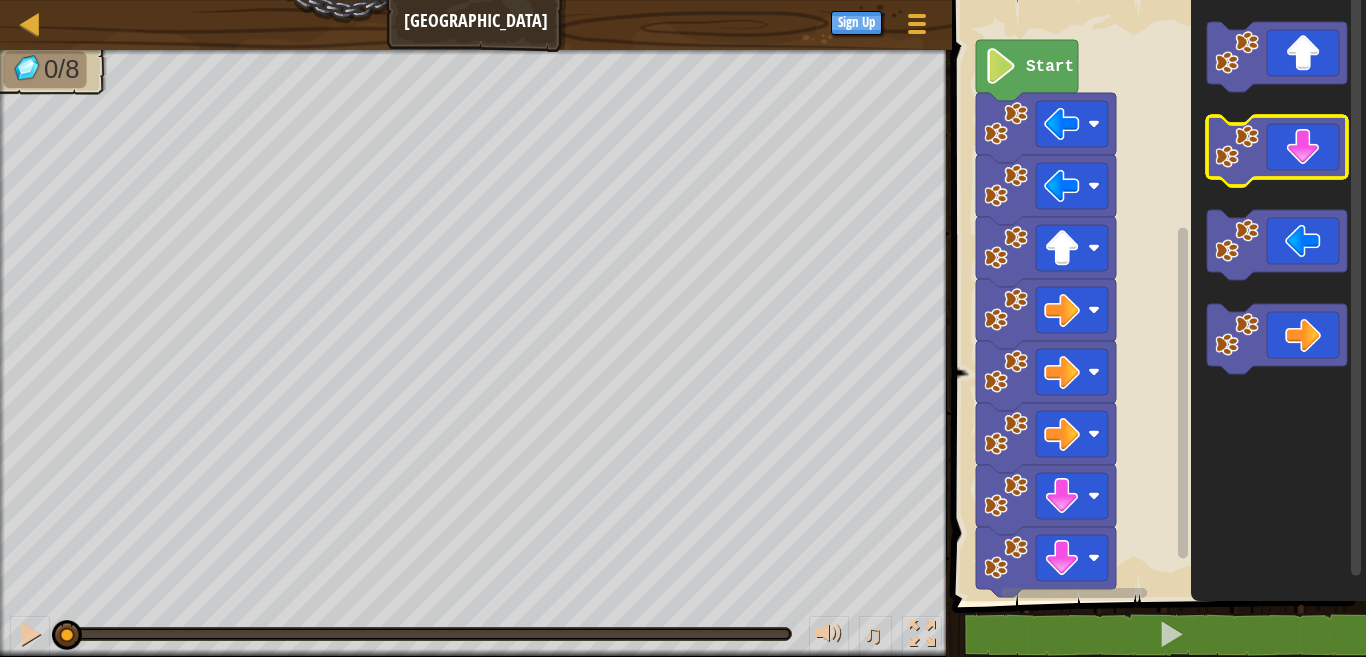 click 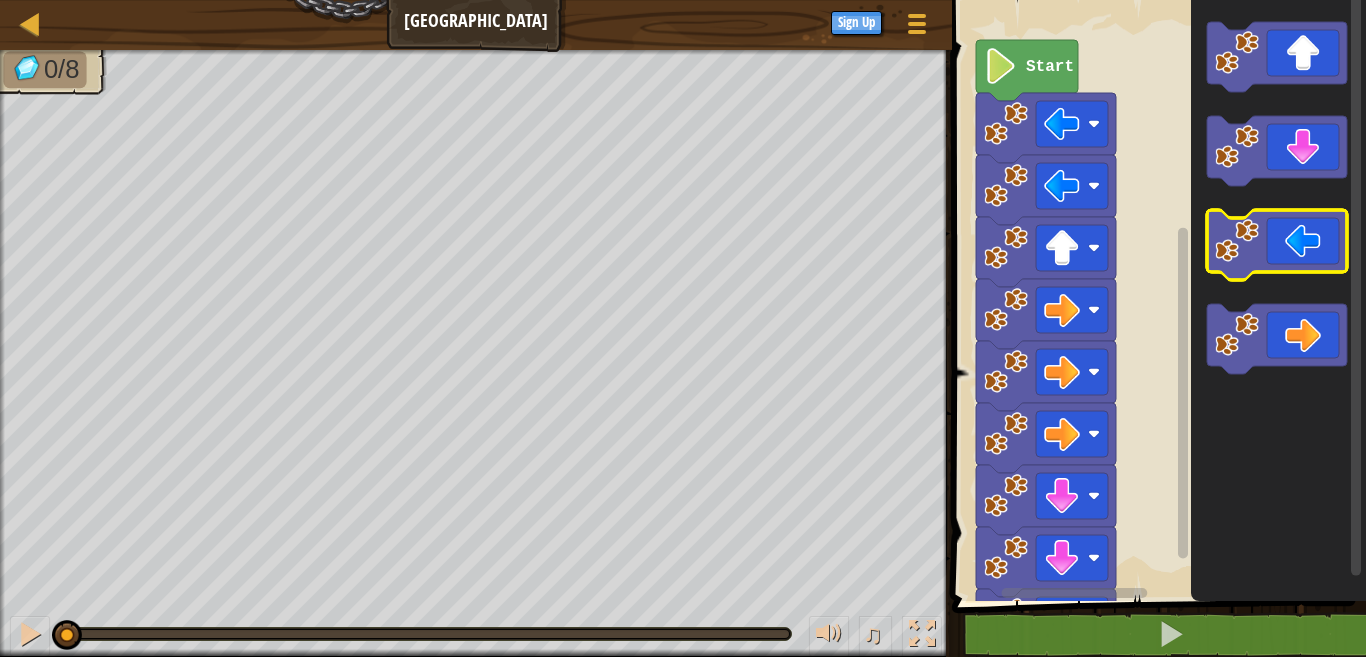 click 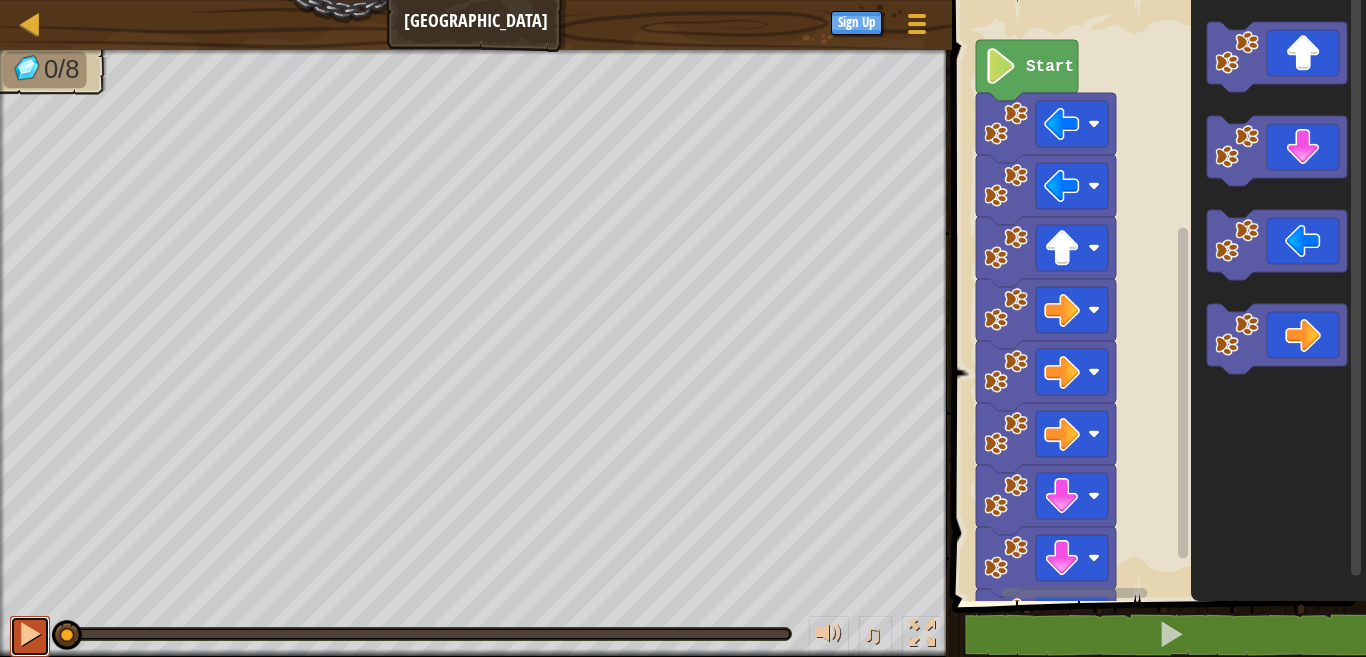click at bounding box center (30, 634) 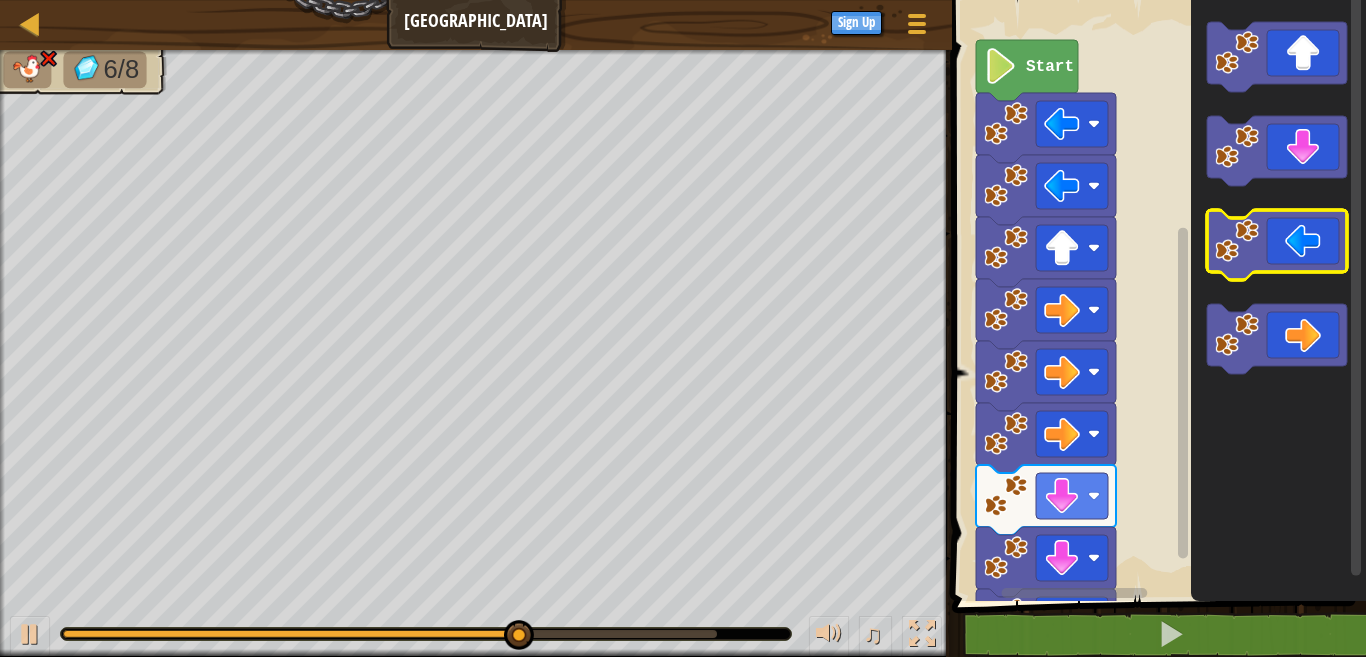 click 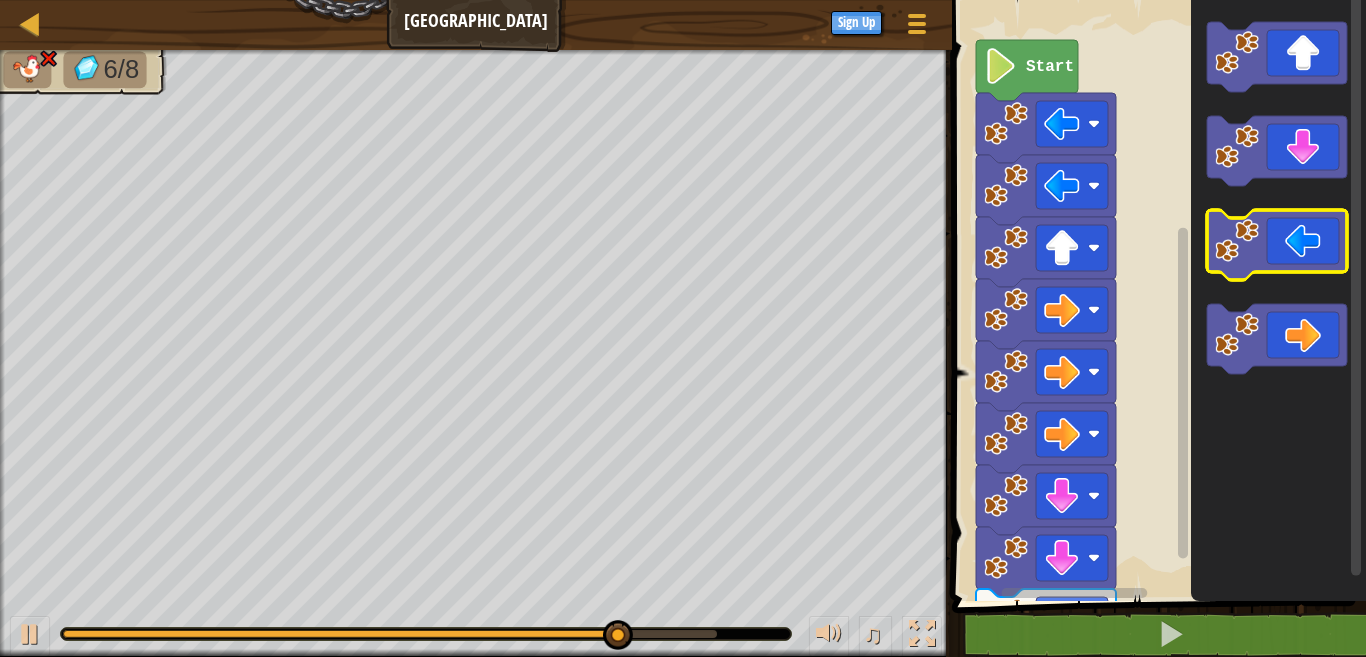 click 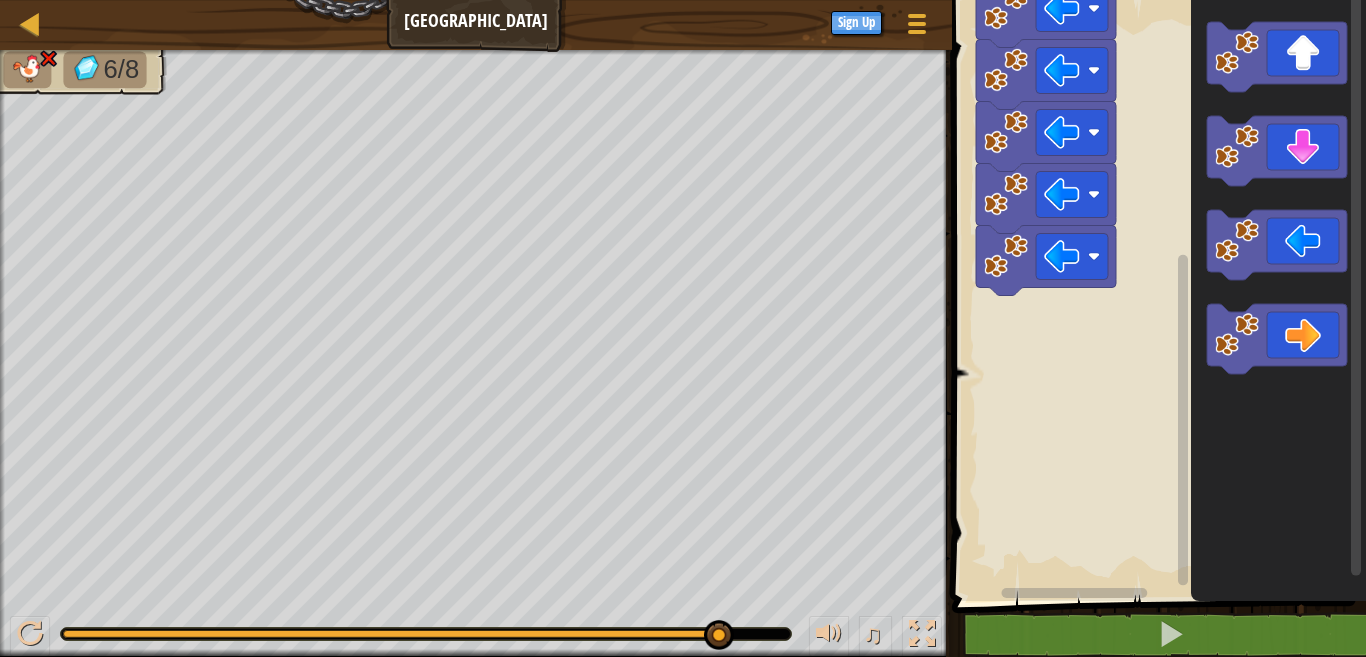click on "Start" at bounding box center [1156, 295] 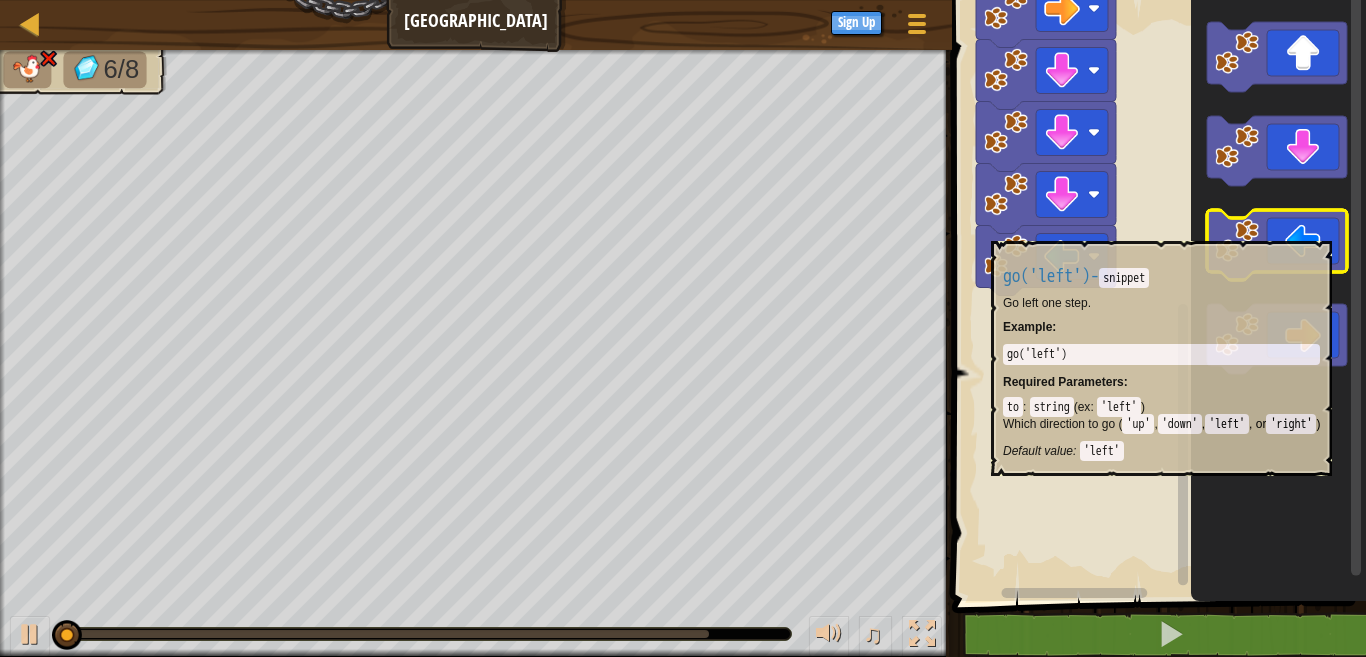 click 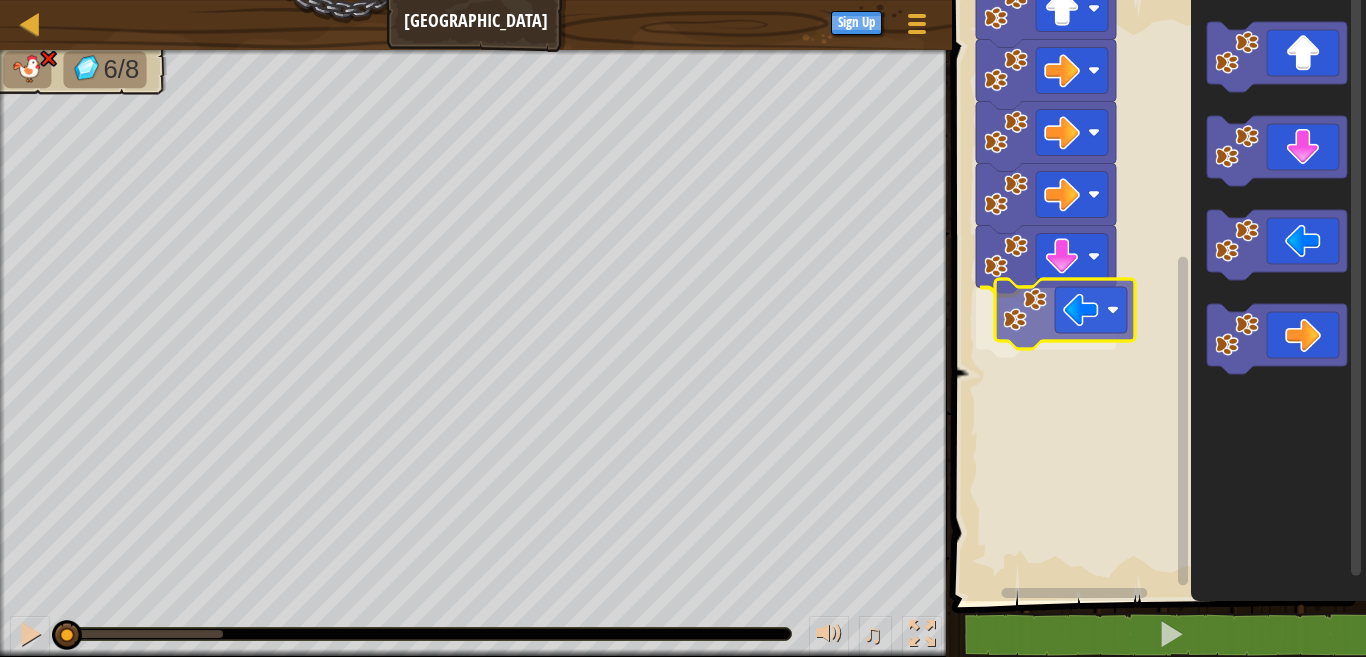click on "Start" at bounding box center [1156, 295] 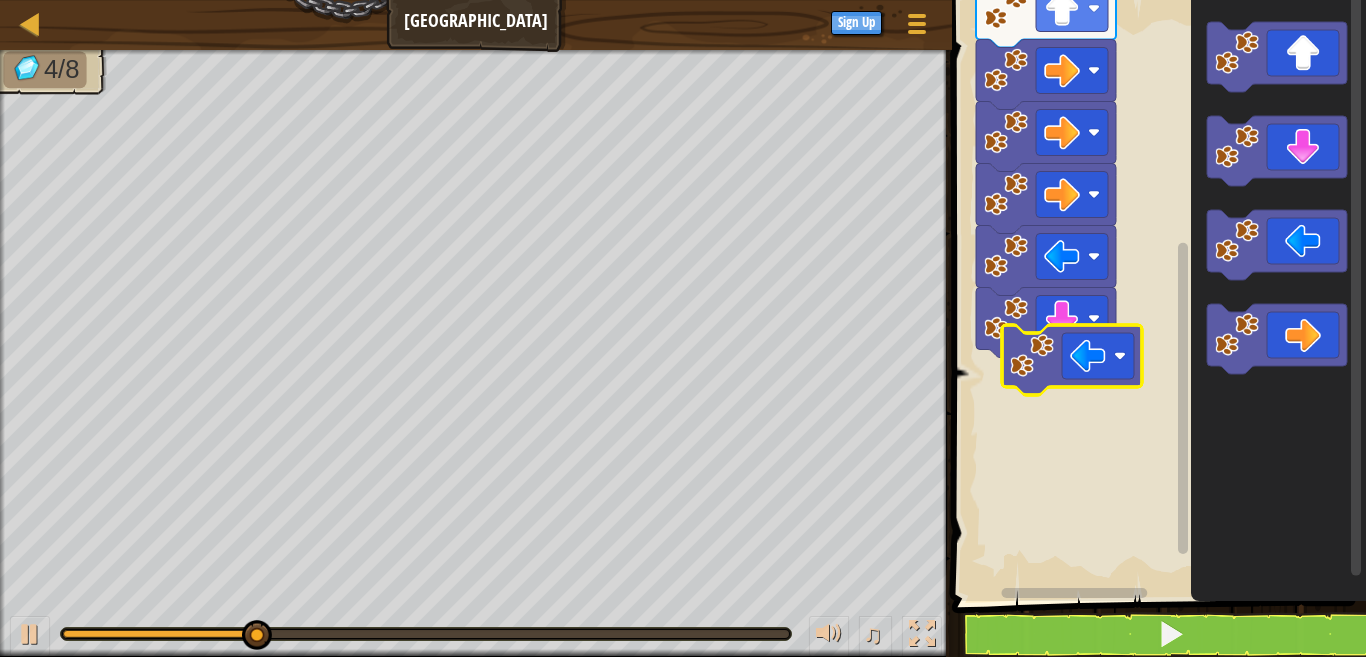 click on "Start" at bounding box center (1156, 295) 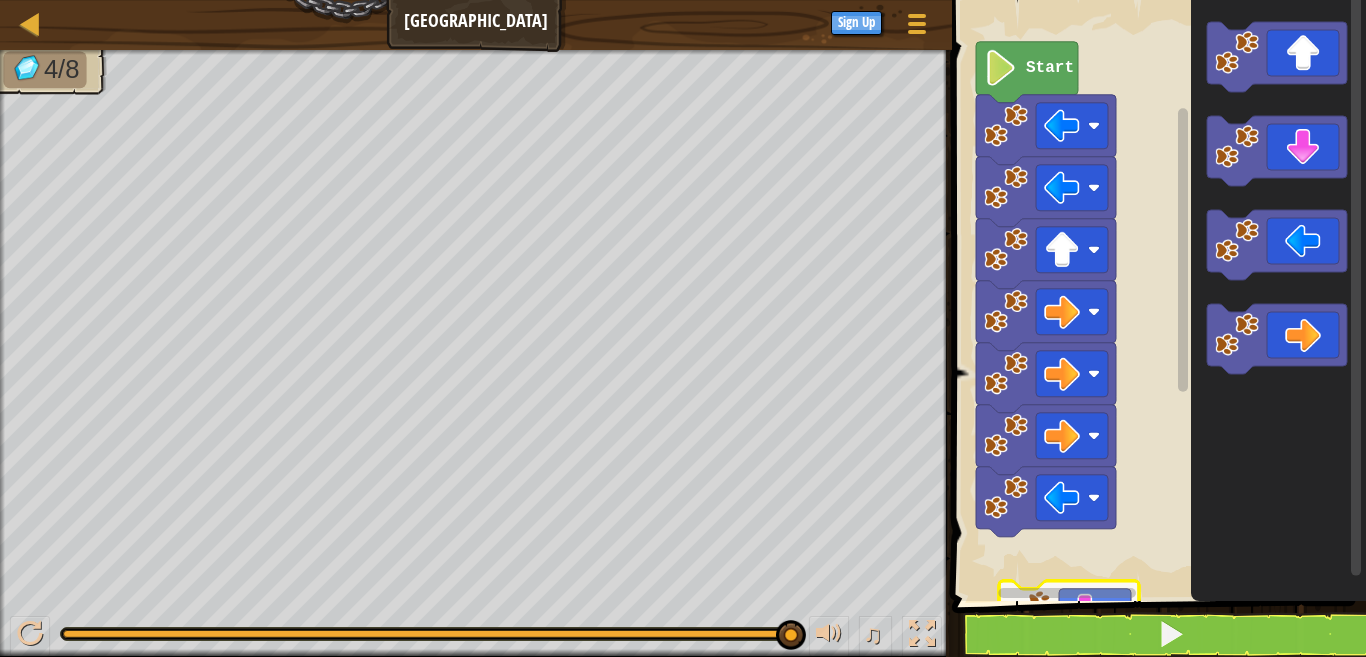 click on "Start" at bounding box center [1156, 295] 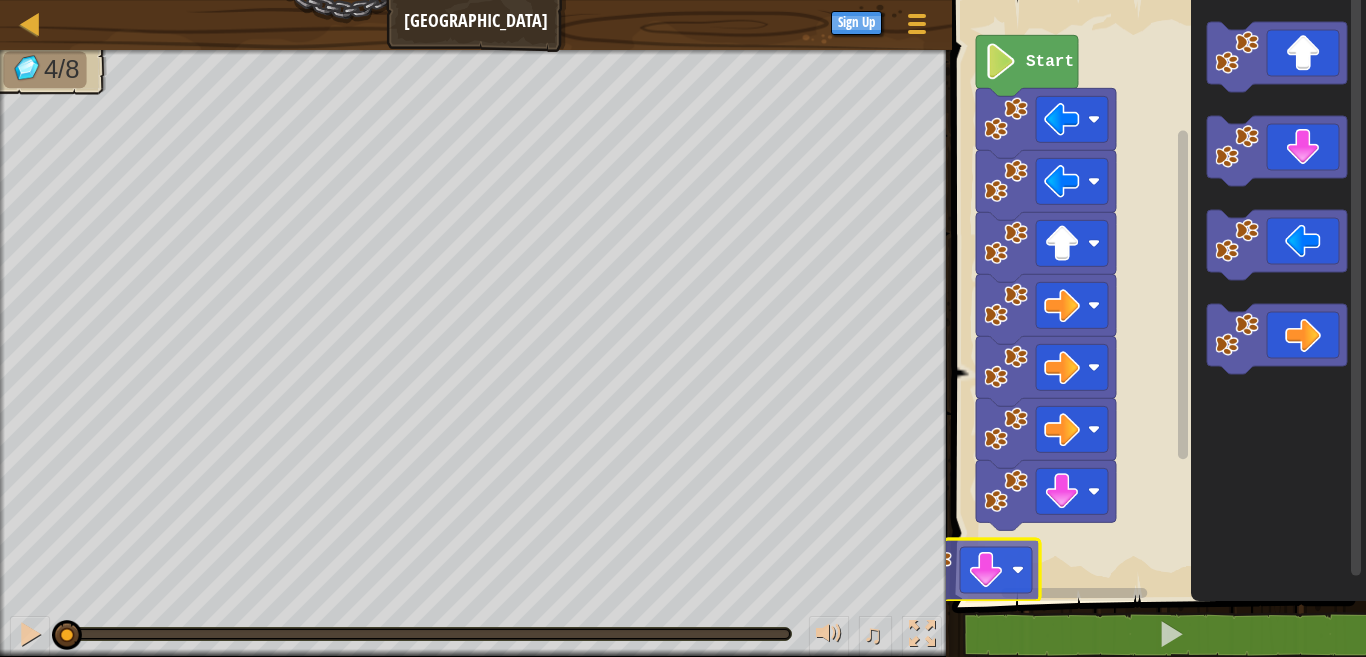 click on "Start" at bounding box center [1156, 295] 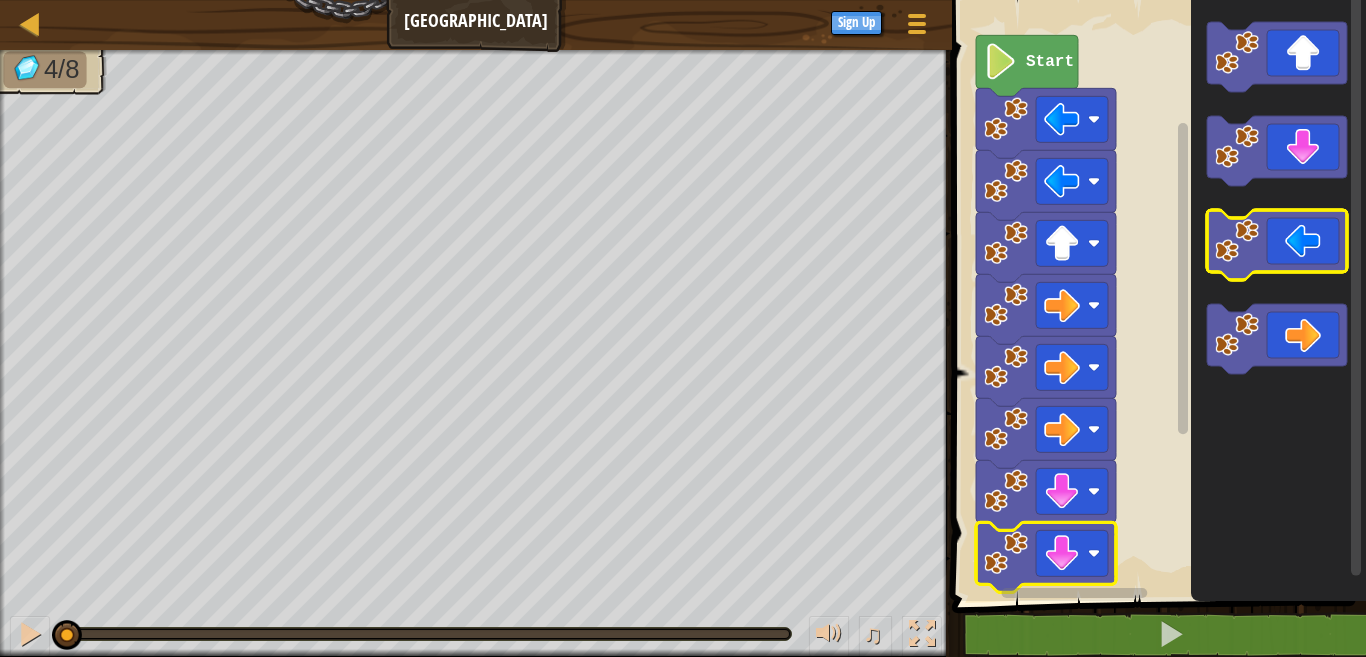 click 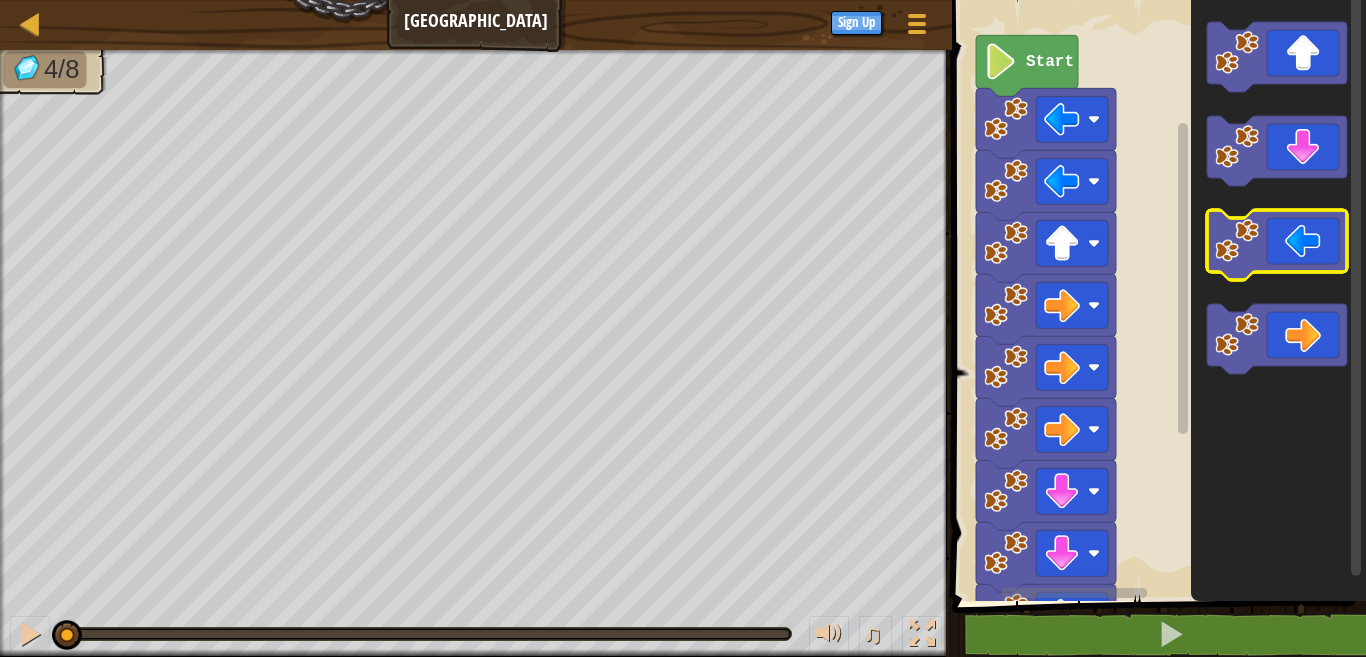 click 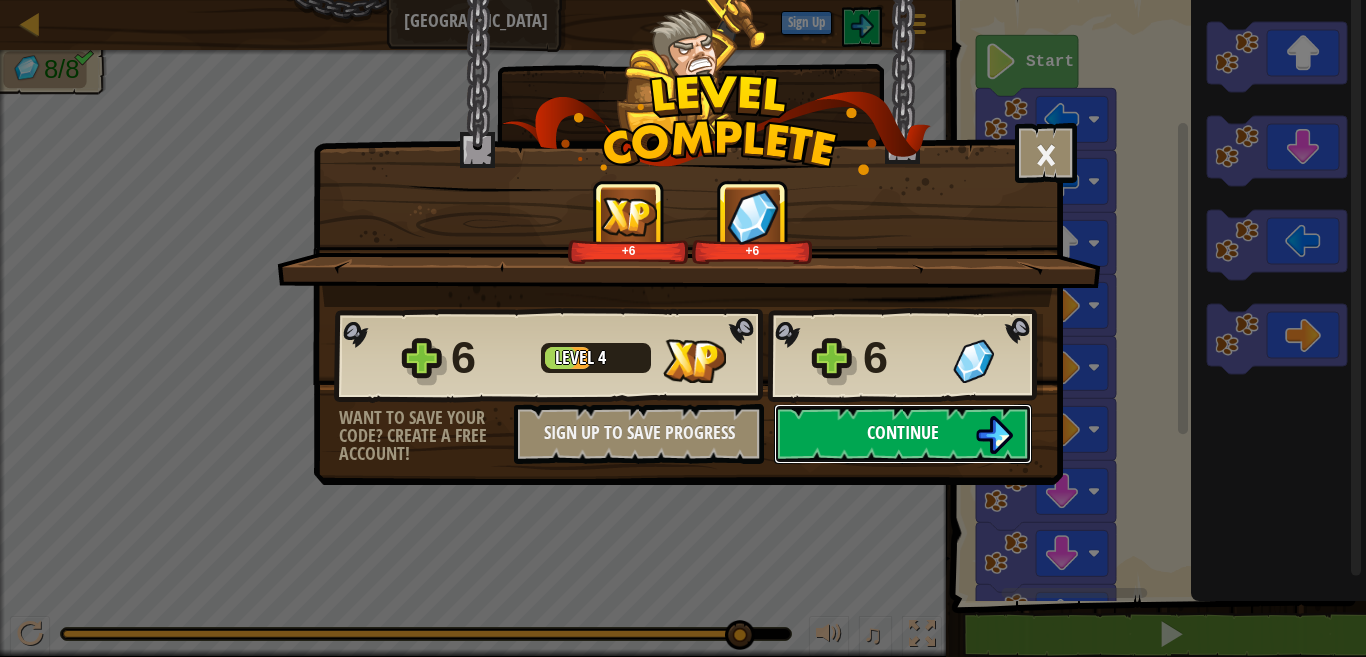 click on "Continue" at bounding box center [903, 434] 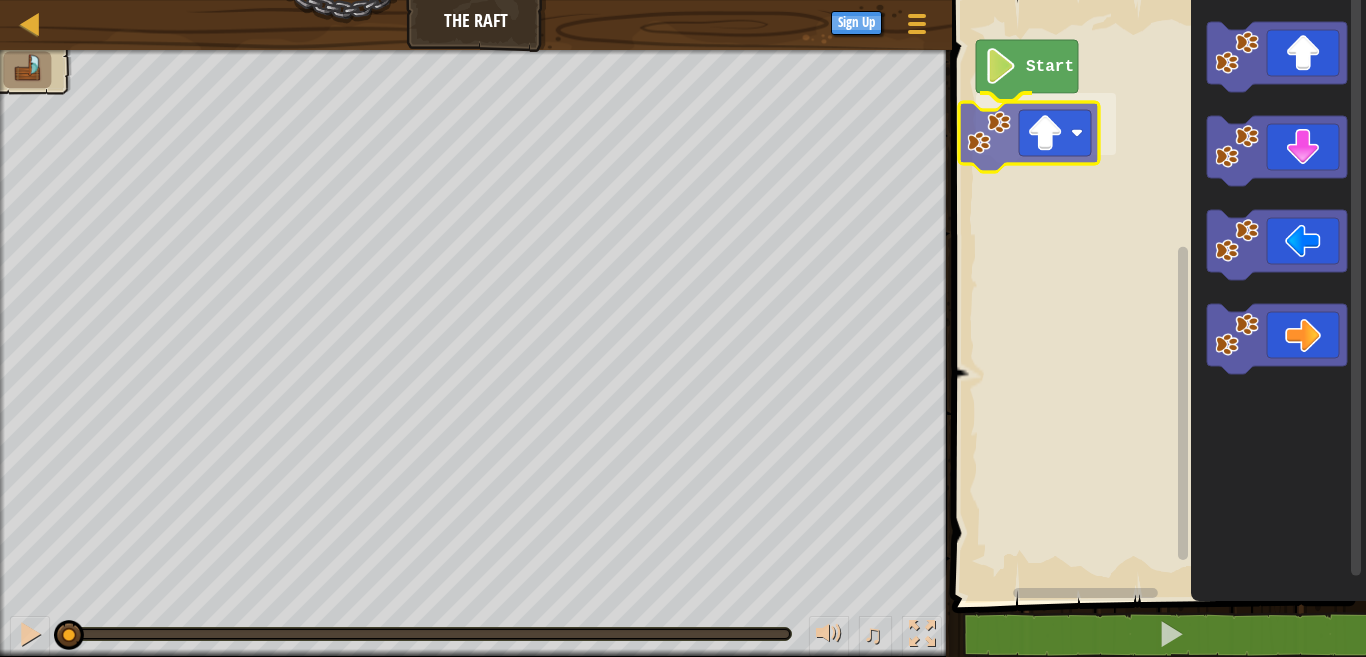 click on "Start" at bounding box center [1156, 295] 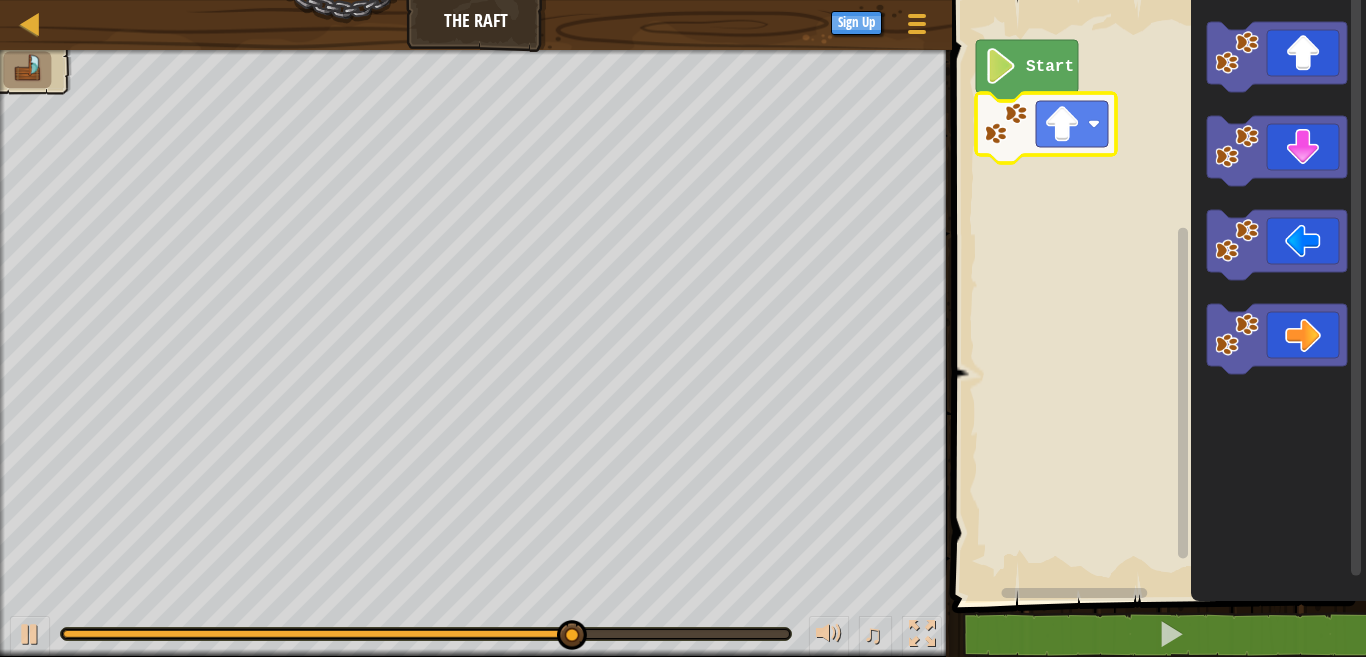 click 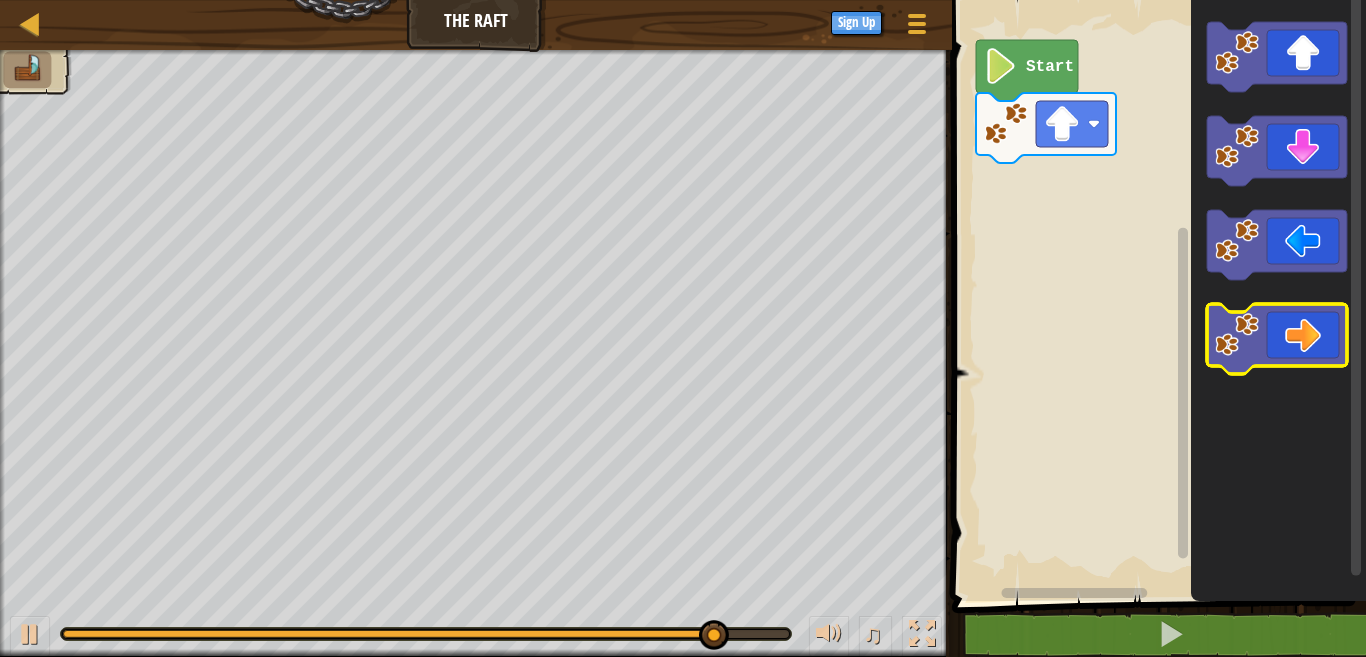 click 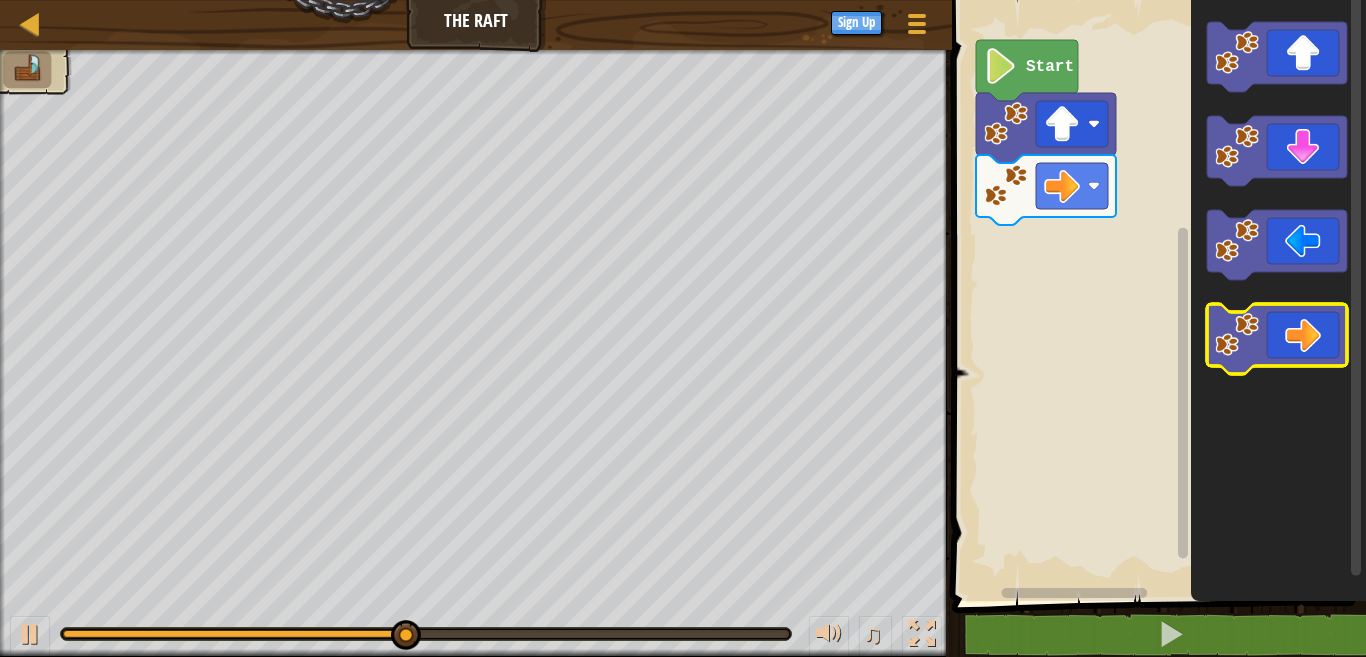 click 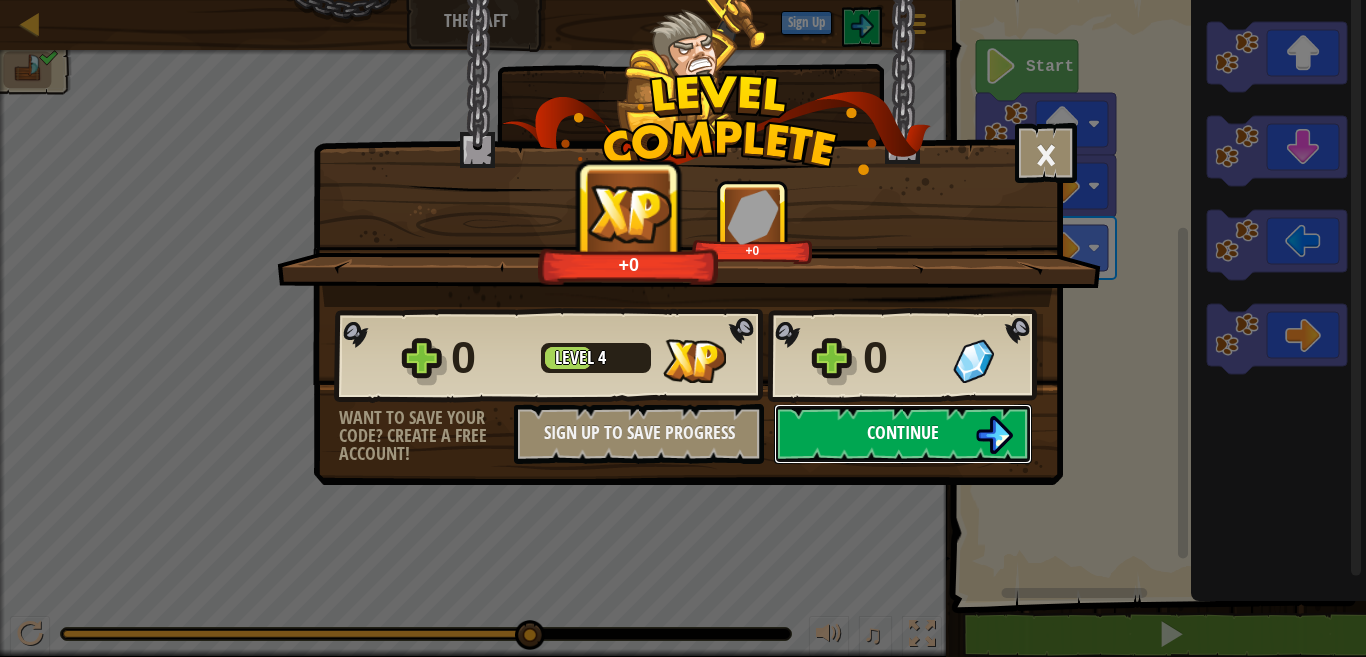 click on "Continue" at bounding box center [903, 434] 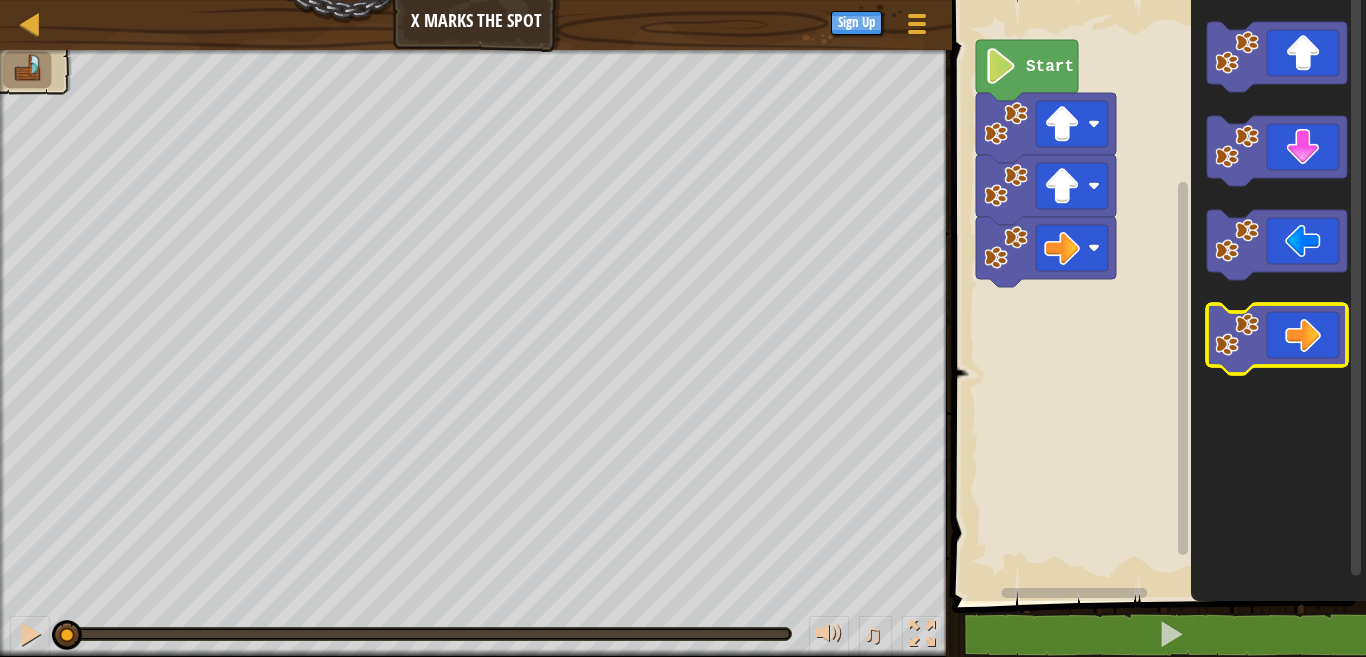 click 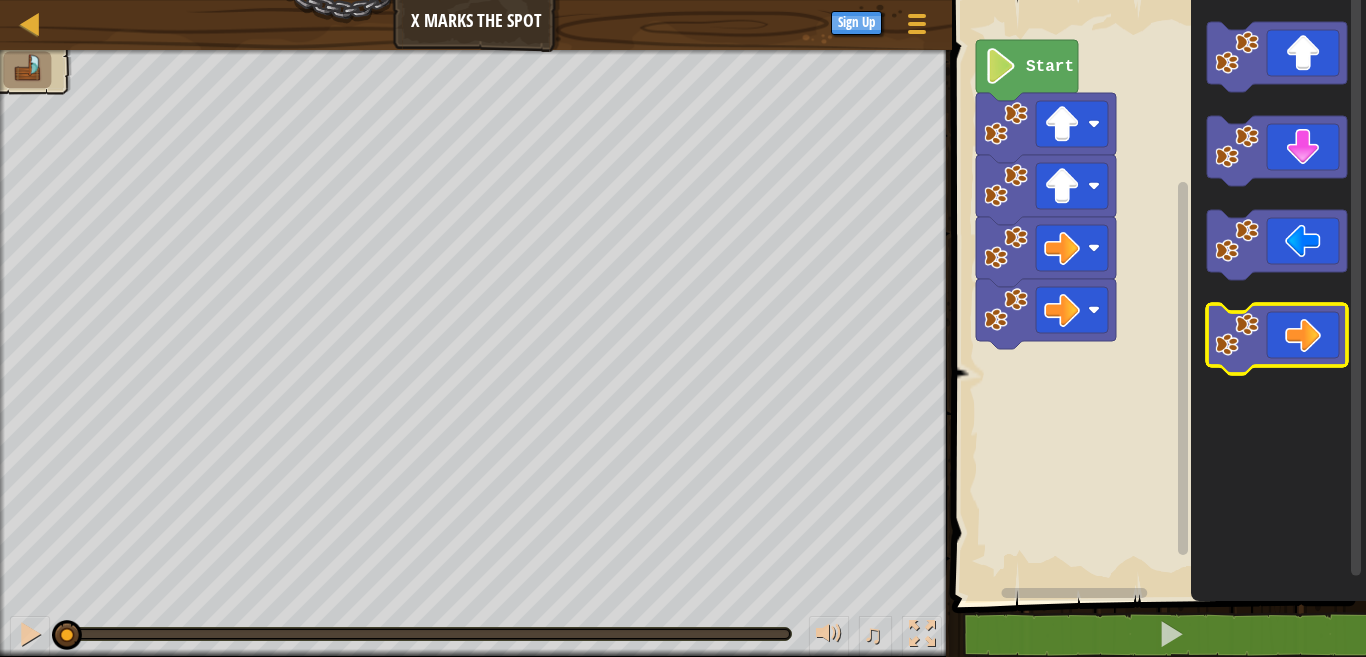 click 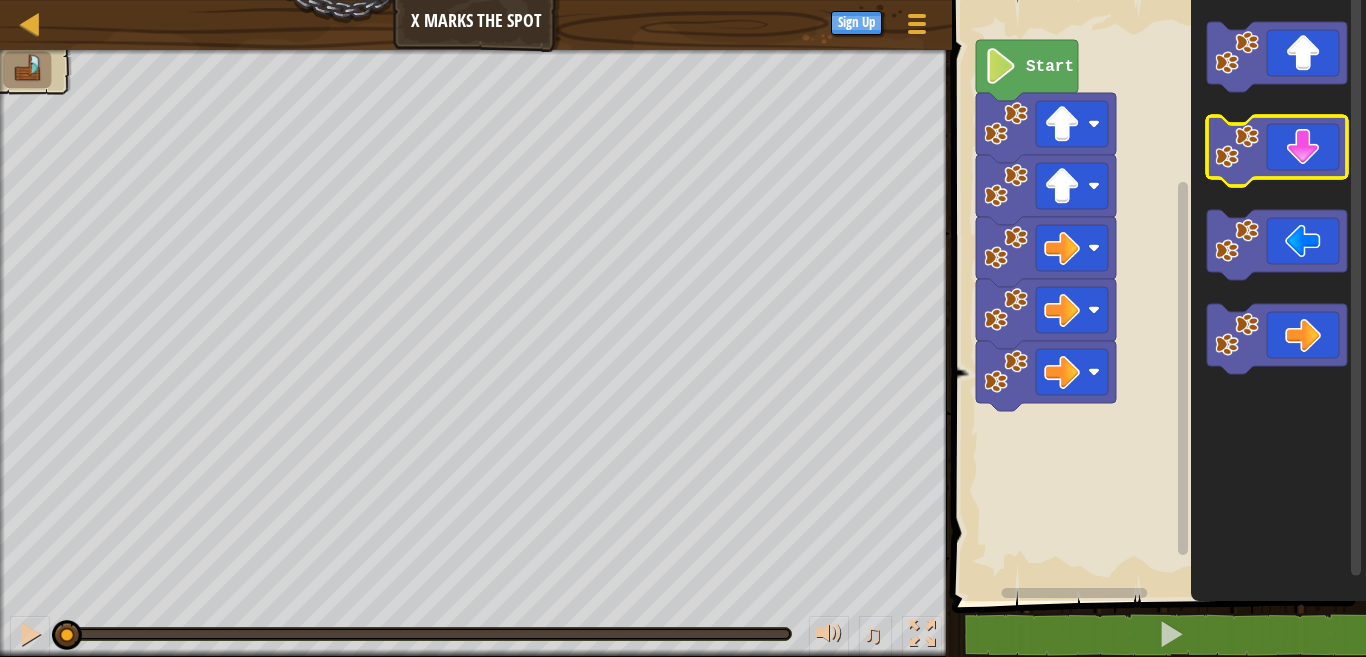 click 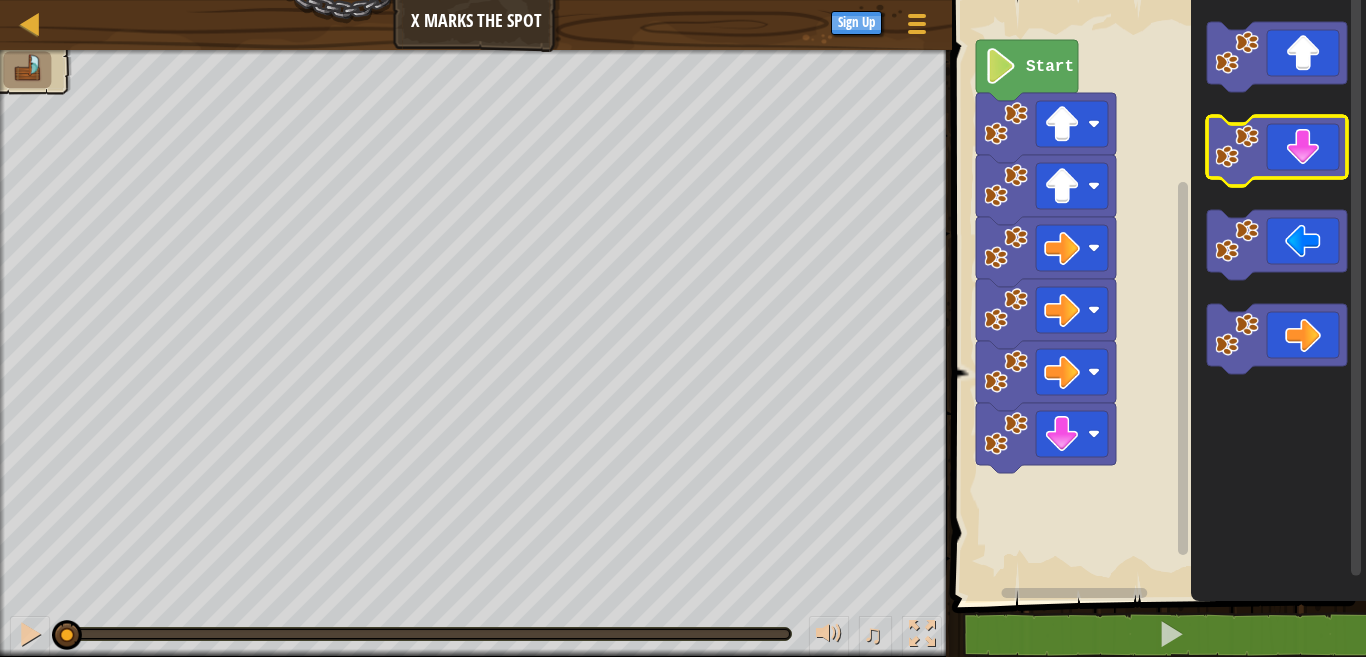 click 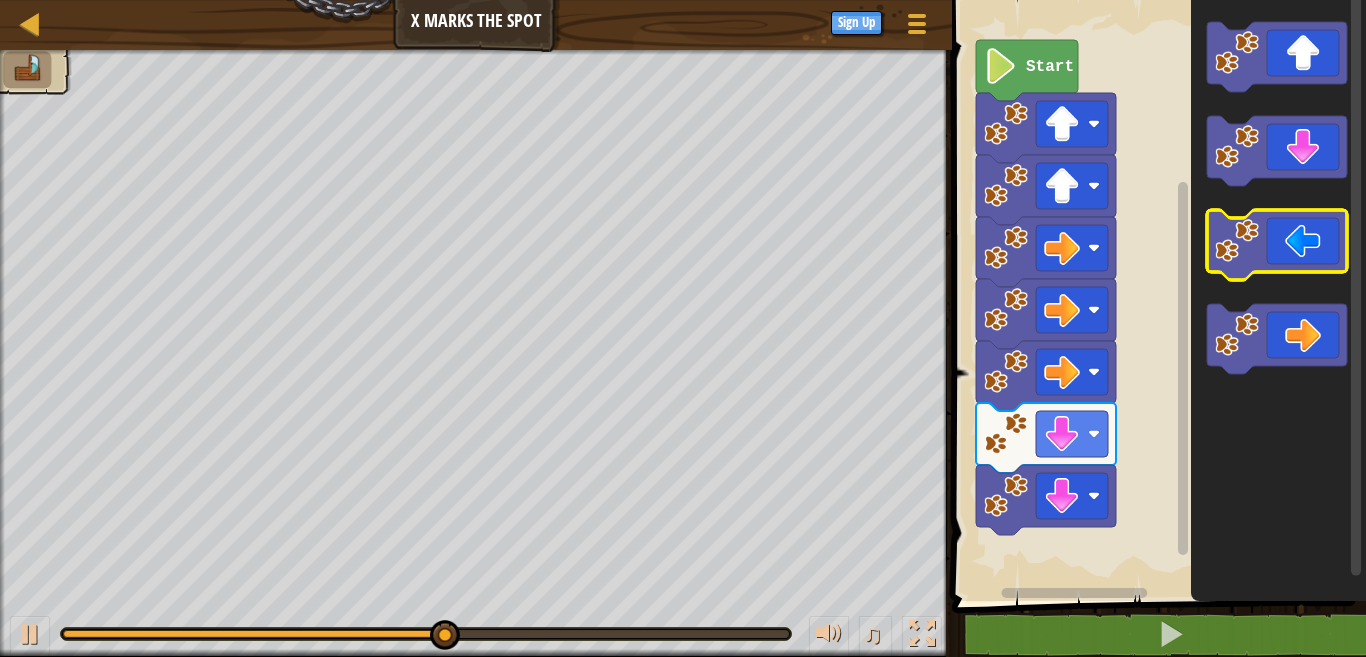 click 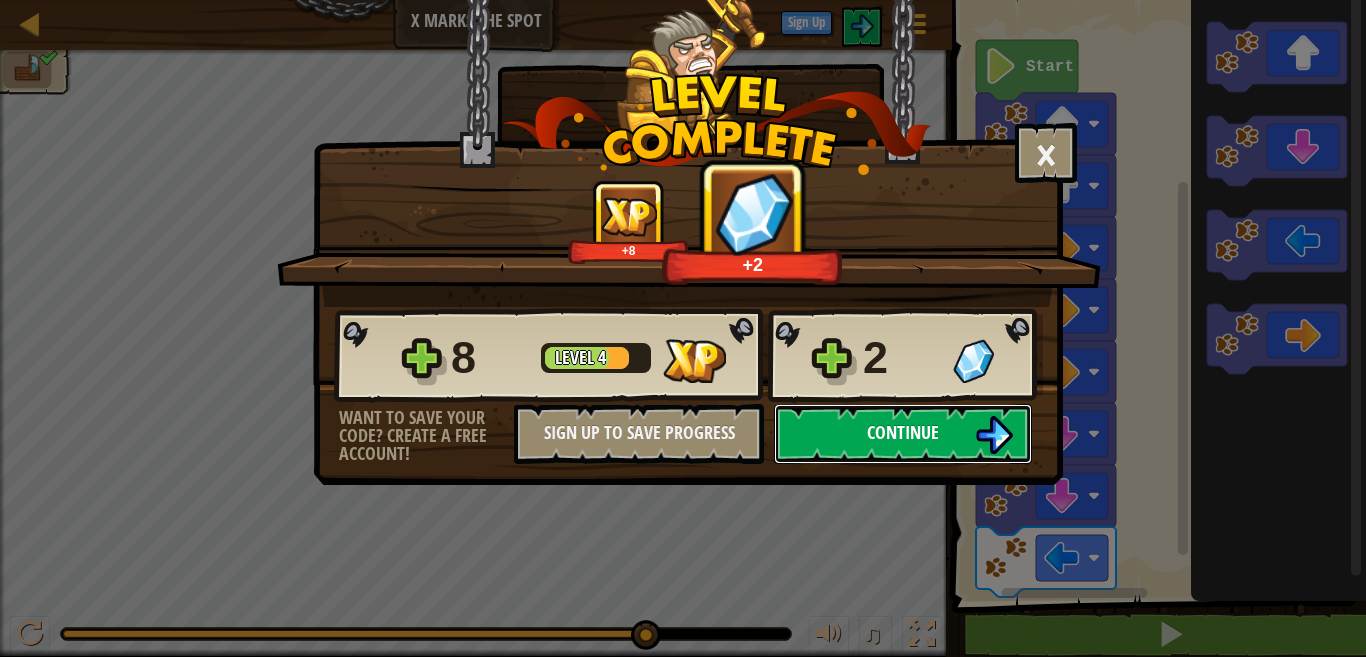 click on "Continue" at bounding box center (903, 434) 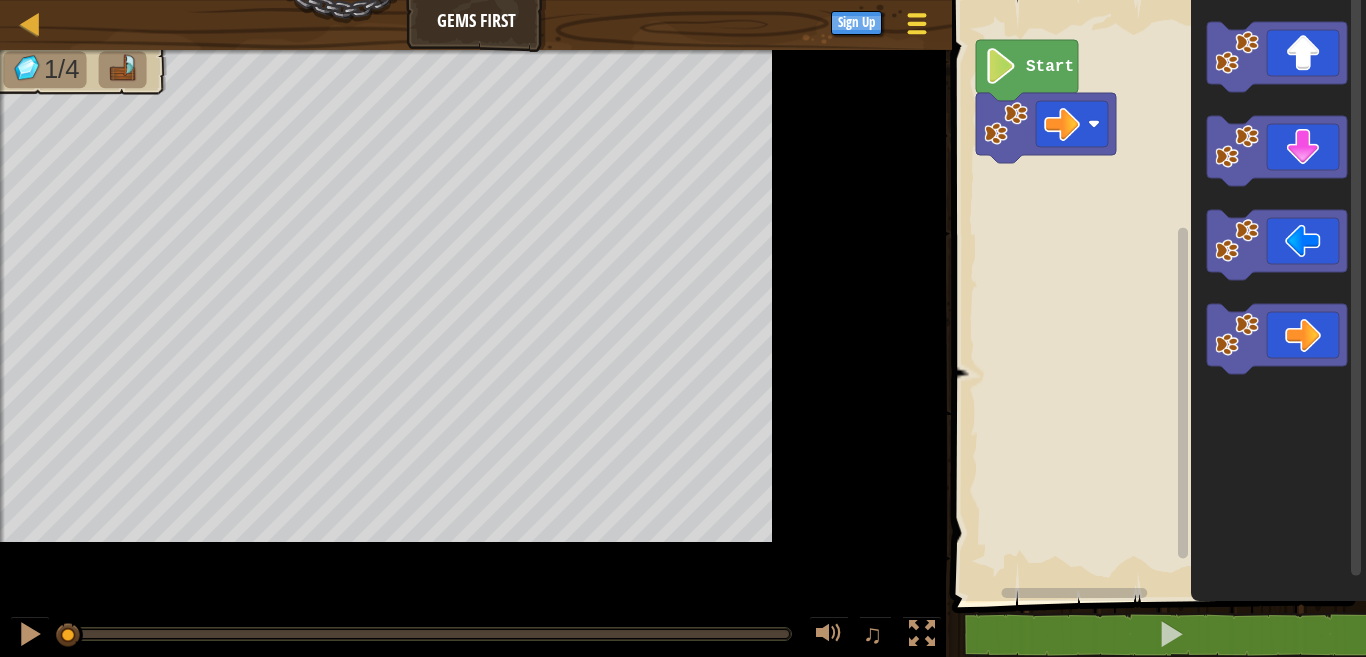 click at bounding box center (917, 24) 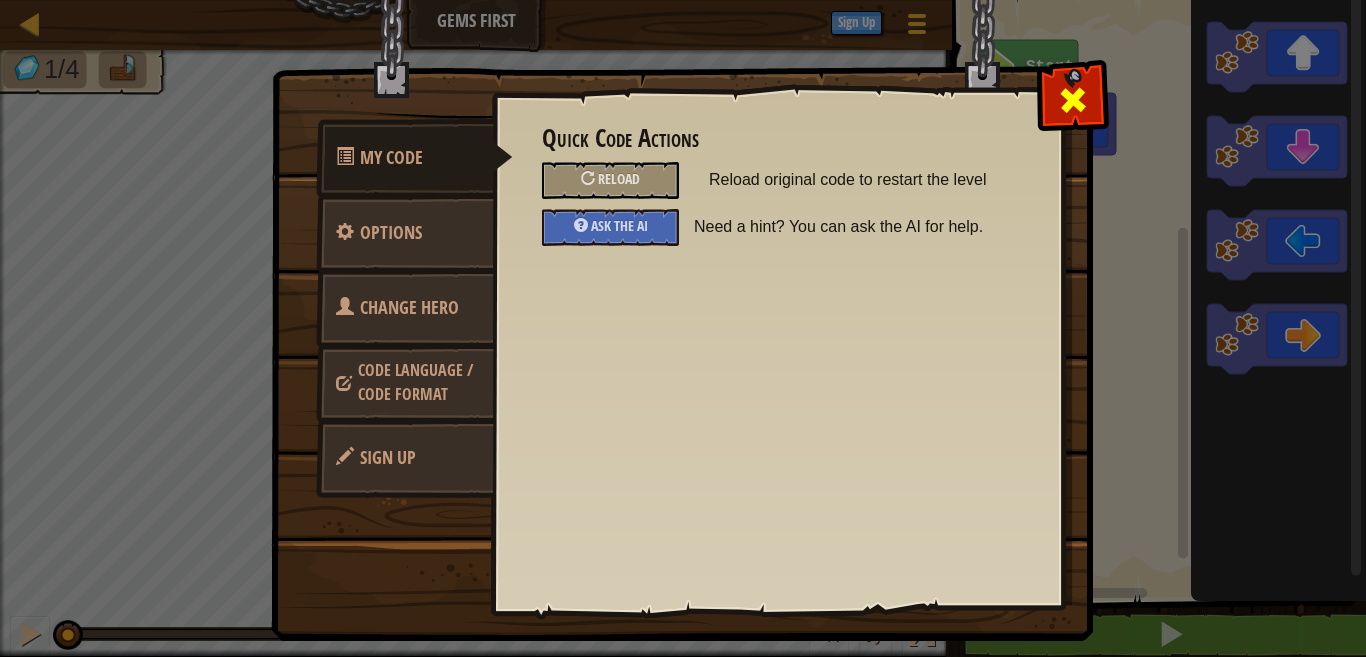 click at bounding box center (1072, 95) 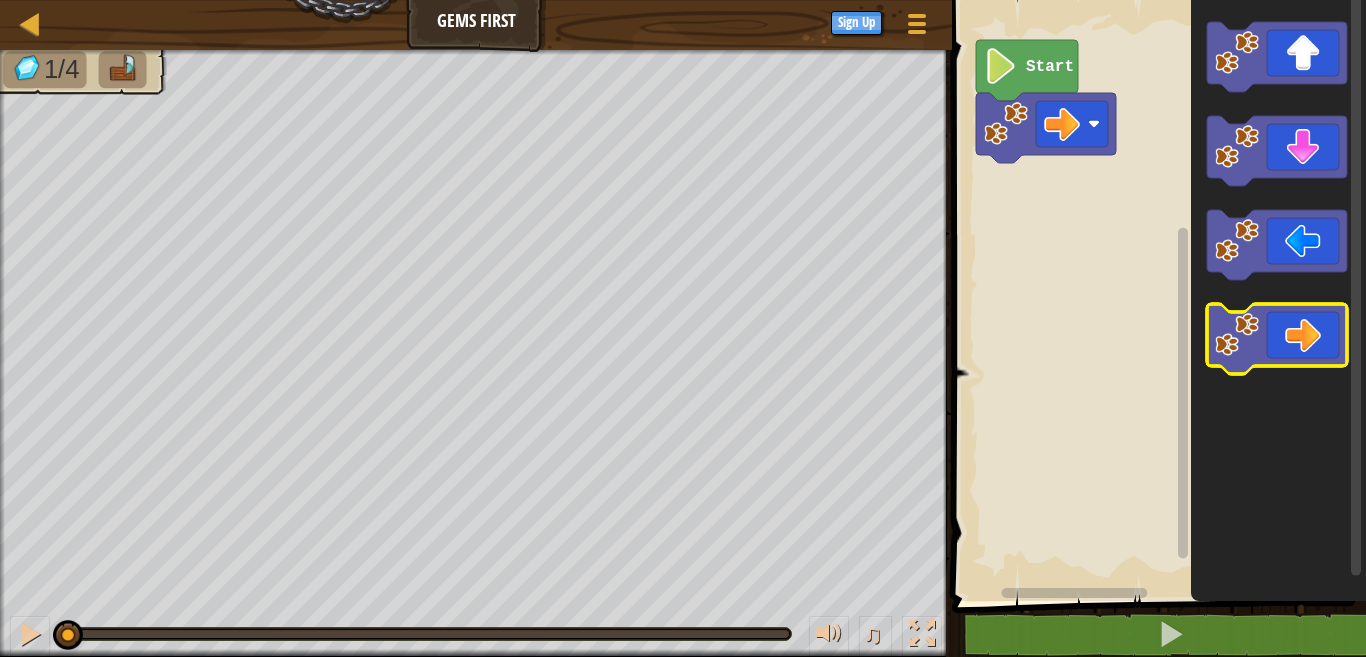 click 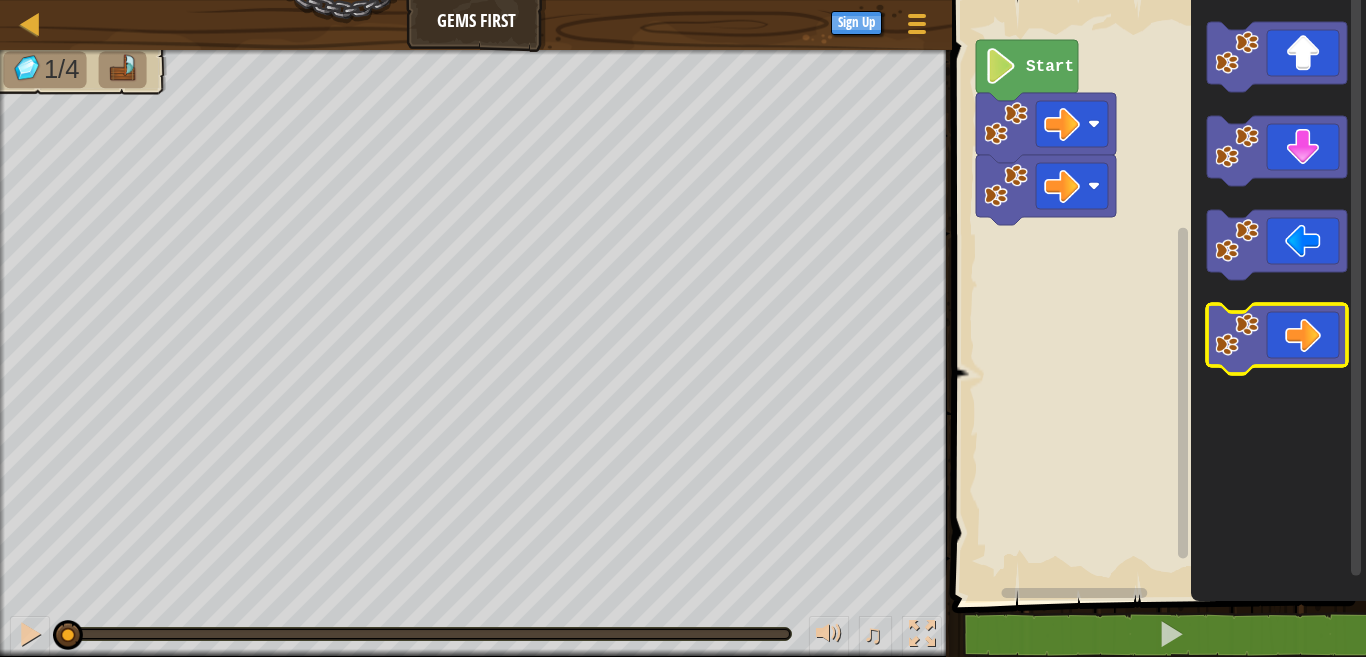 click 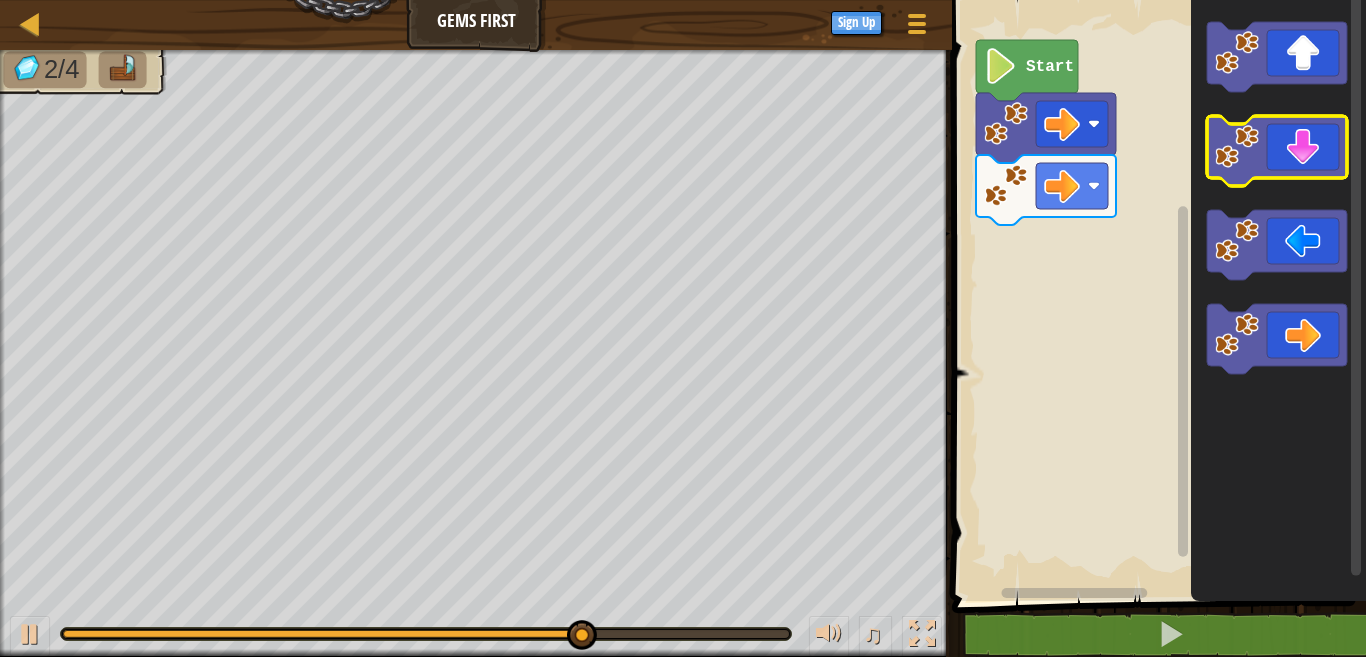 click 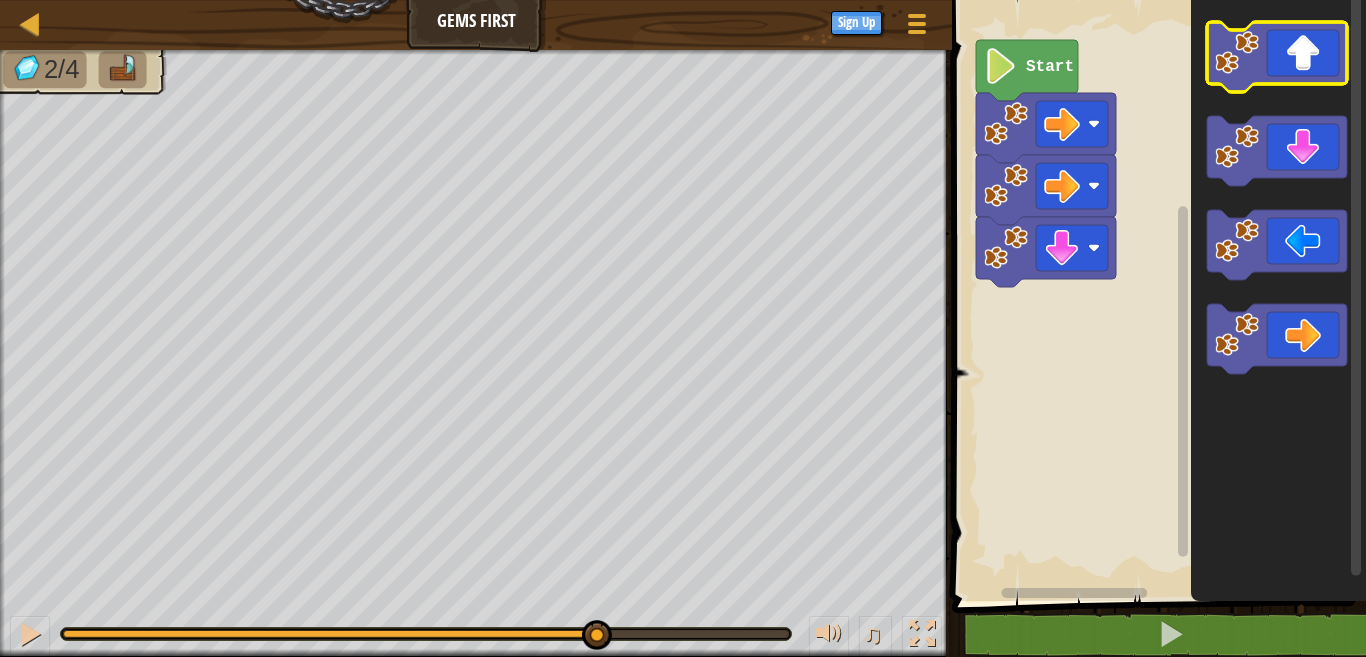 click 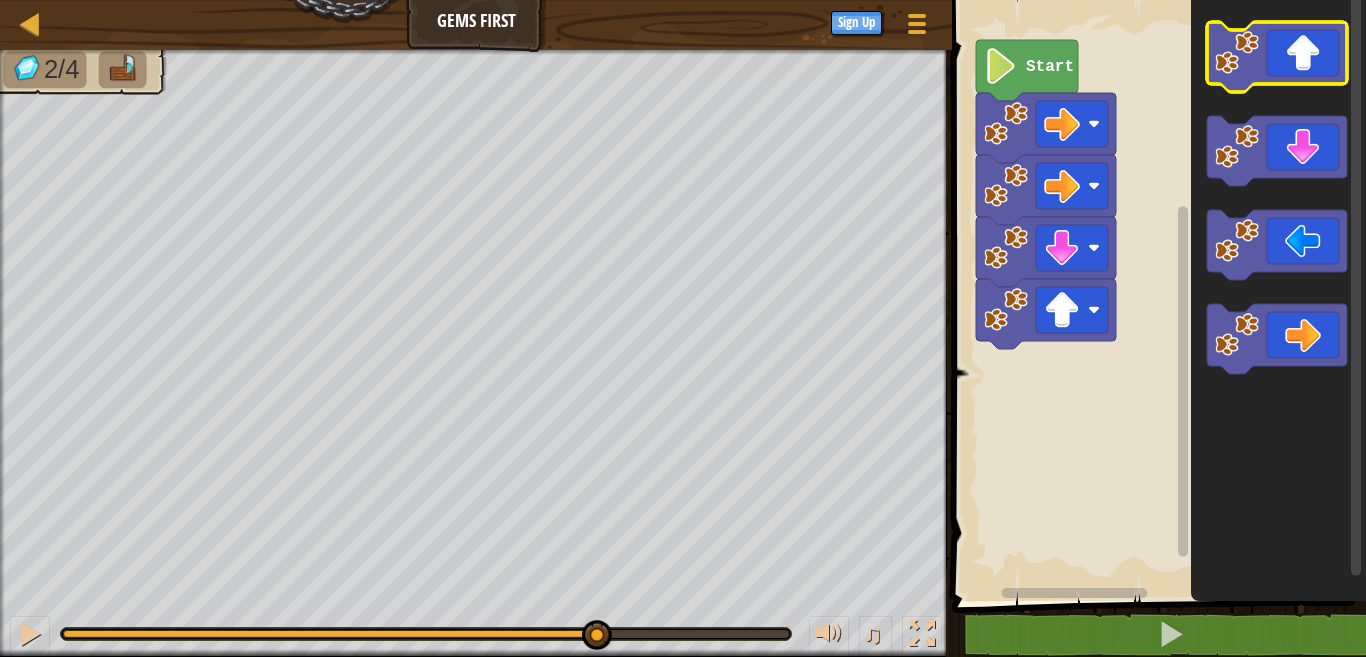 click 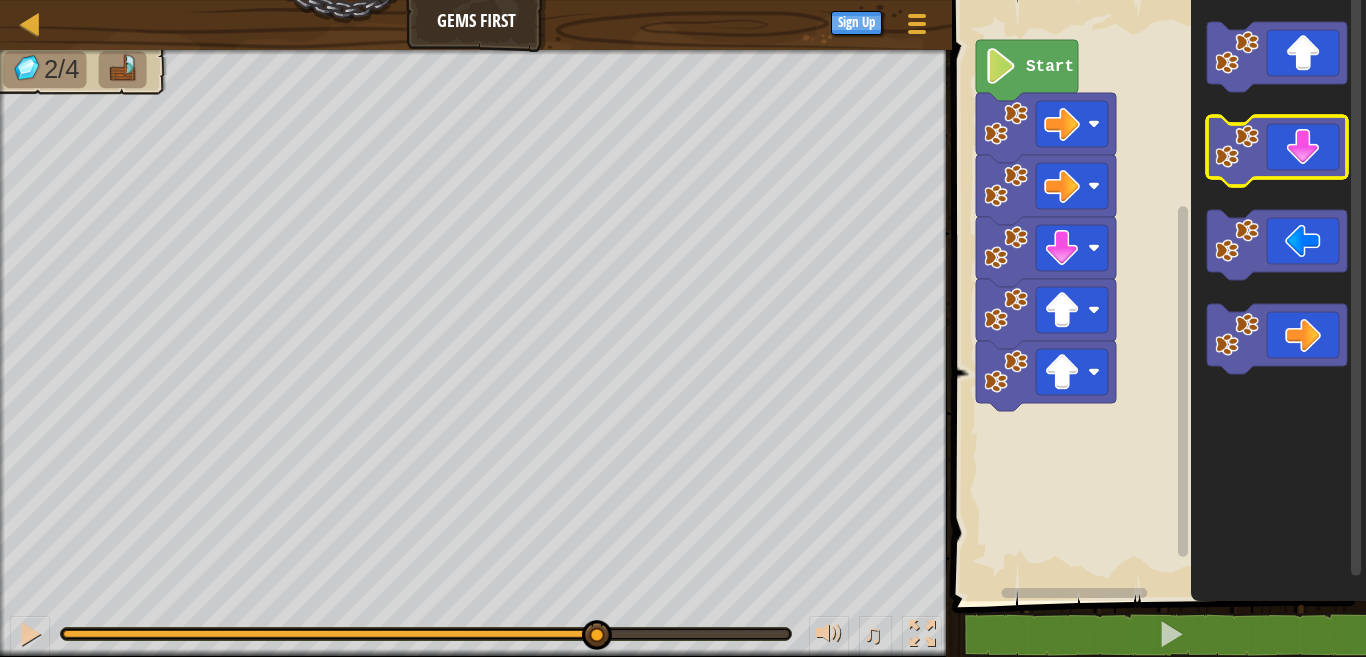 click 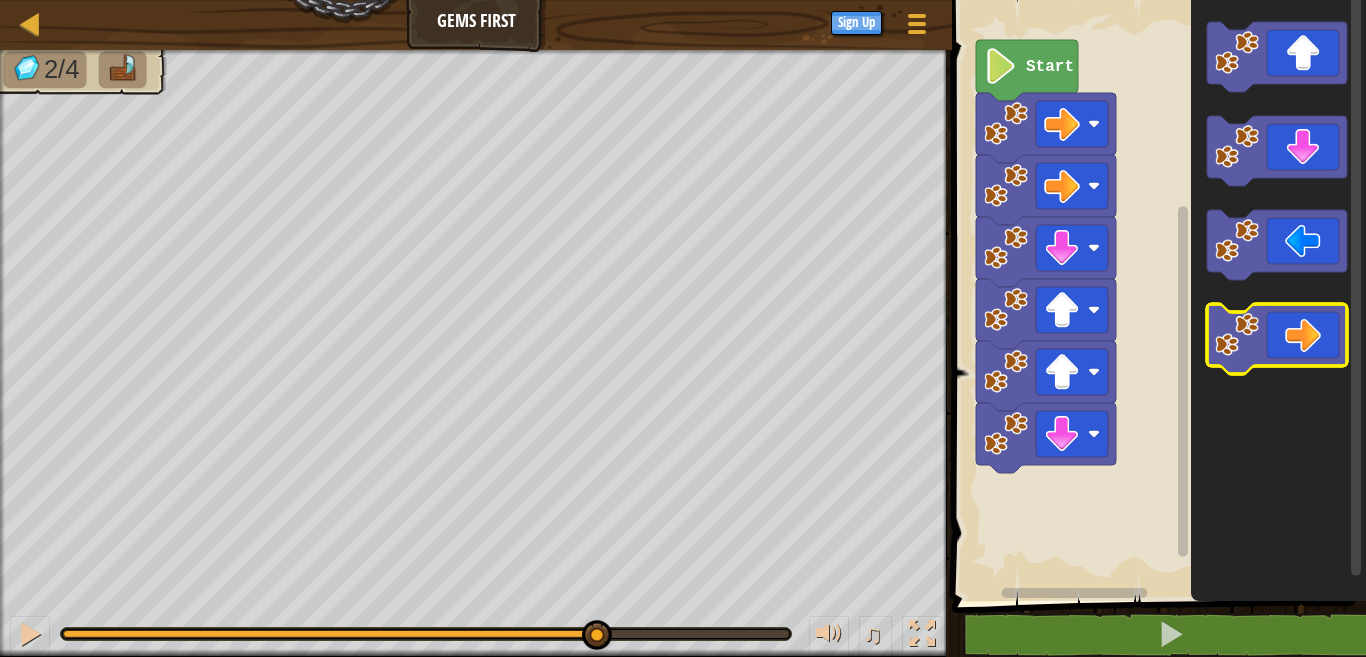 click 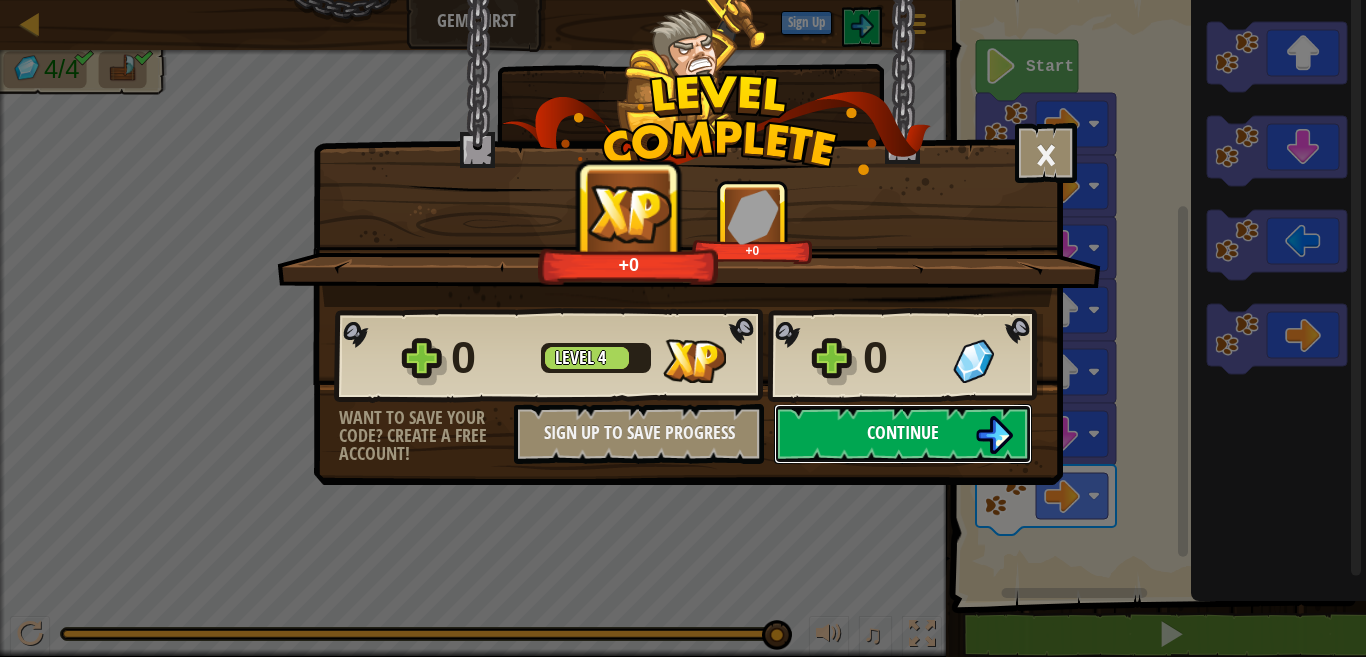 click on "Continue" at bounding box center (903, 434) 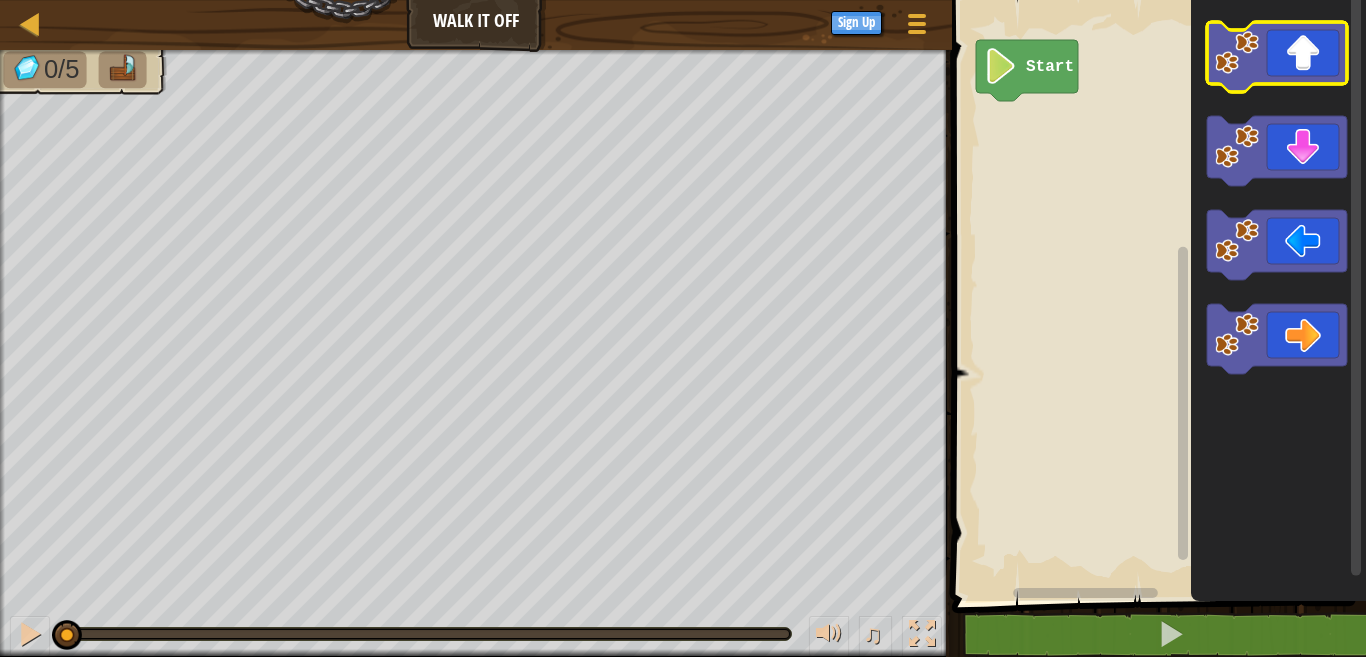 click 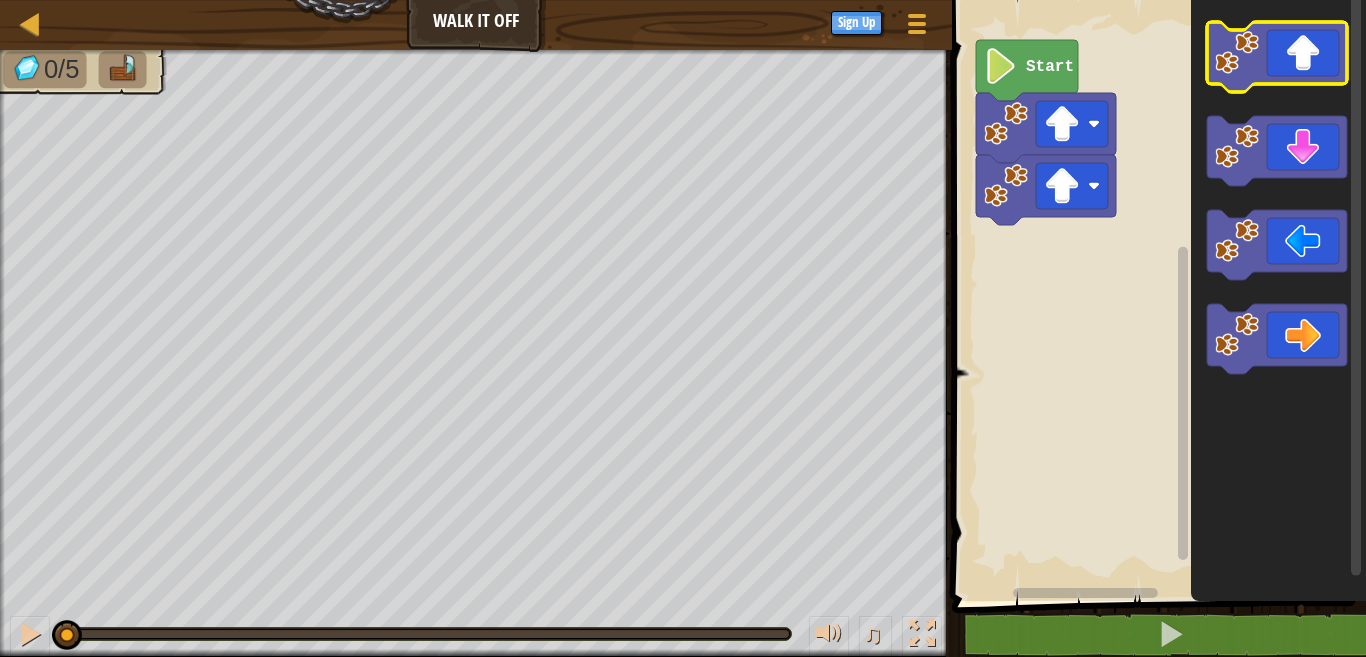 click 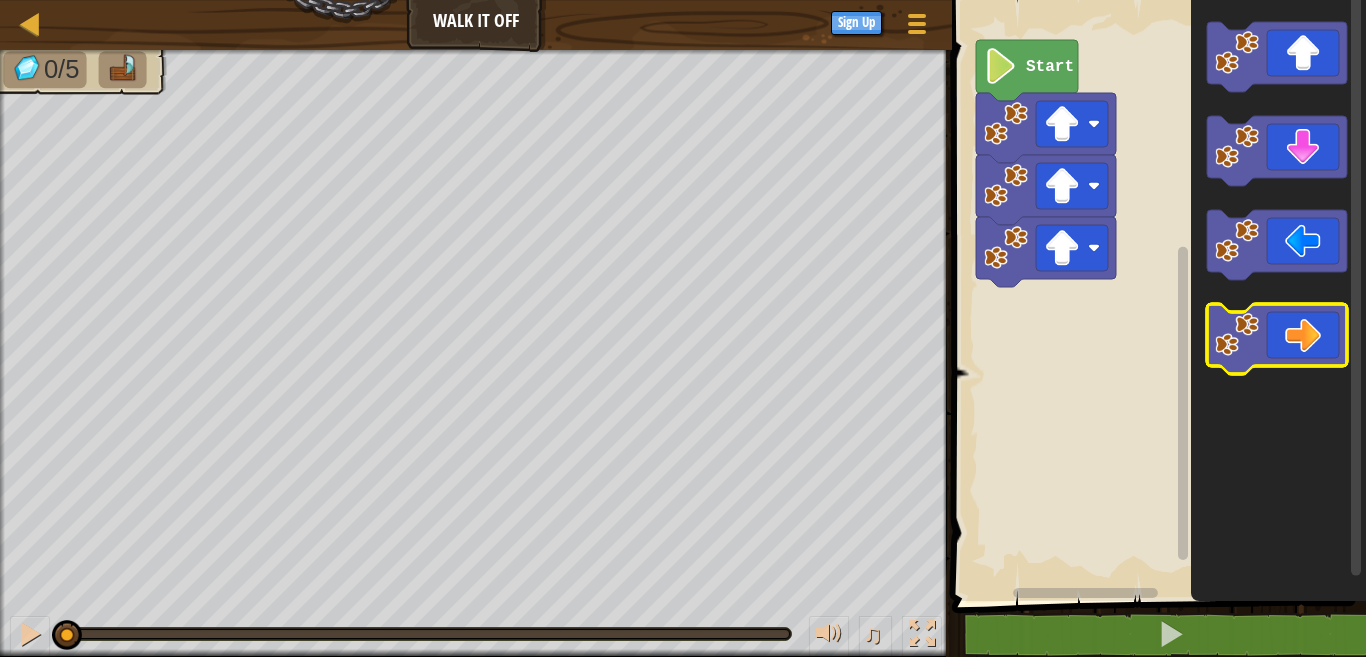 click 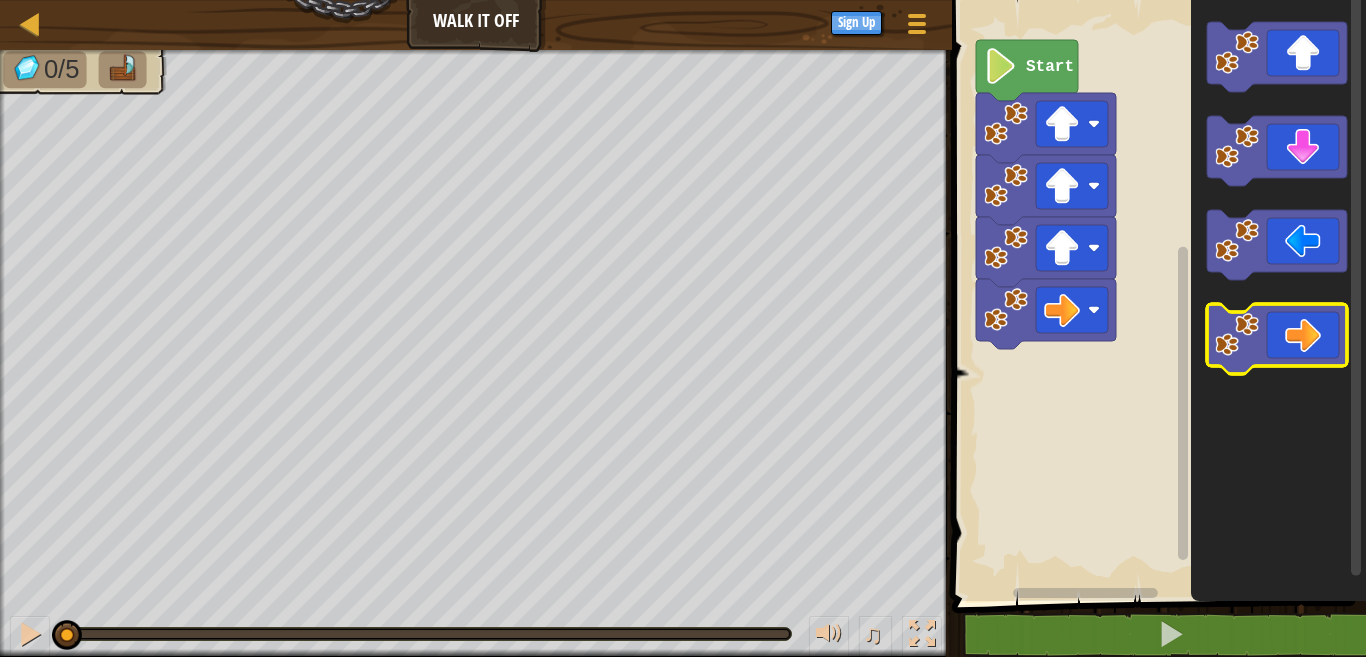 click 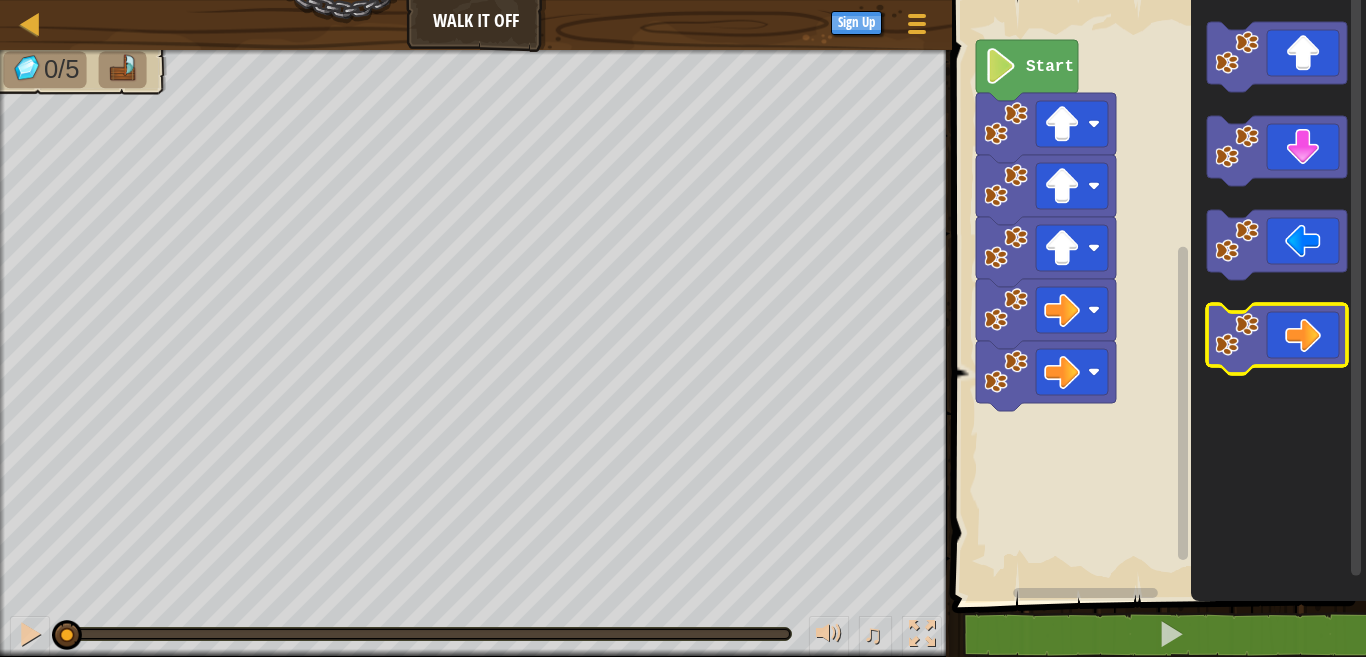 click 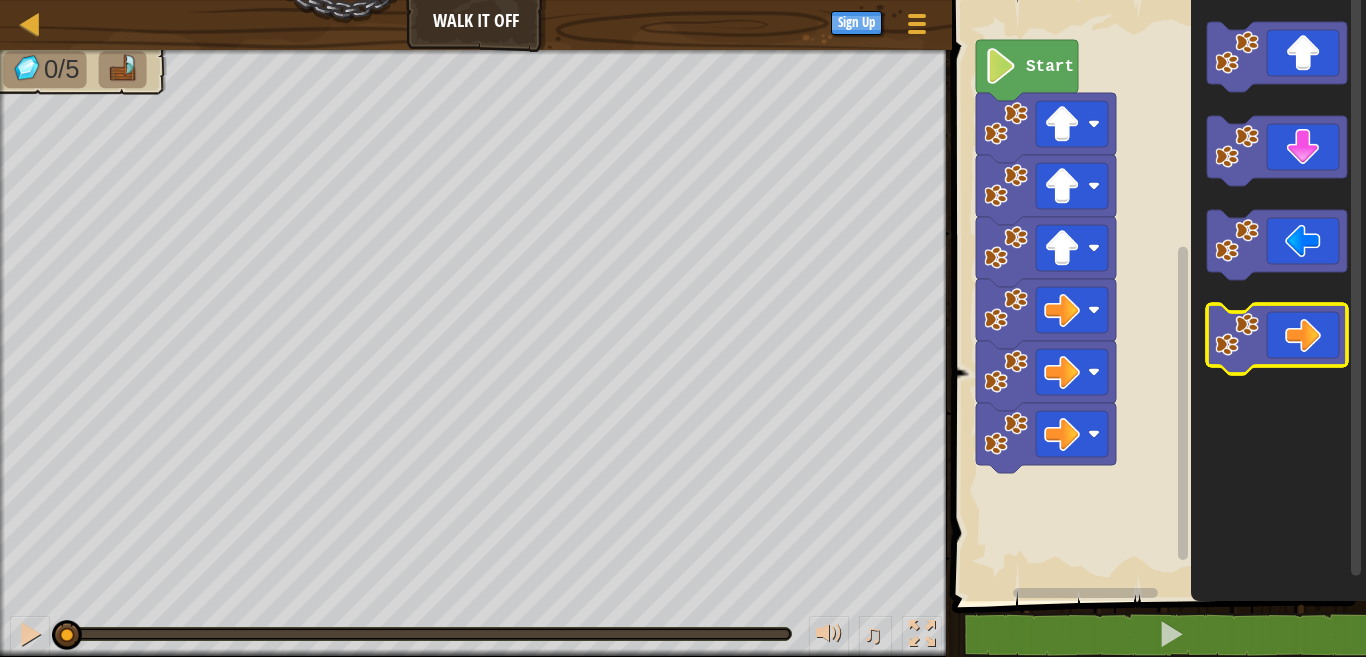 click 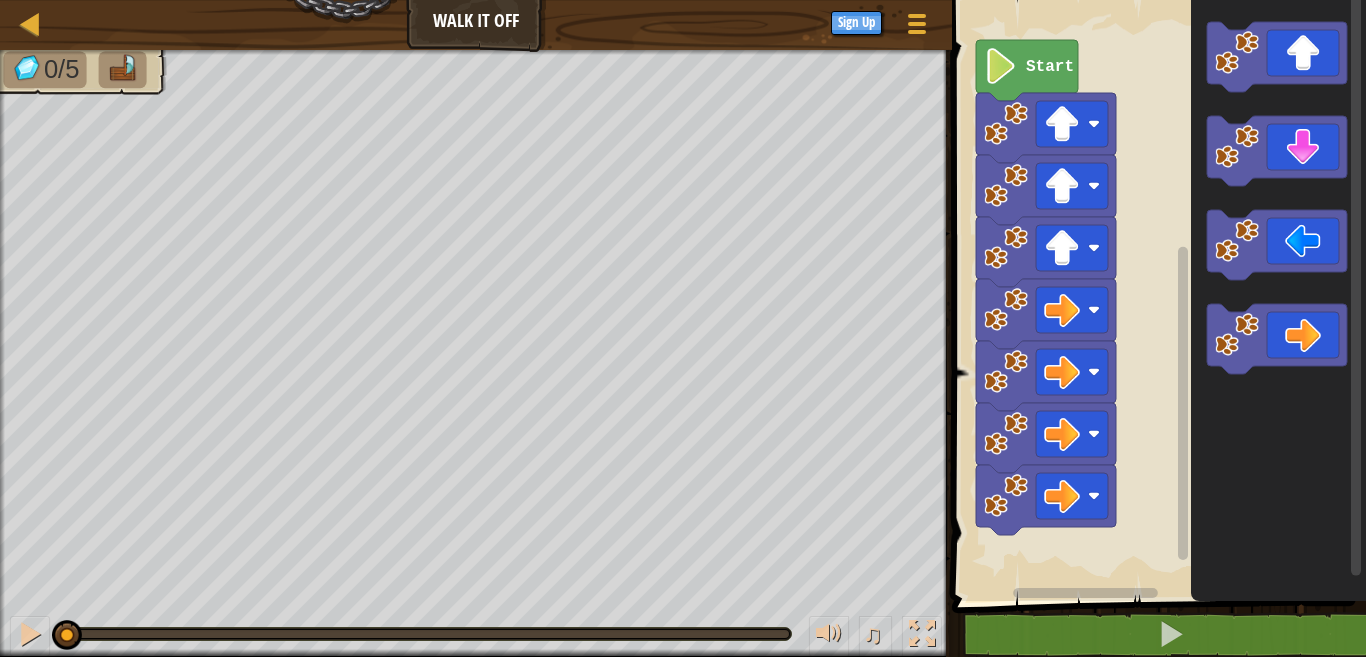 click 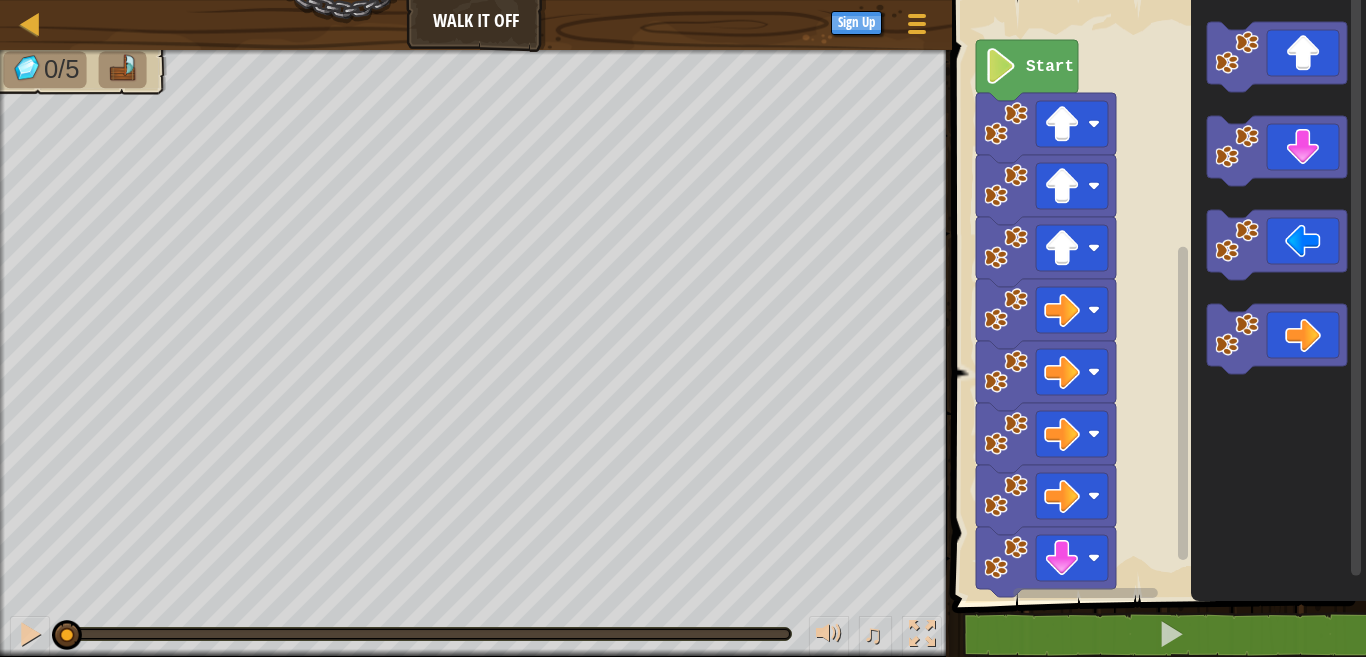 click 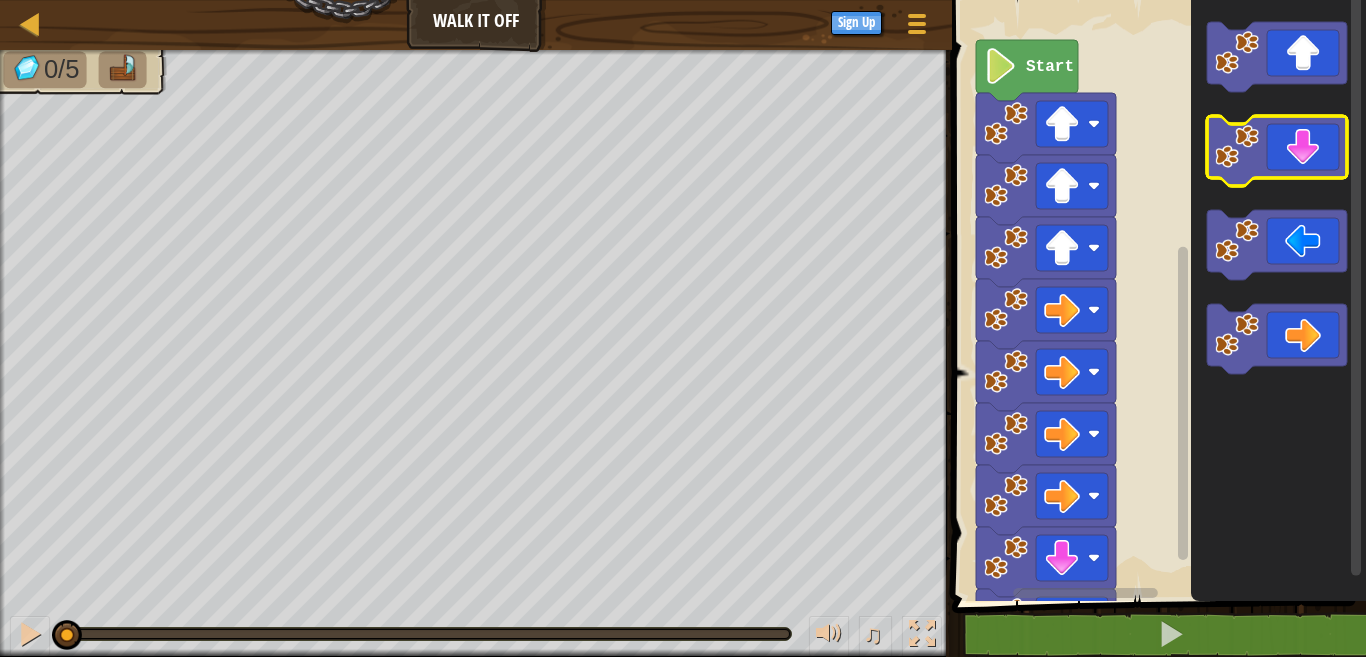 click 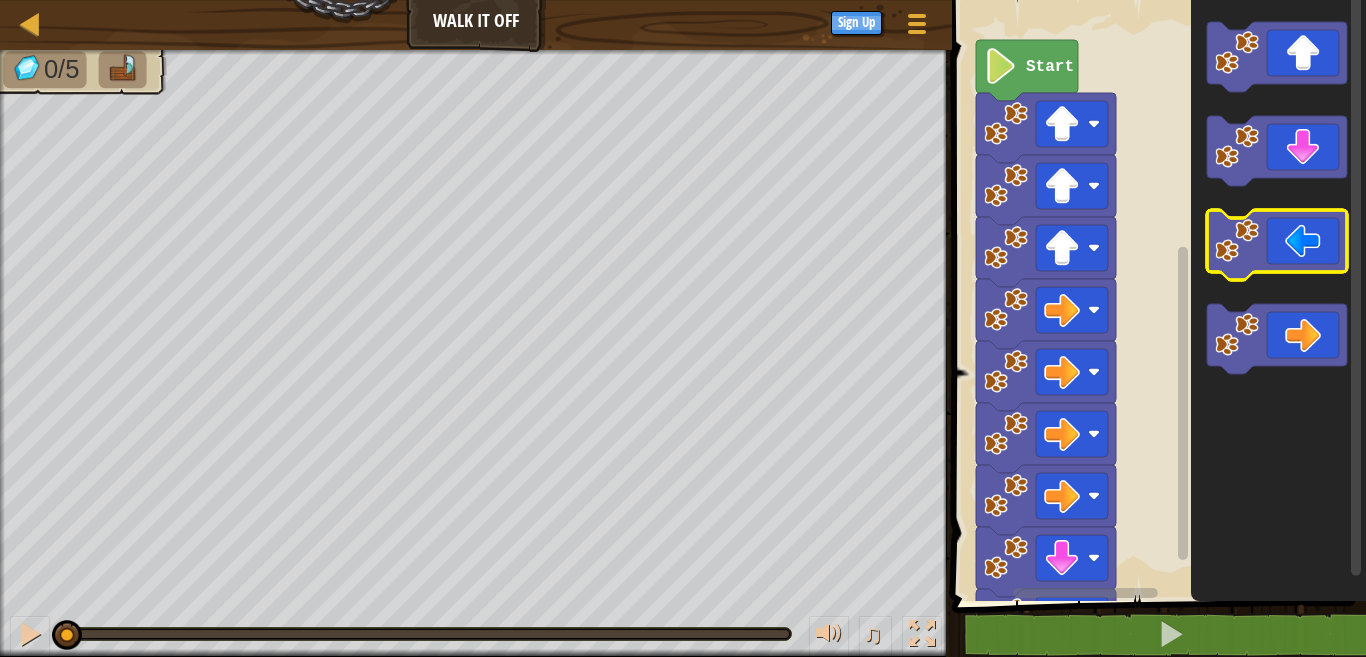 click 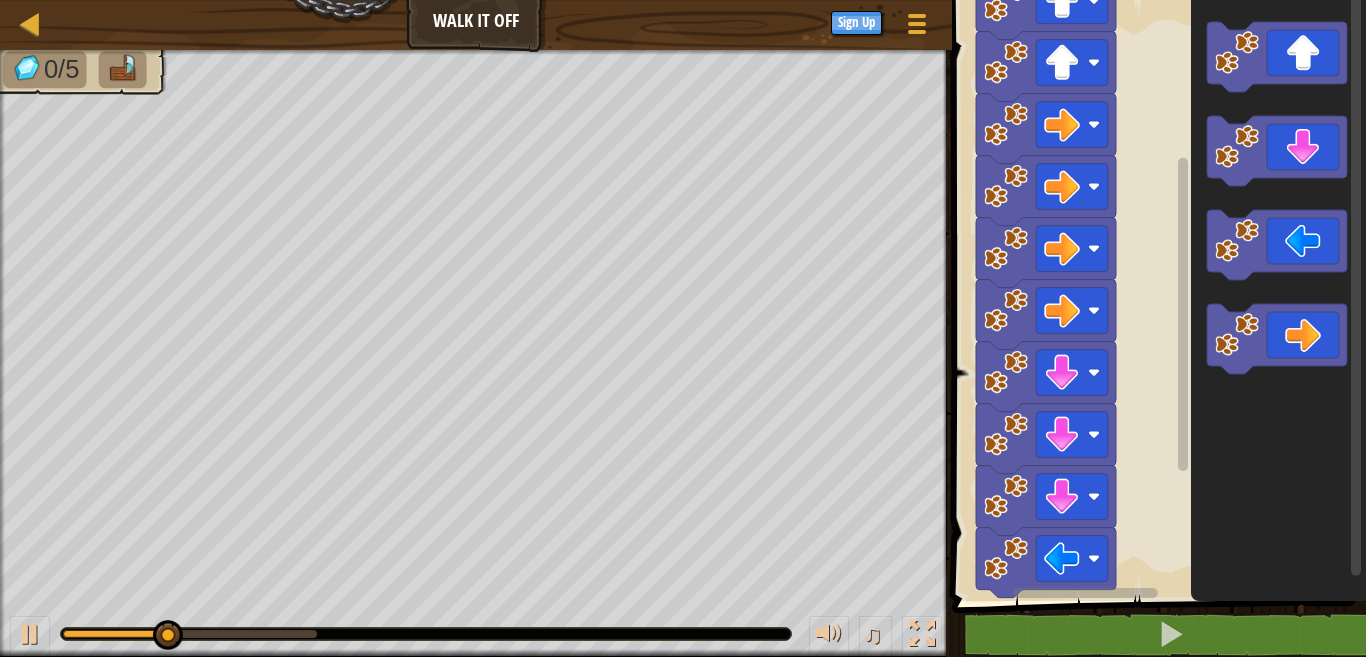 click on "Start" at bounding box center (1156, 295) 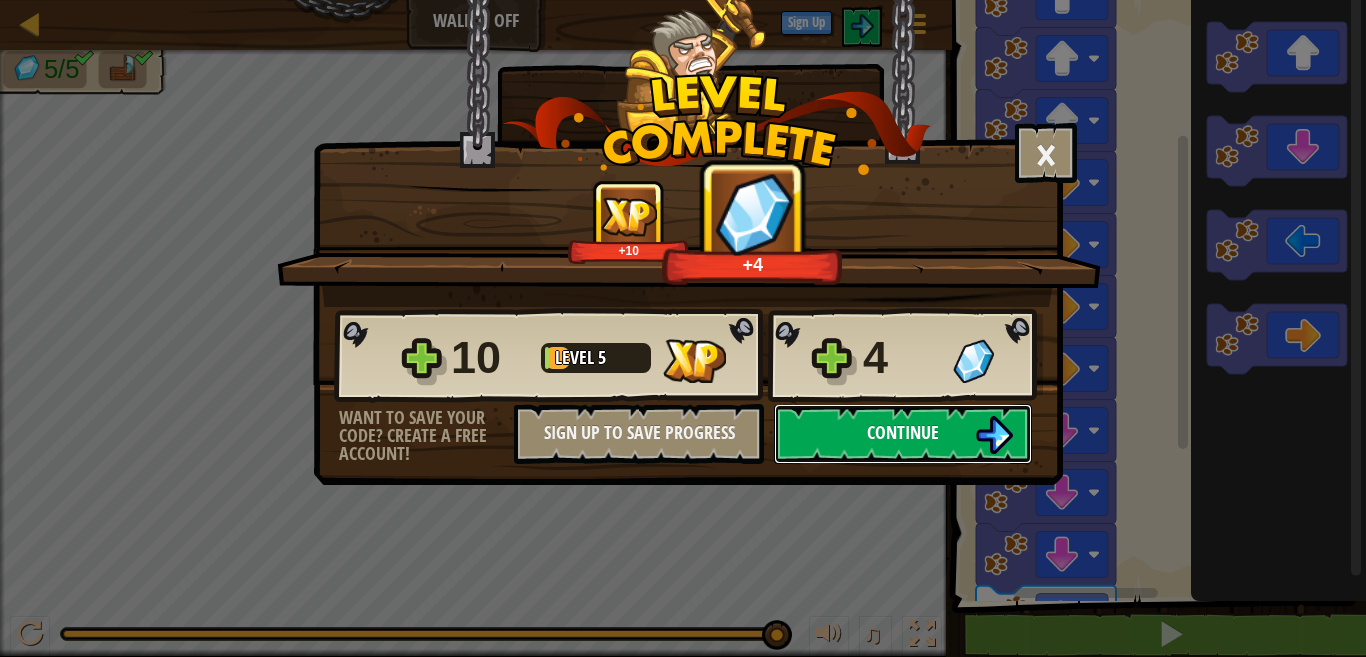 click on "Continue" at bounding box center [903, 434] 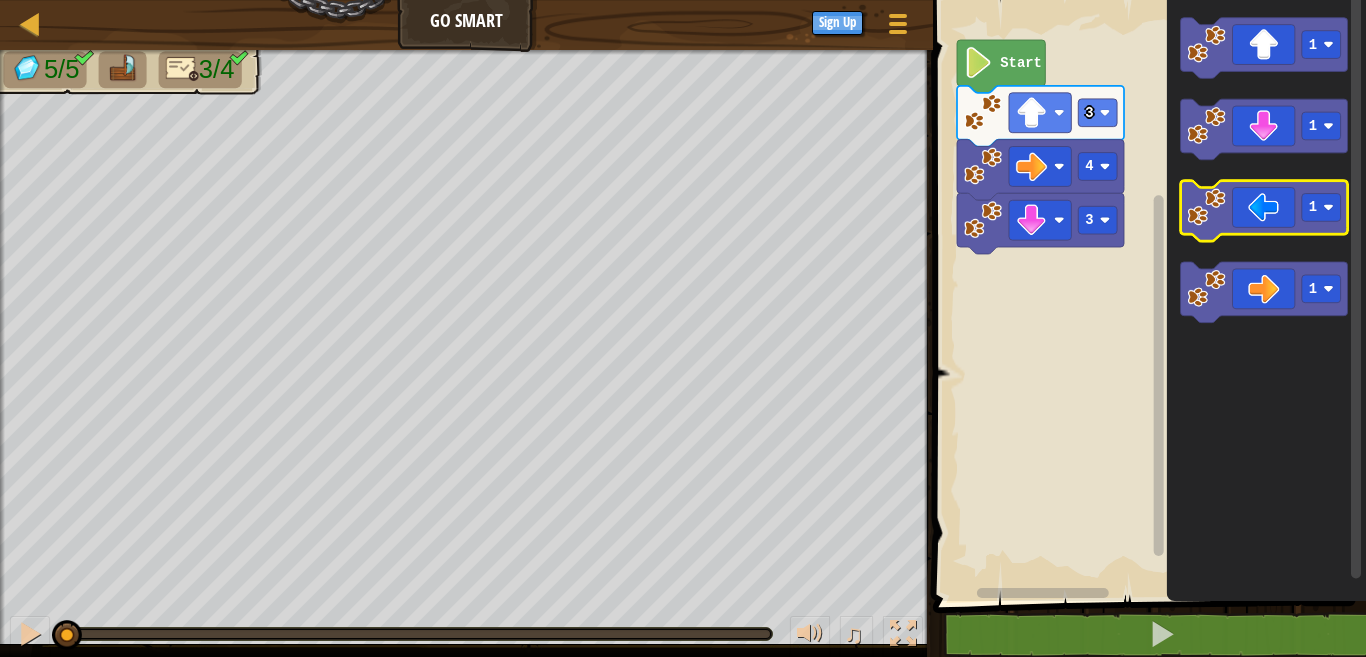 click 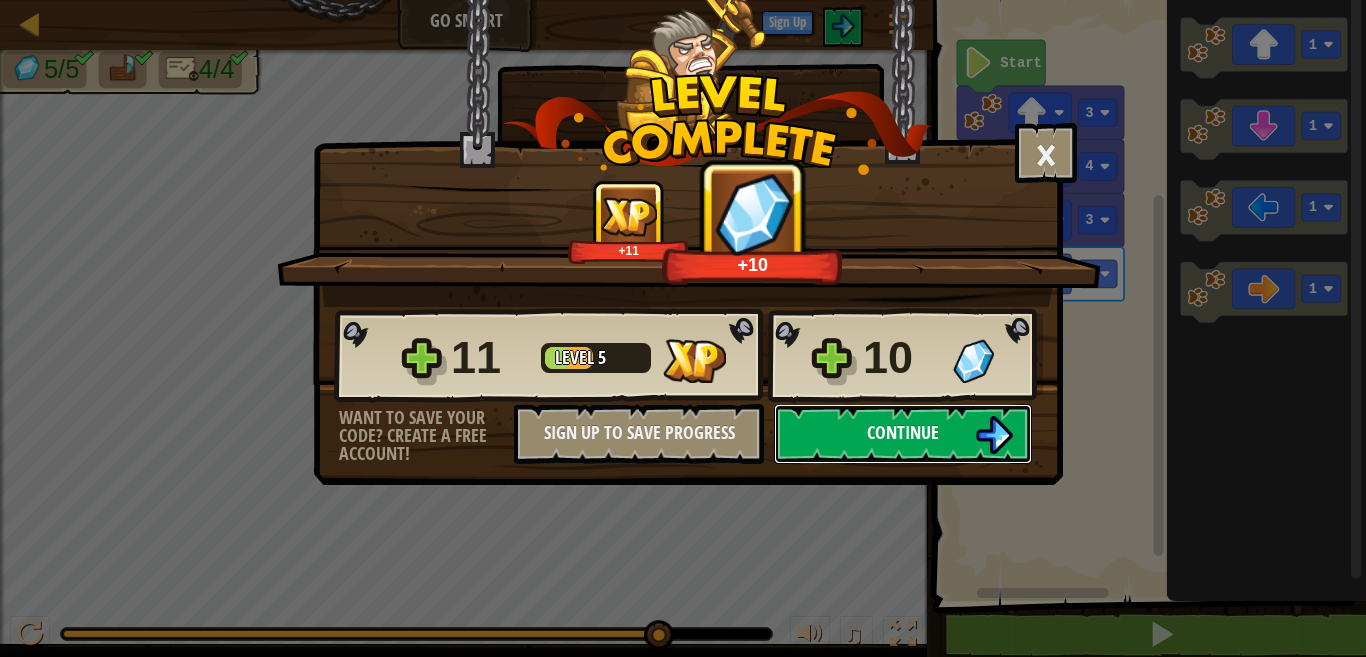 click on "Continue" at bounding box center [903, 434] 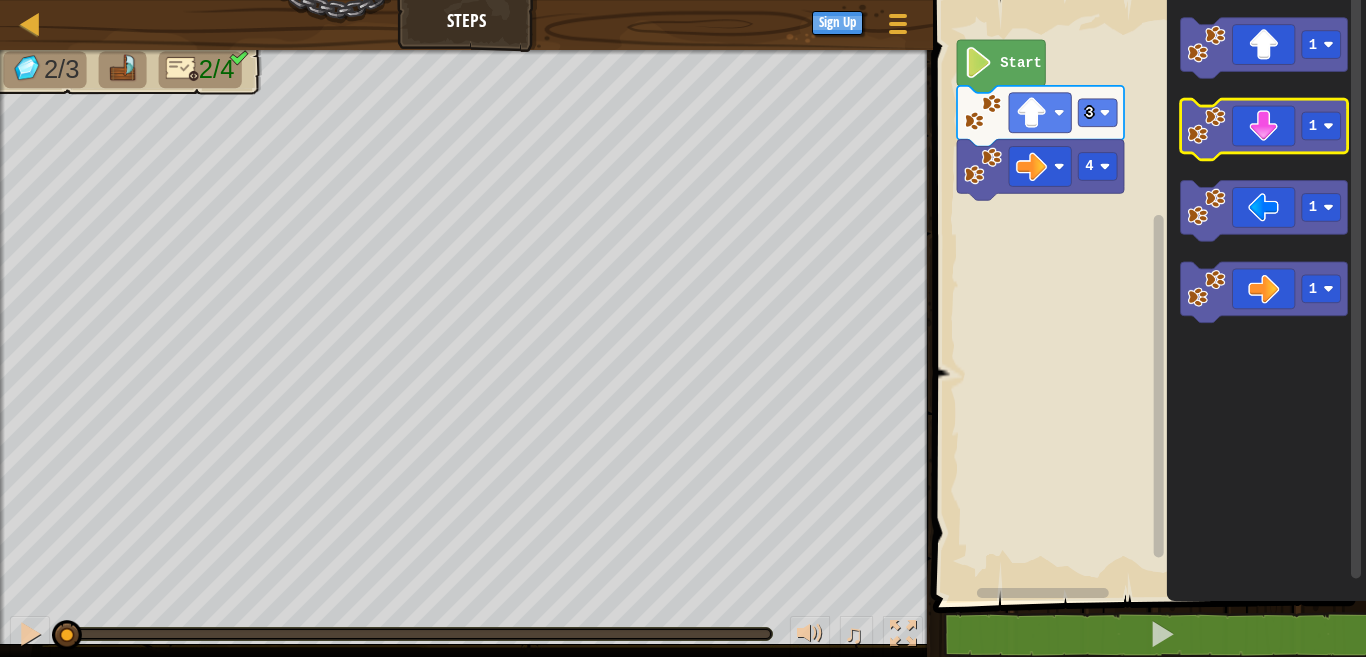click 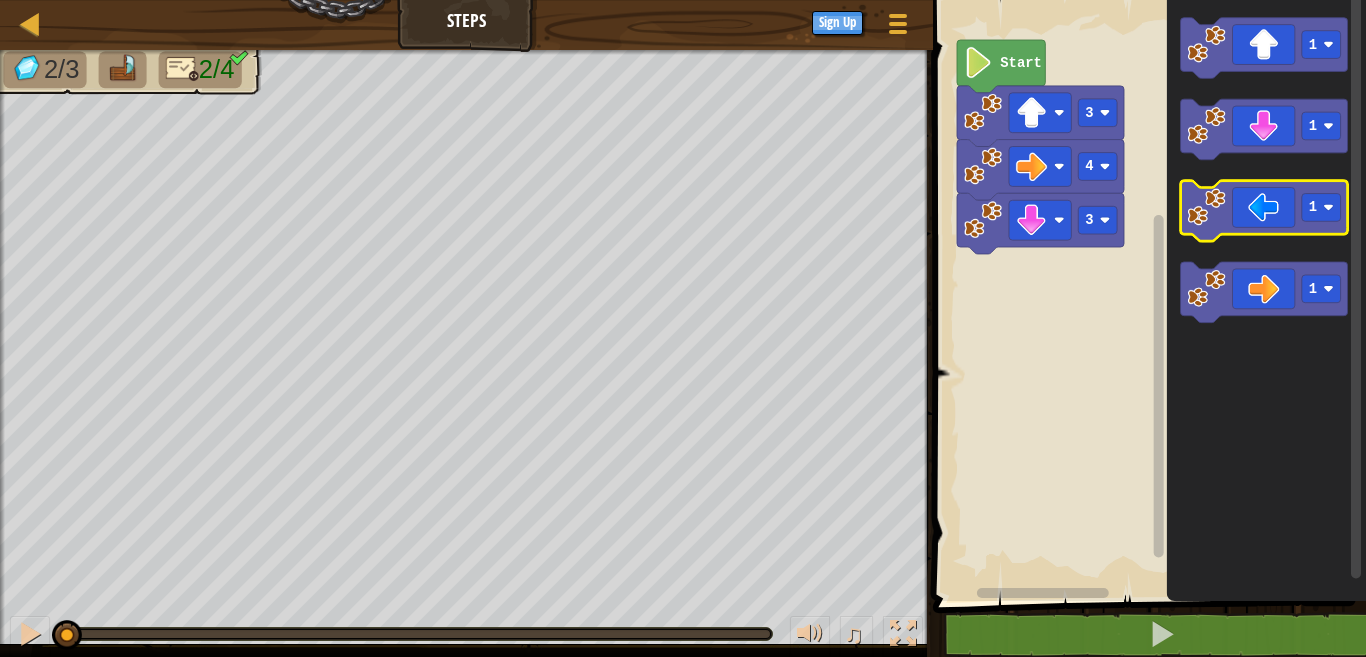click 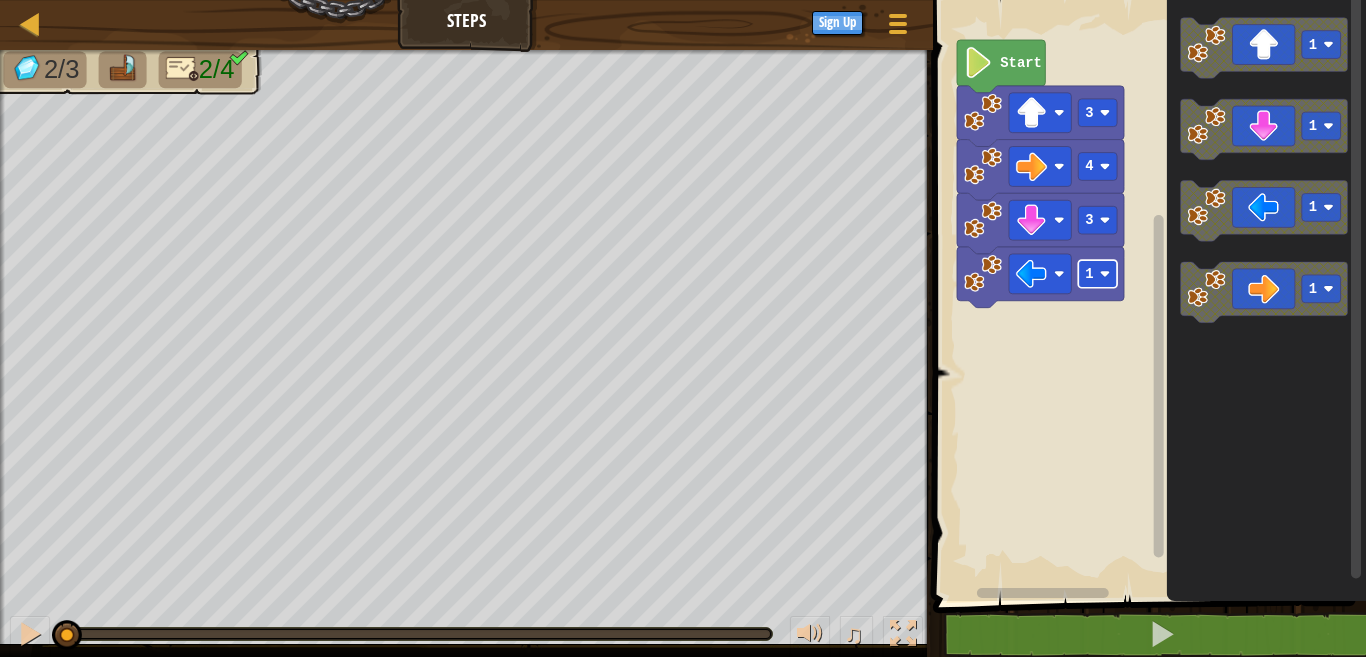 click 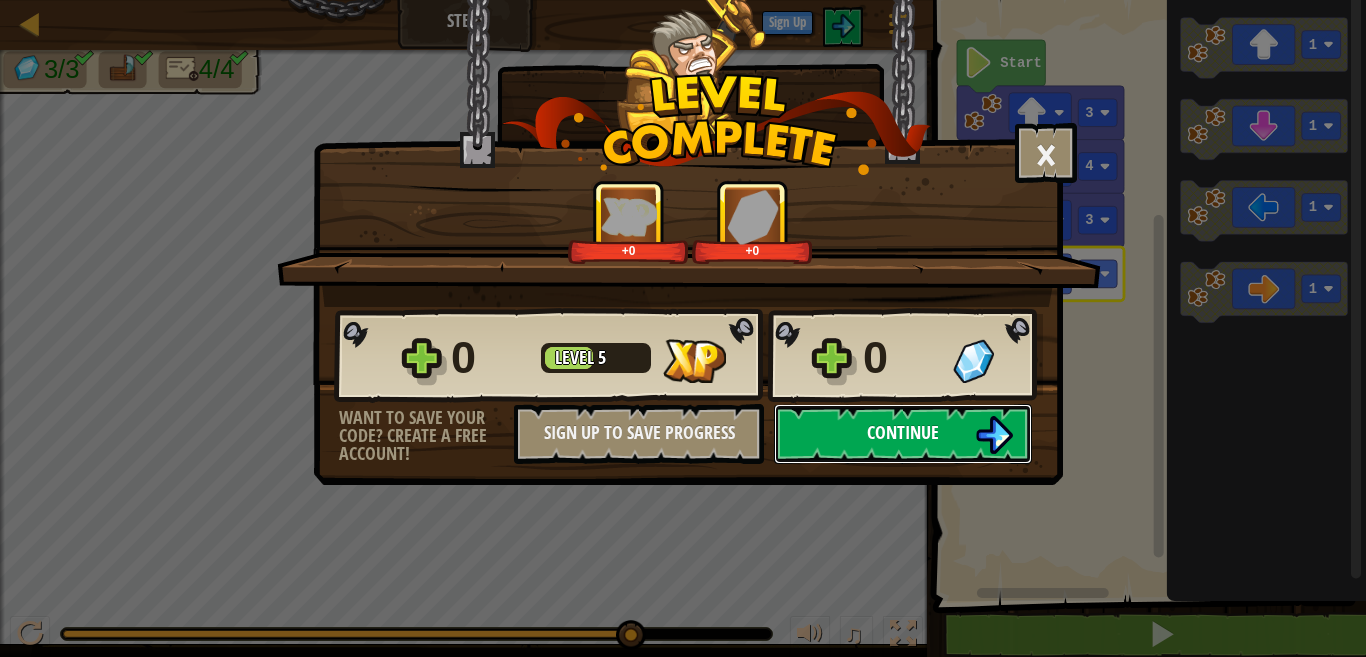 click on "Continue" at bounding box center [903, 434] 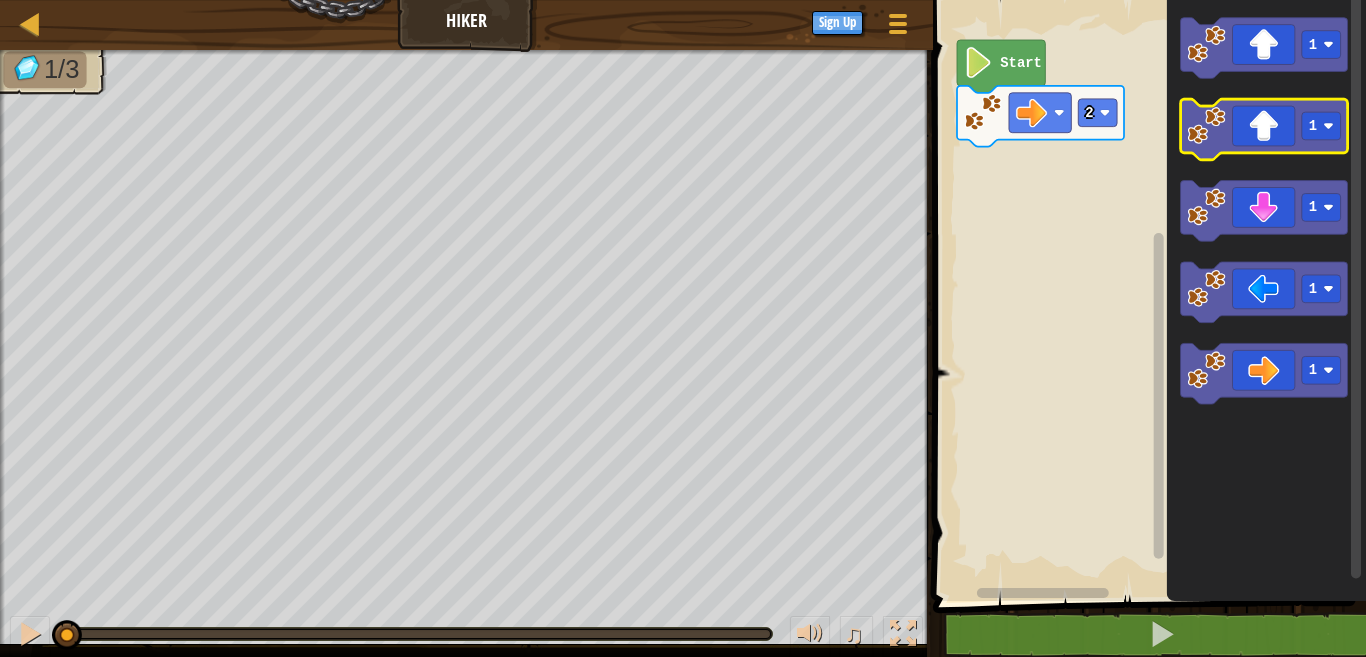 click 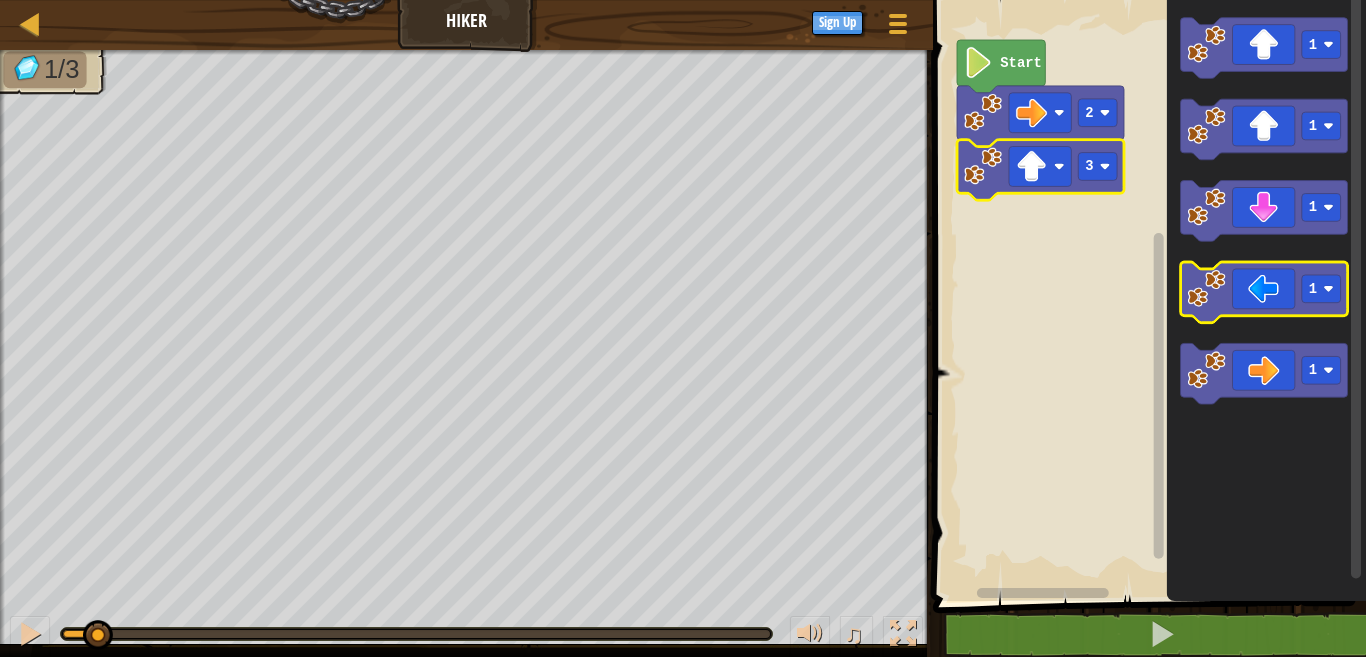 click 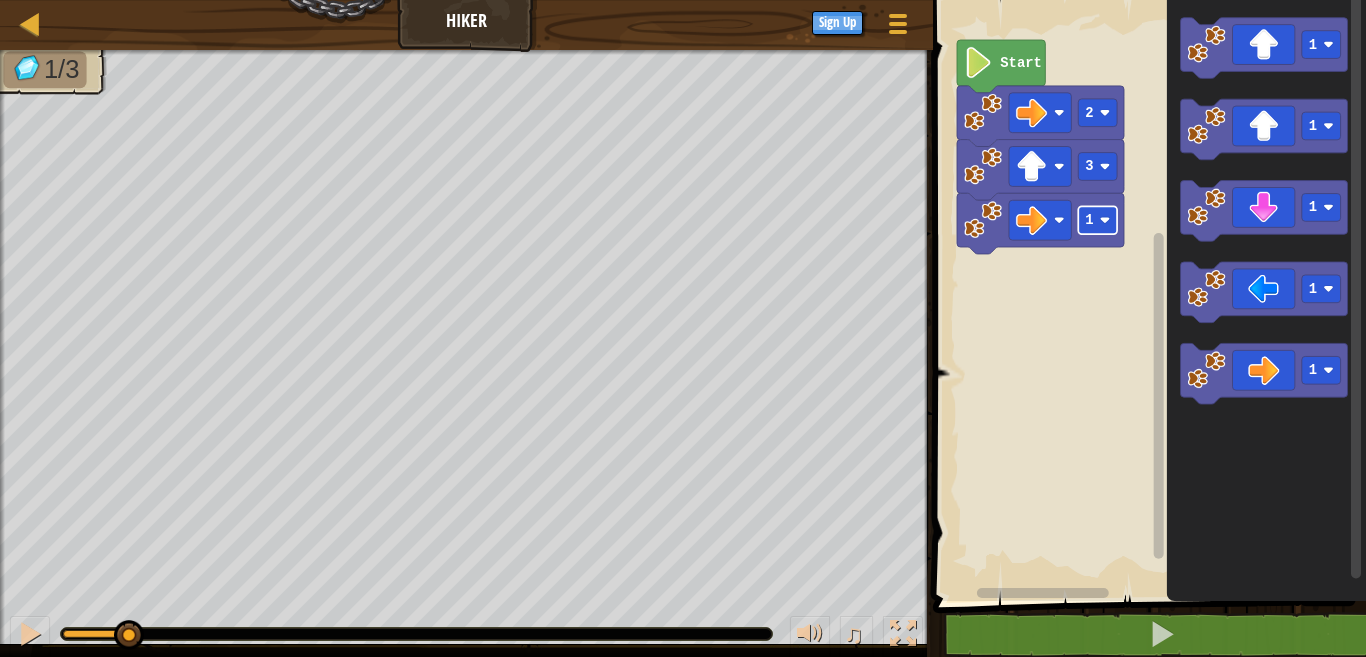 click 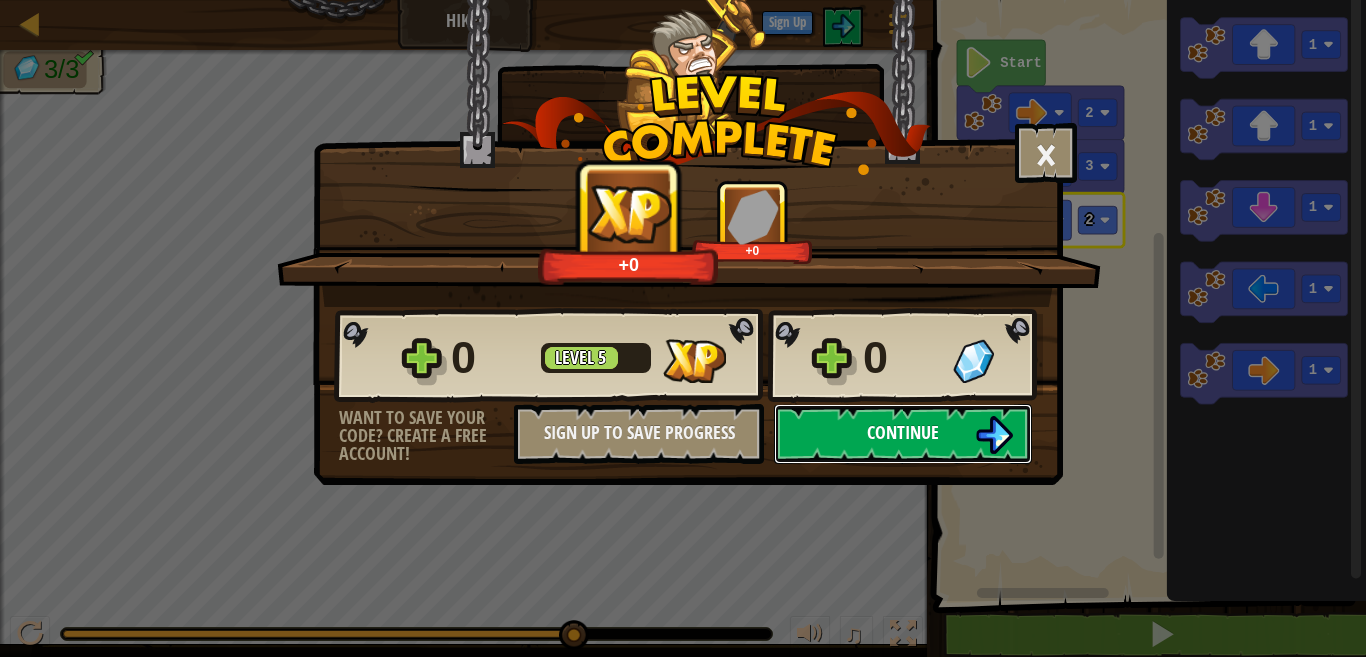 click on "Continue" at bounding box center [903, 434] 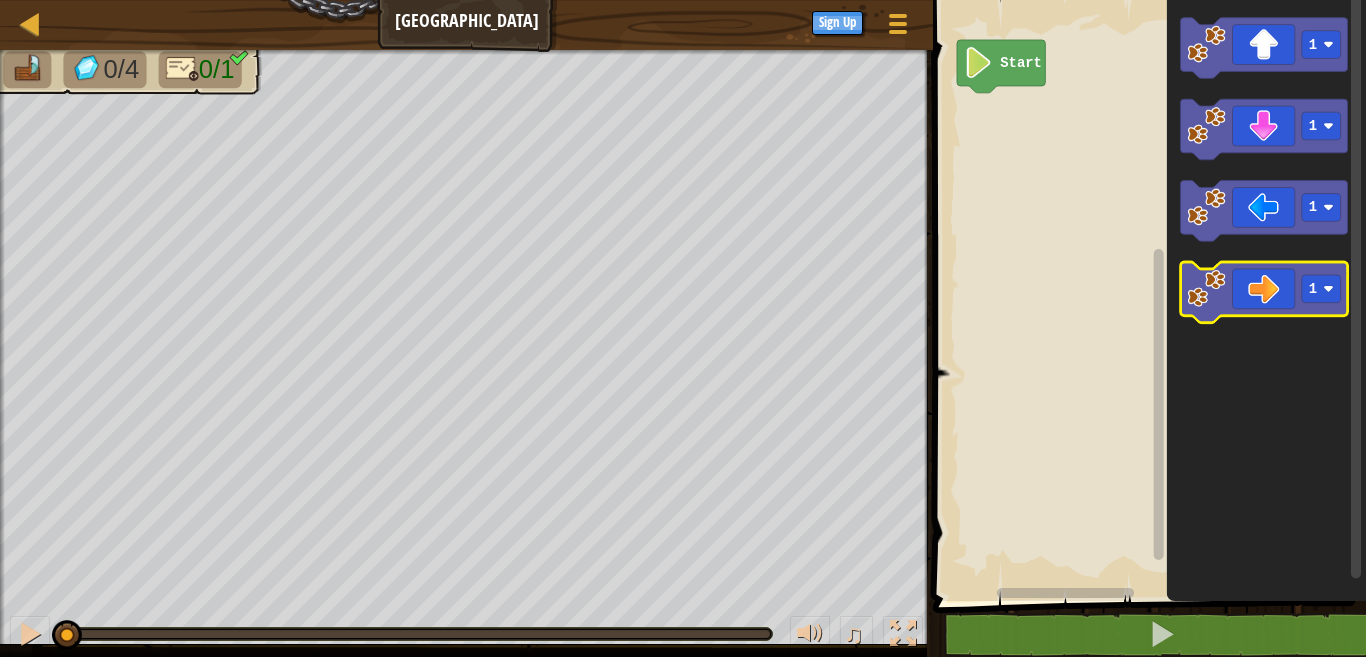 click 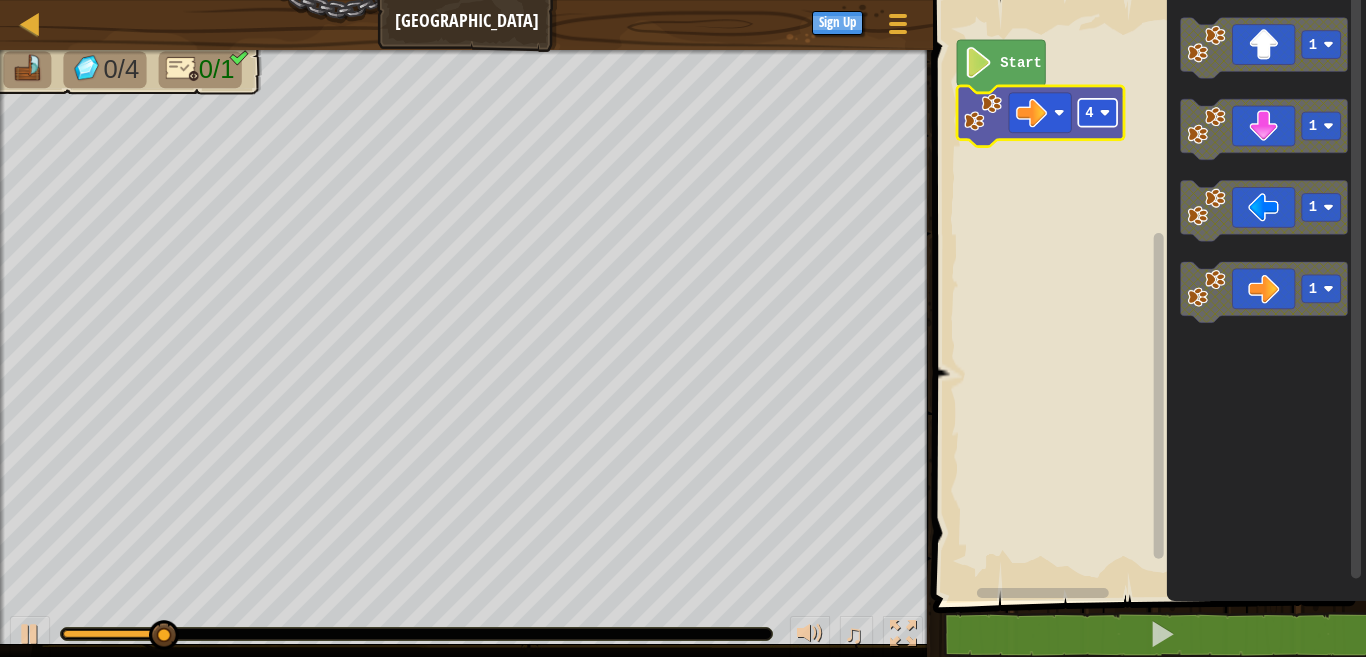 click on "4" 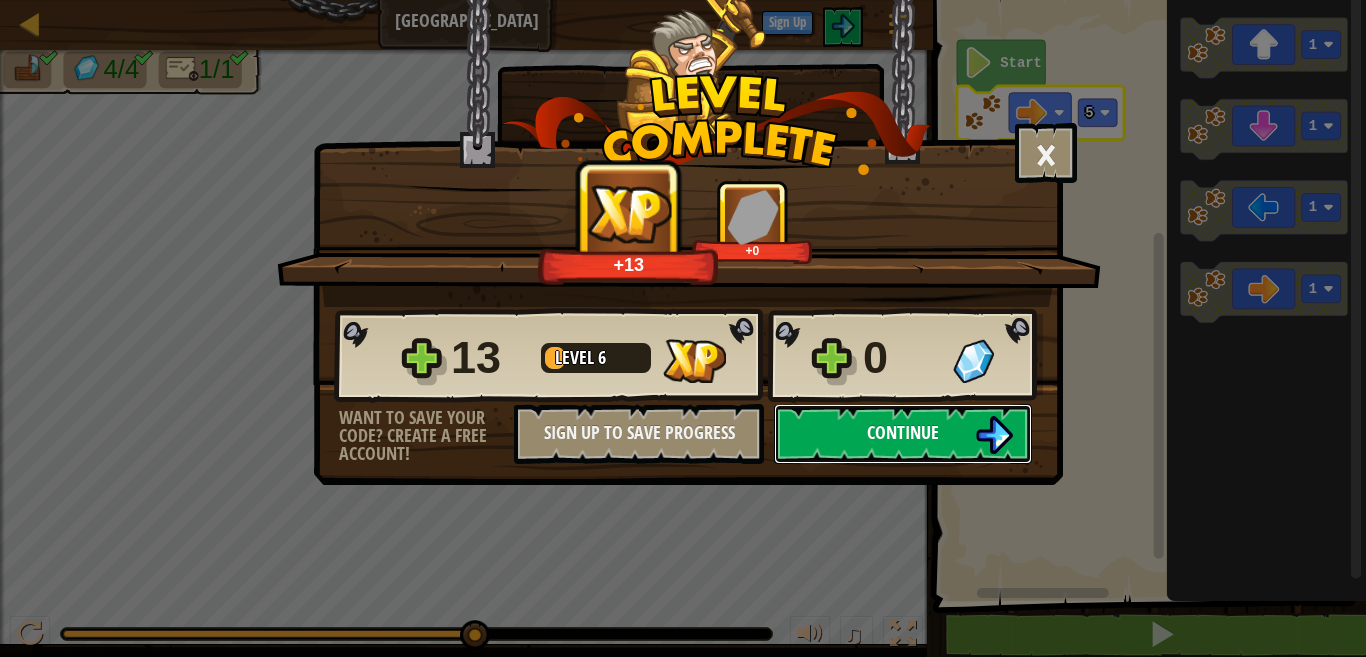 click on "Continue" at bounding box center (903, 432) 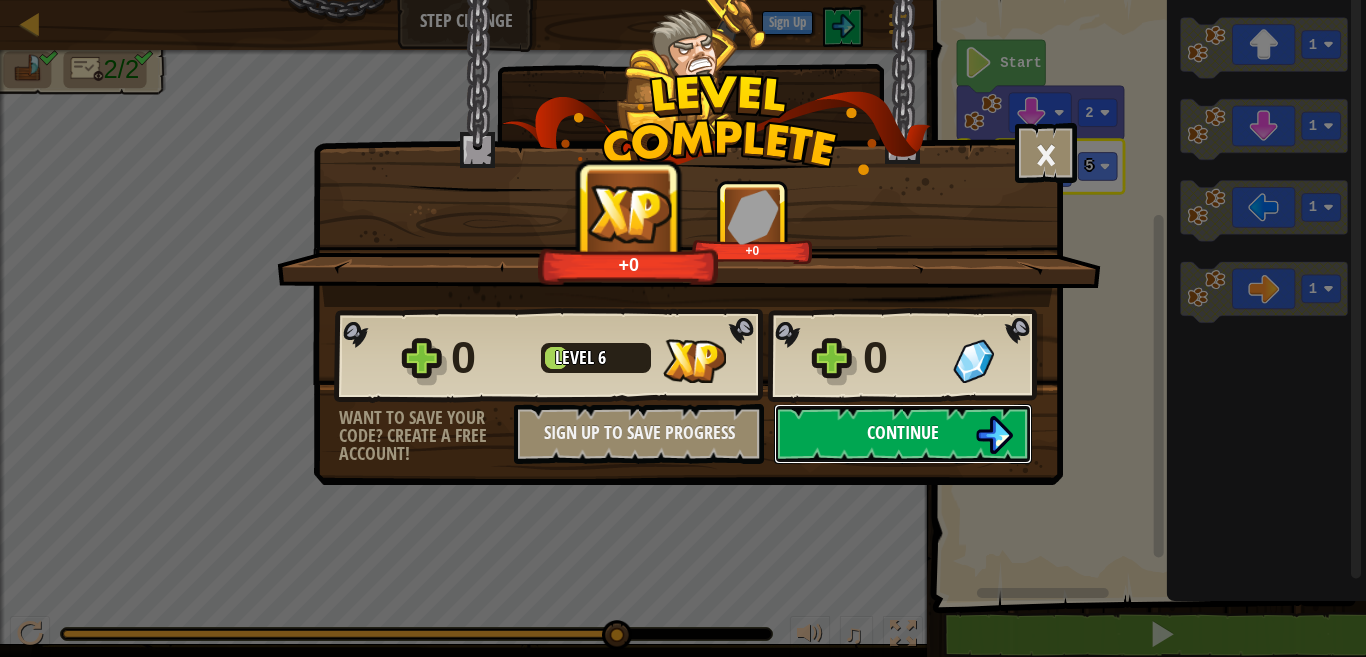 click at bounding box center [994, 435] 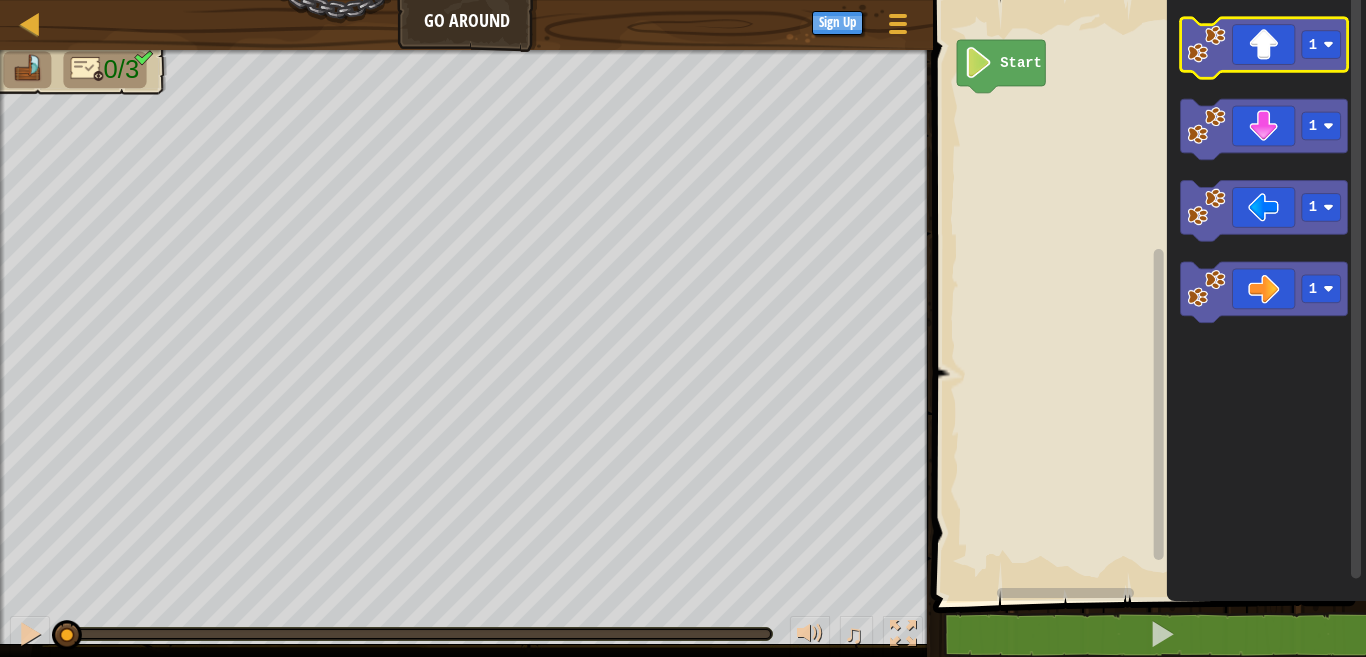 click 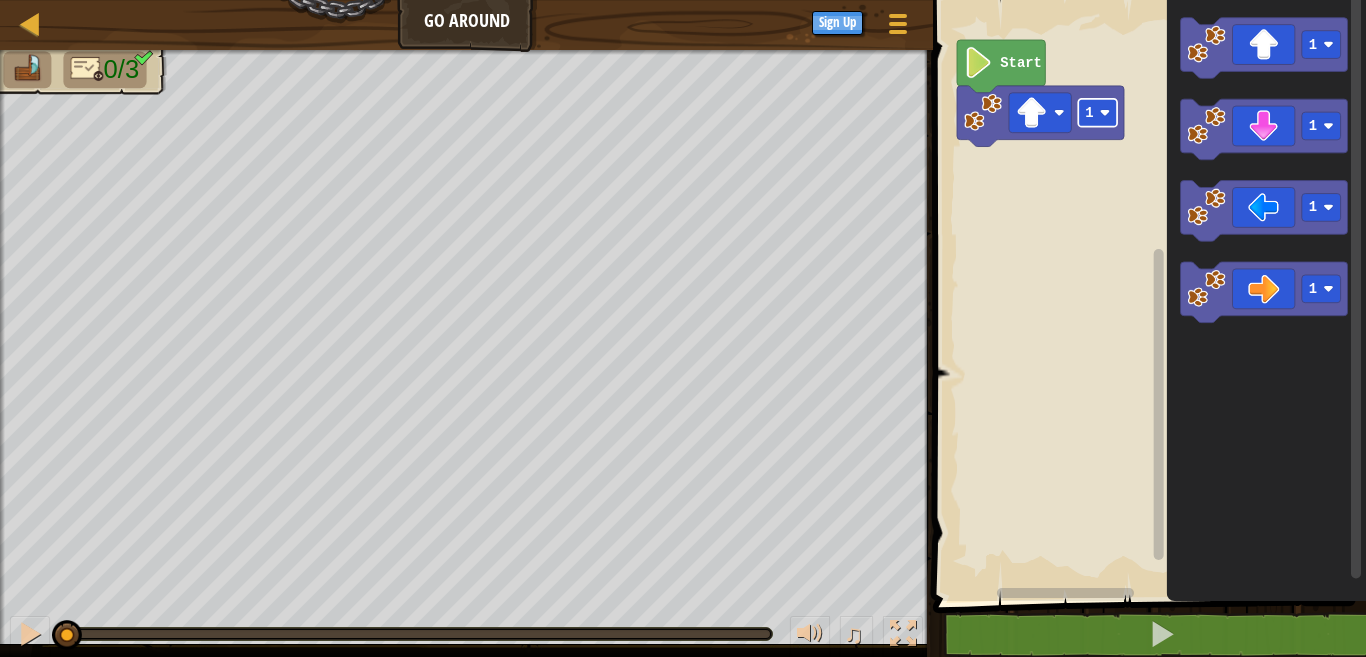 click 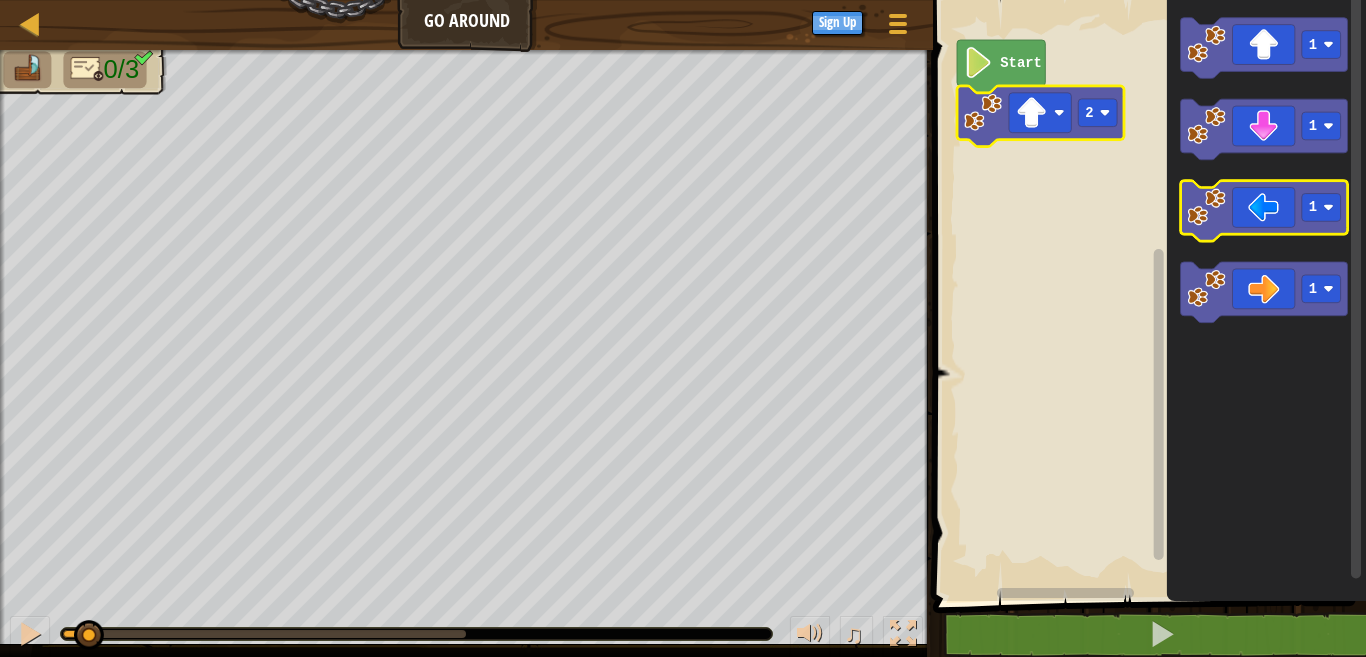 click 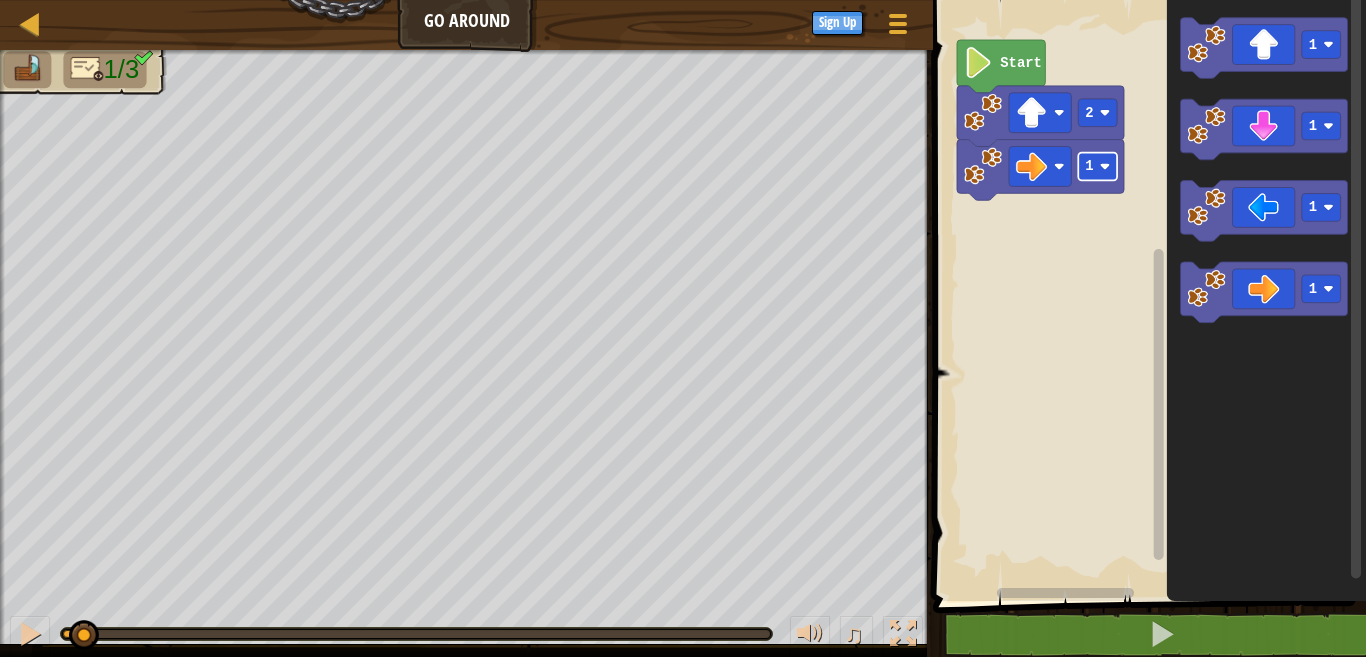 click 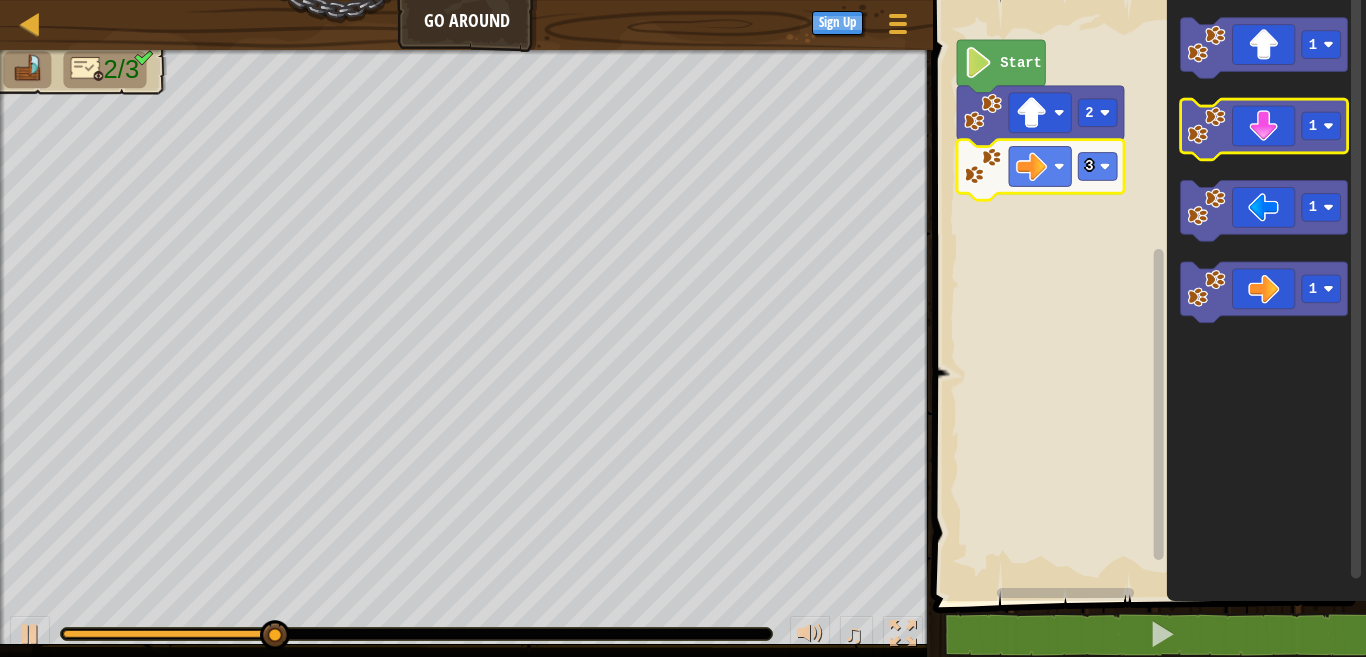 click 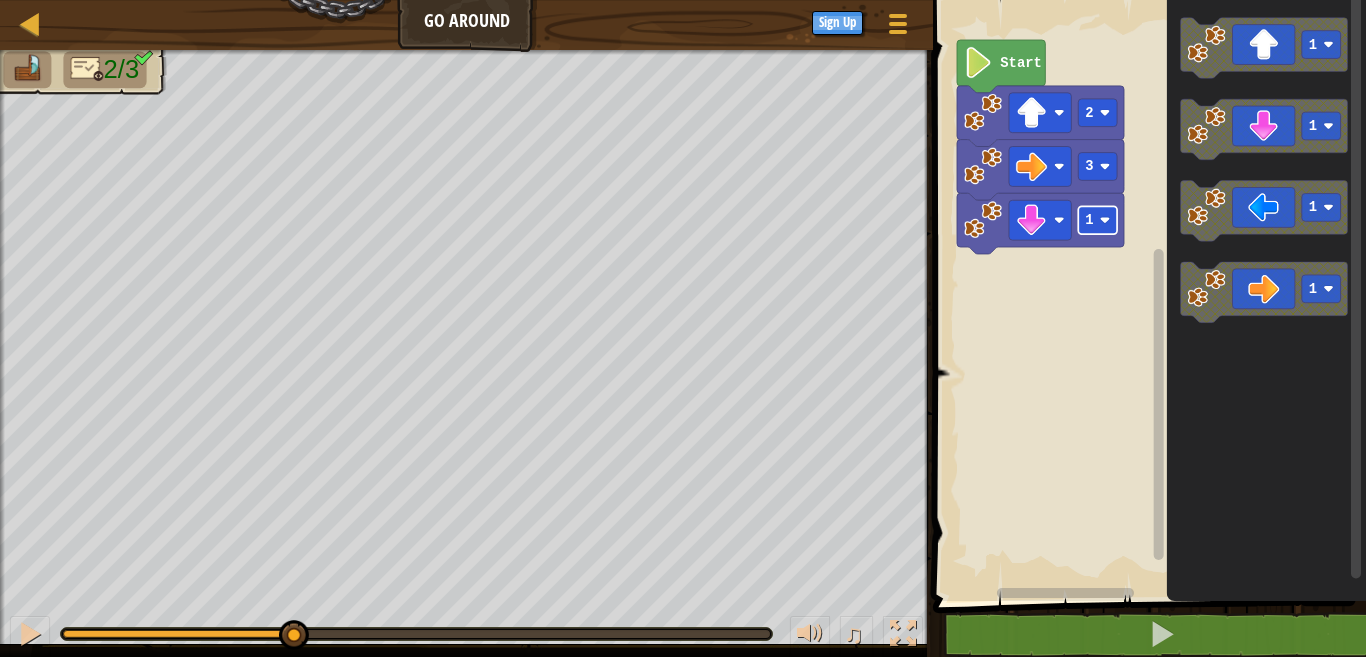 click 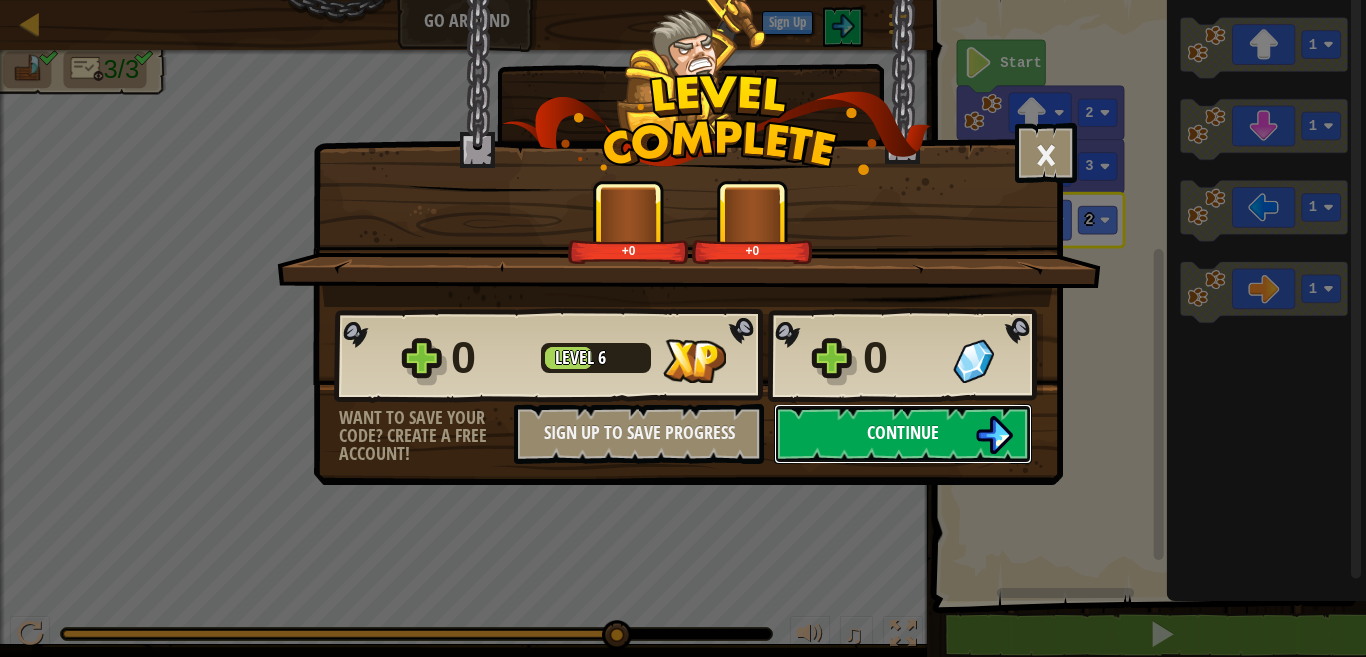 click on "Continue" at bounding box center [903, 434] 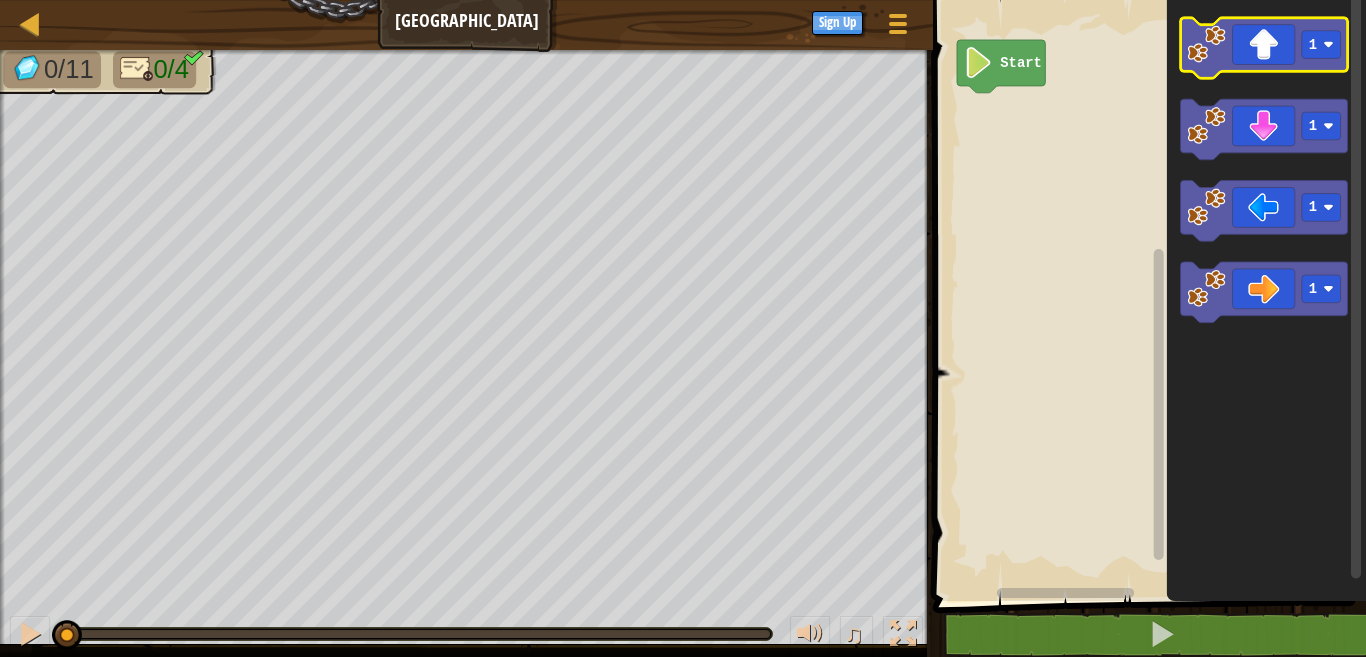 click 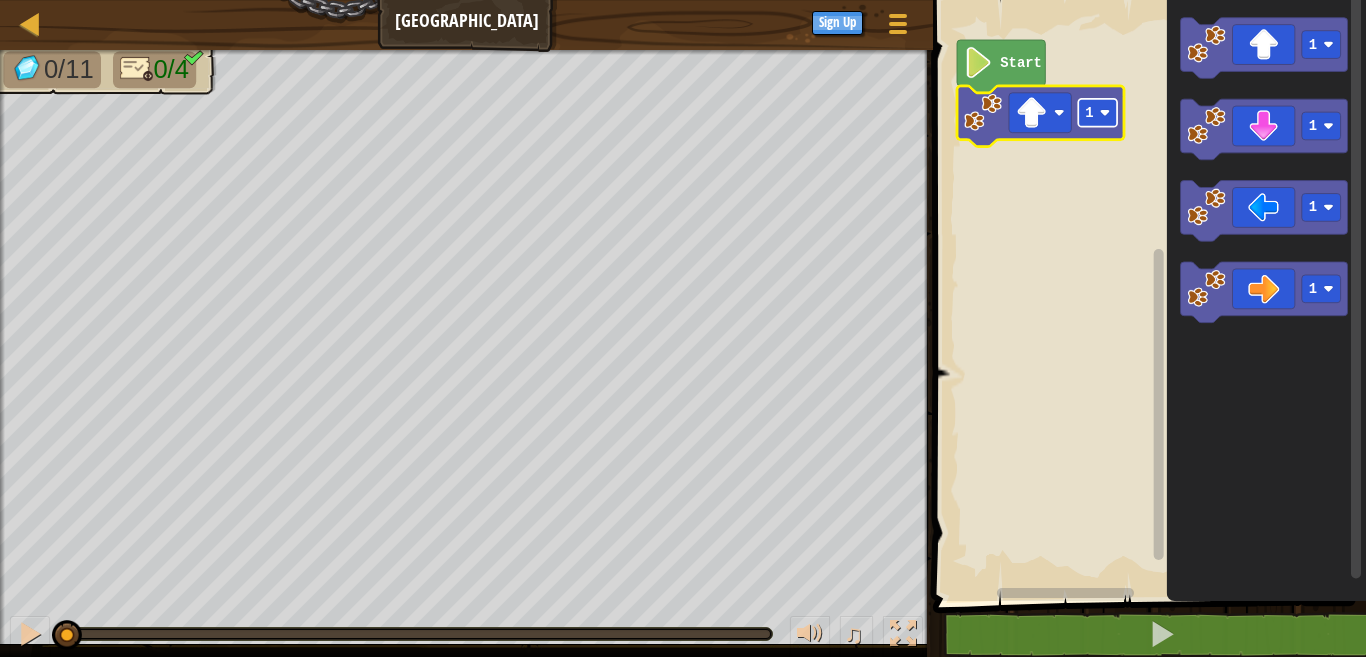 click 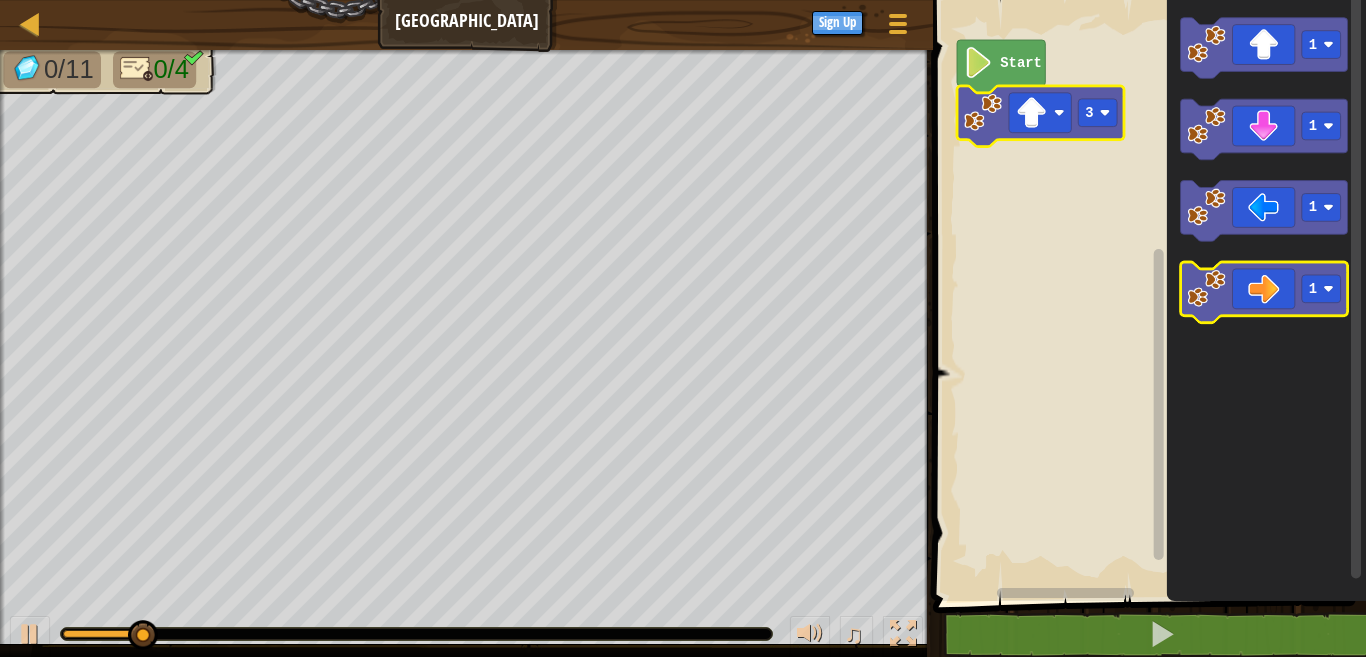 click 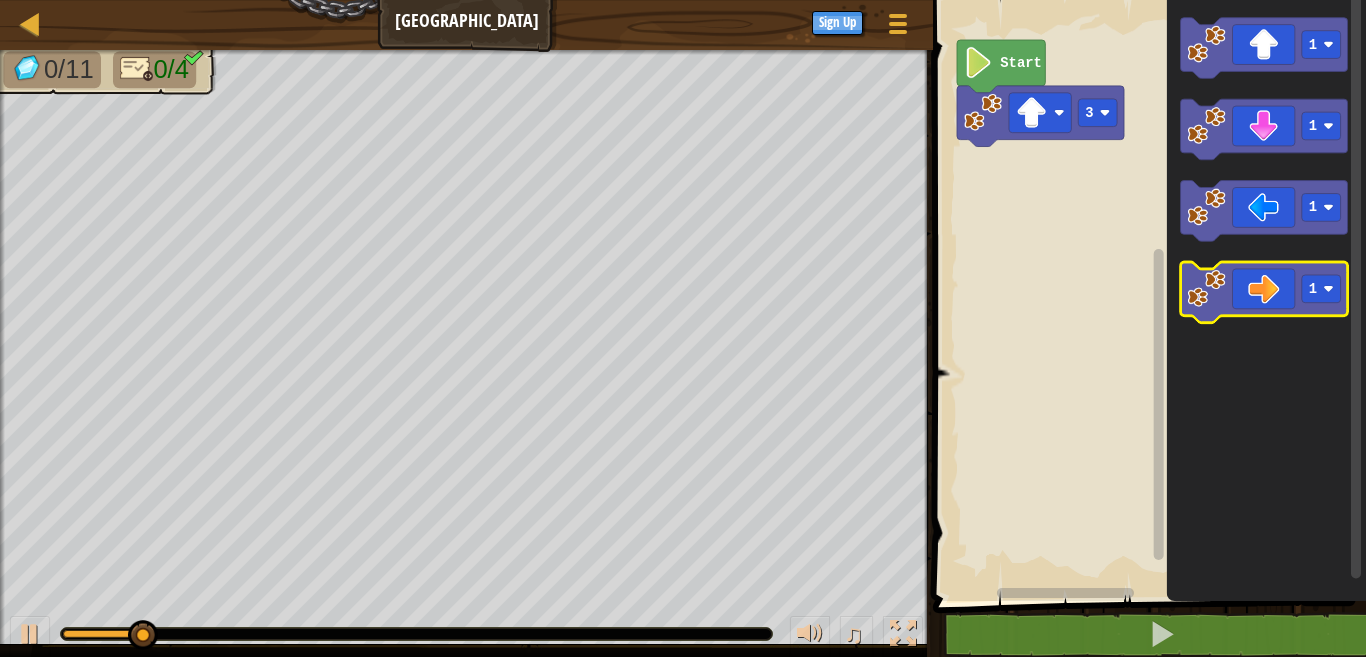 click 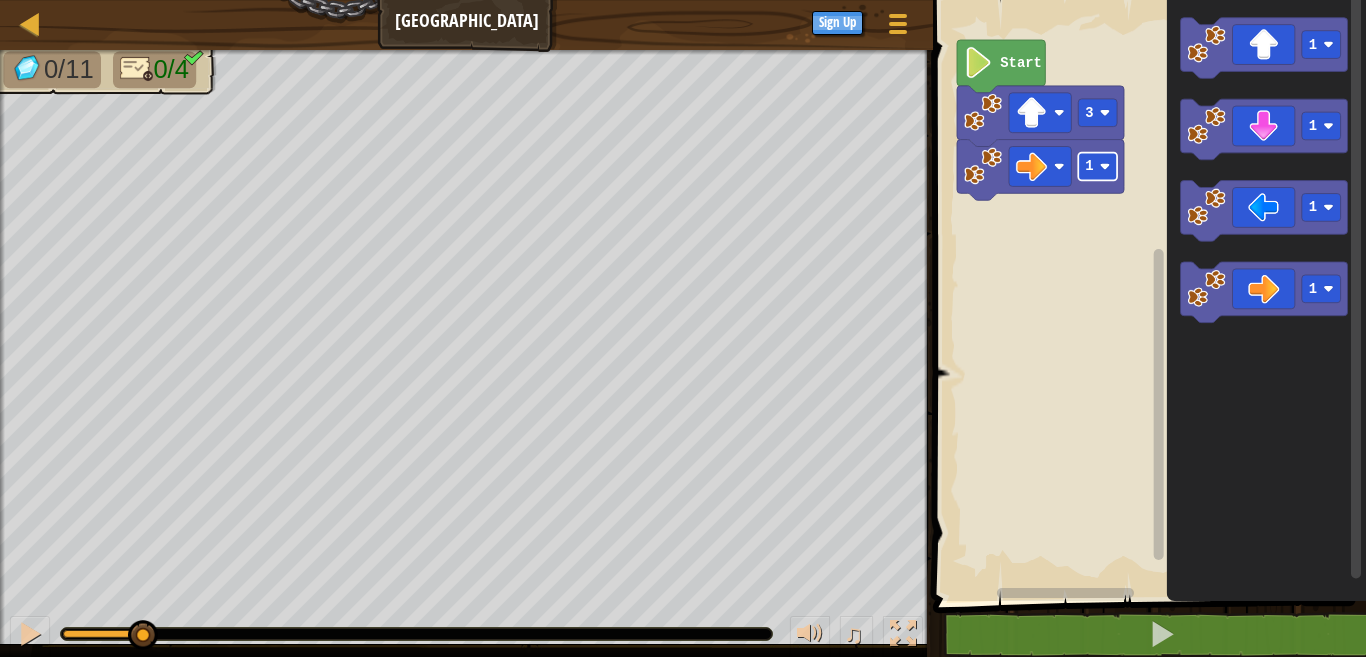 click 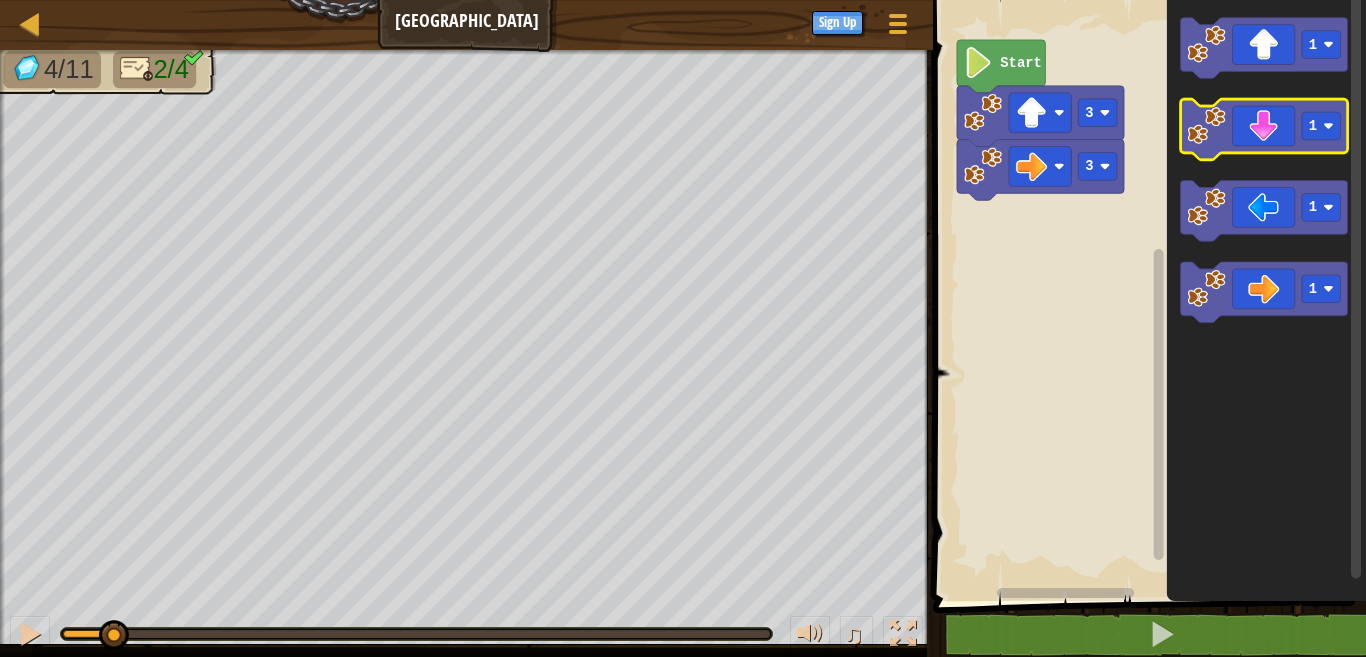 click 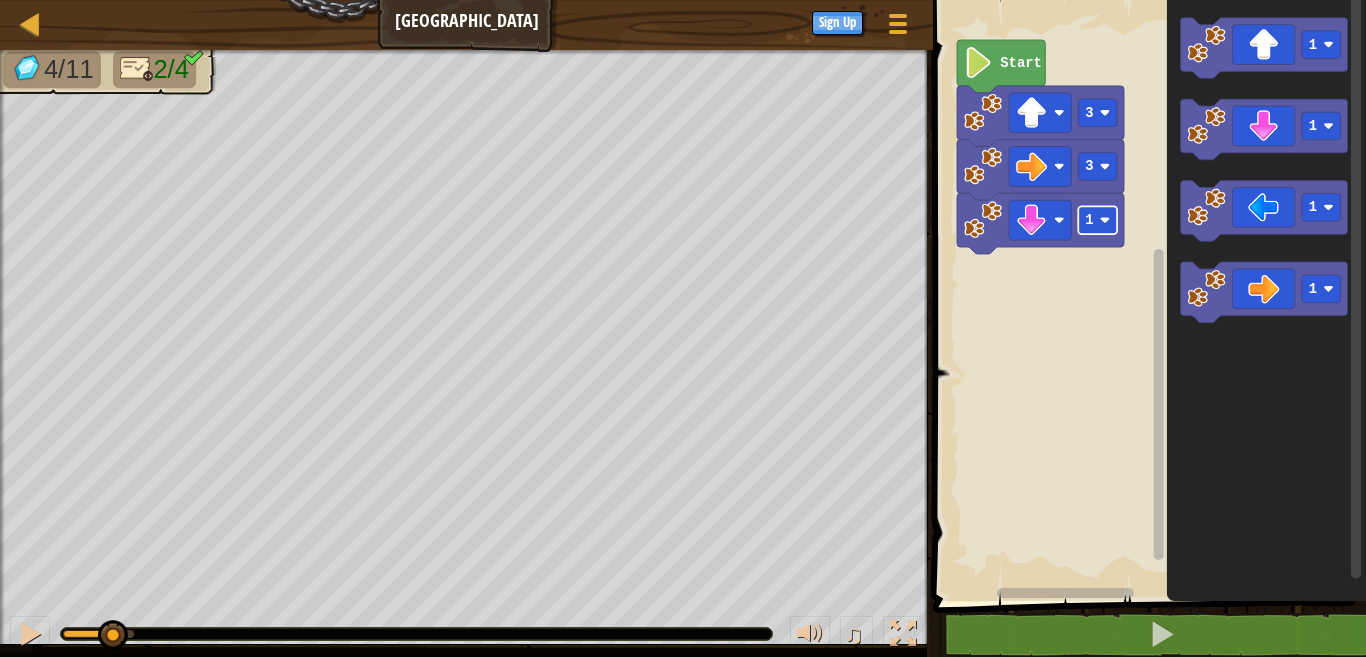 click 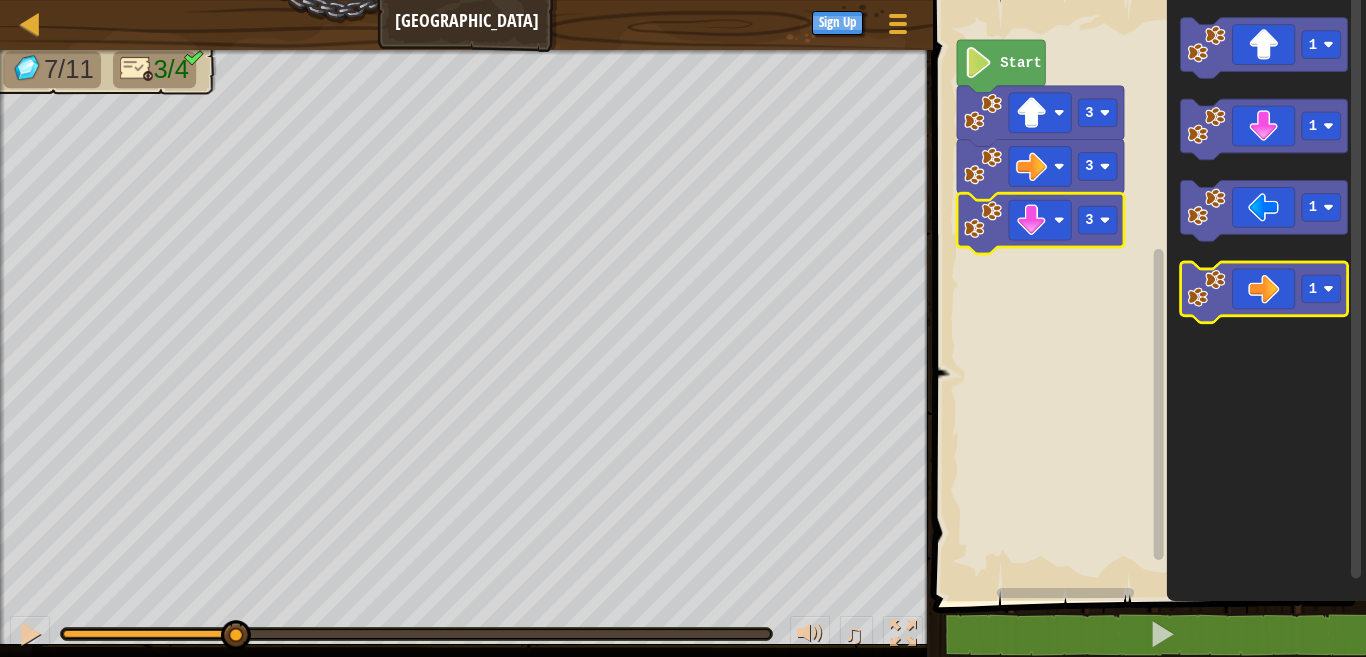 click 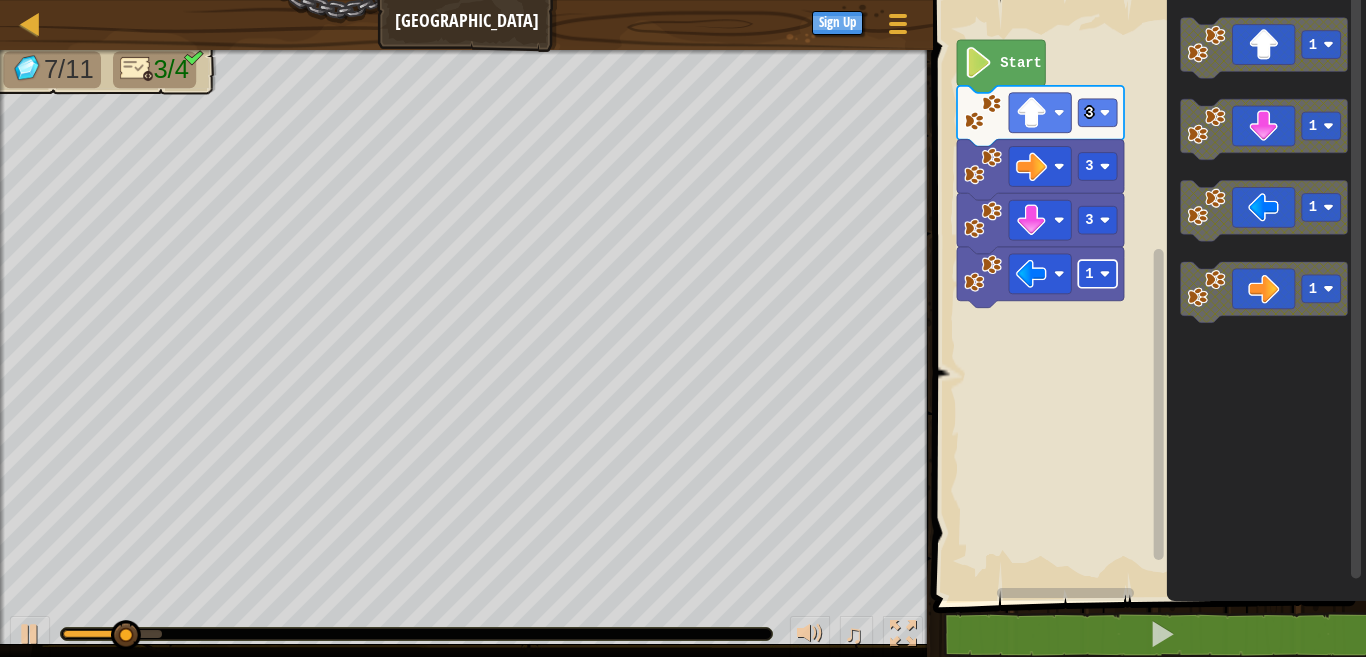 click 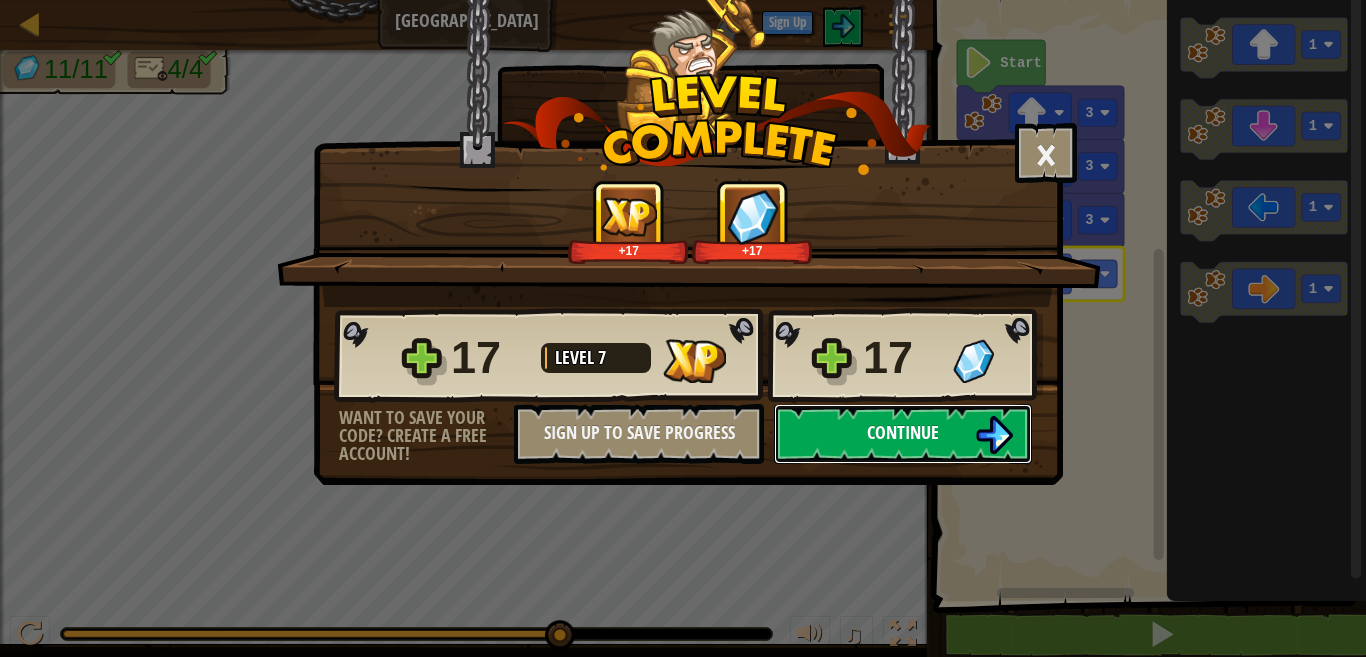 click at bounding box center [994, 435] 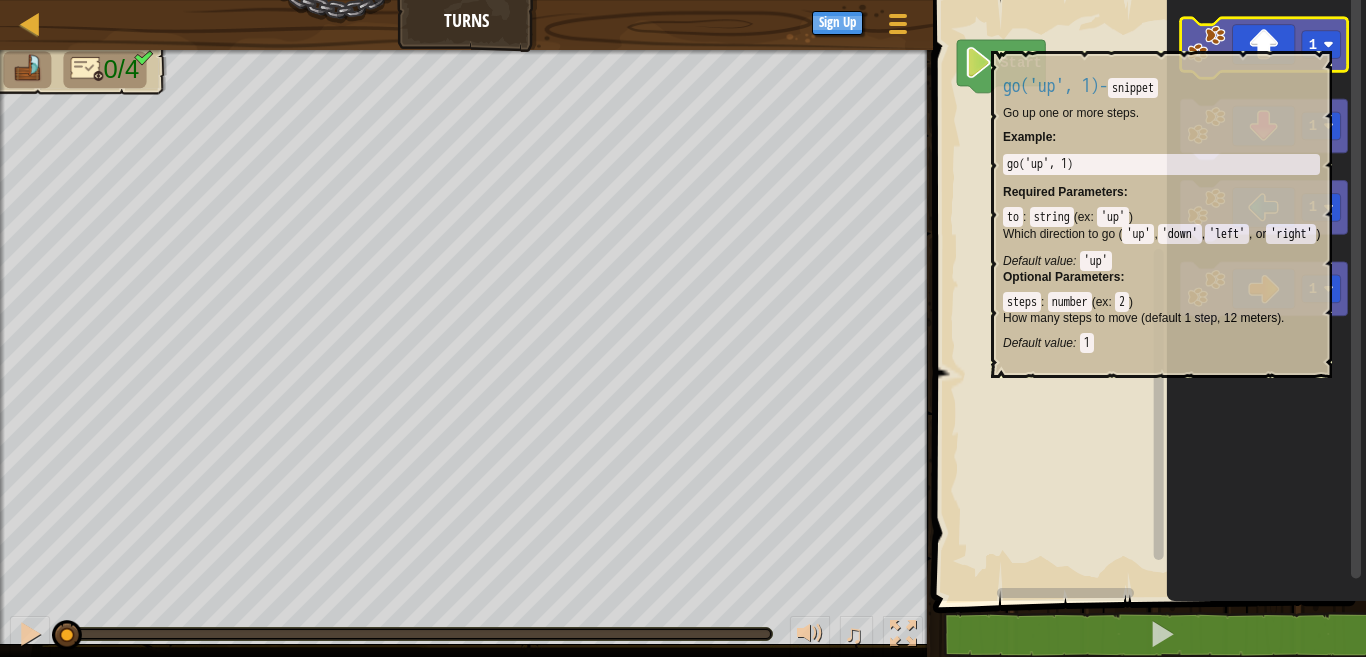 click 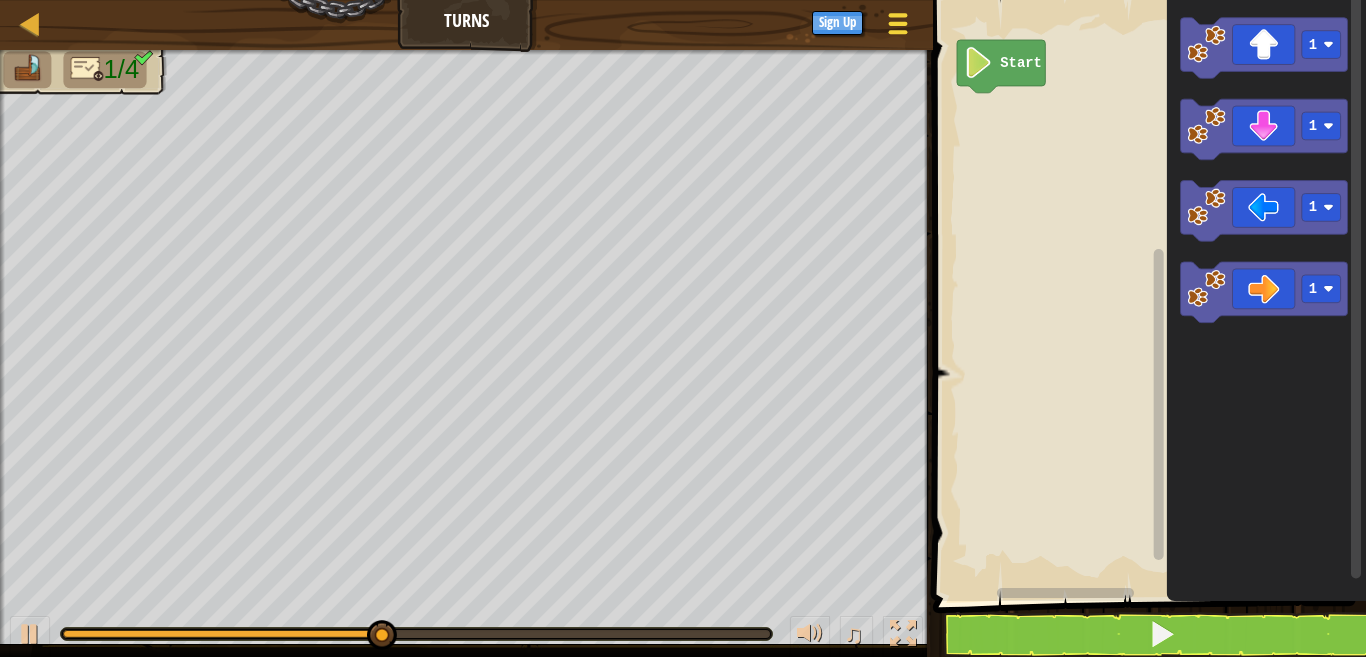 click at bounding box center [898, 15] 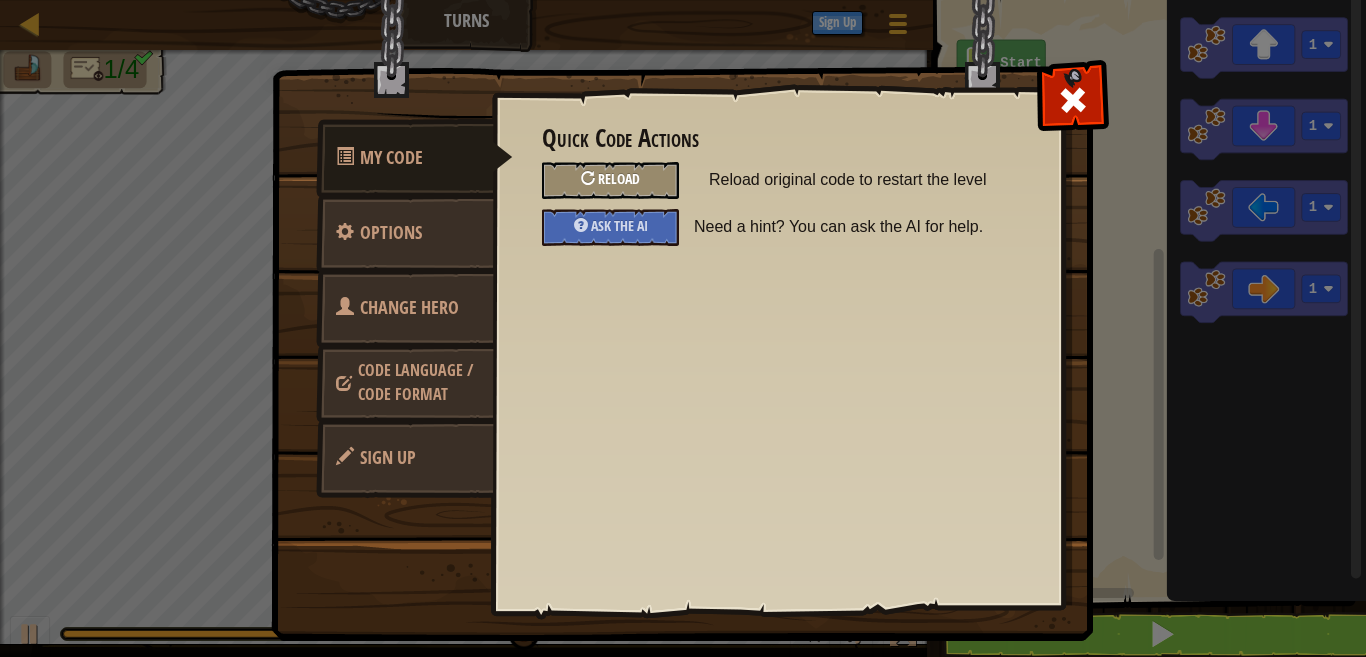 click on "Reload" at bounding box center [610, 180] 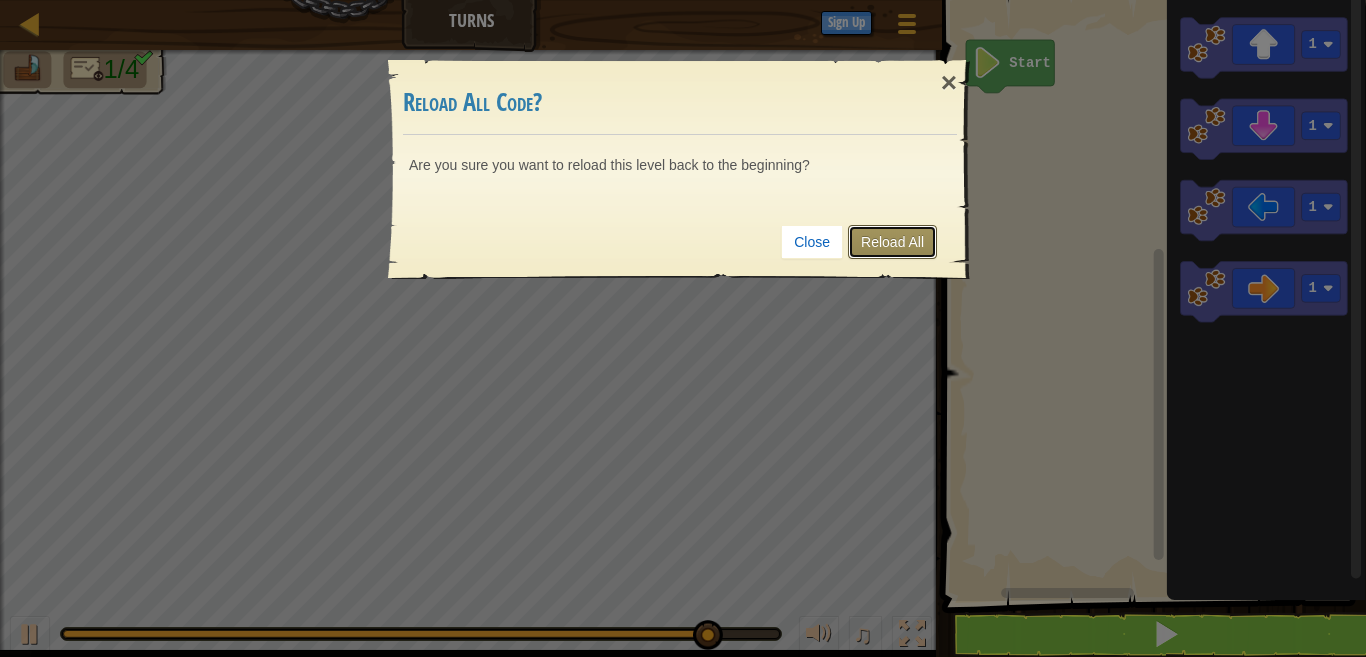 click on "Reload All" at bounding box center (892, 242) 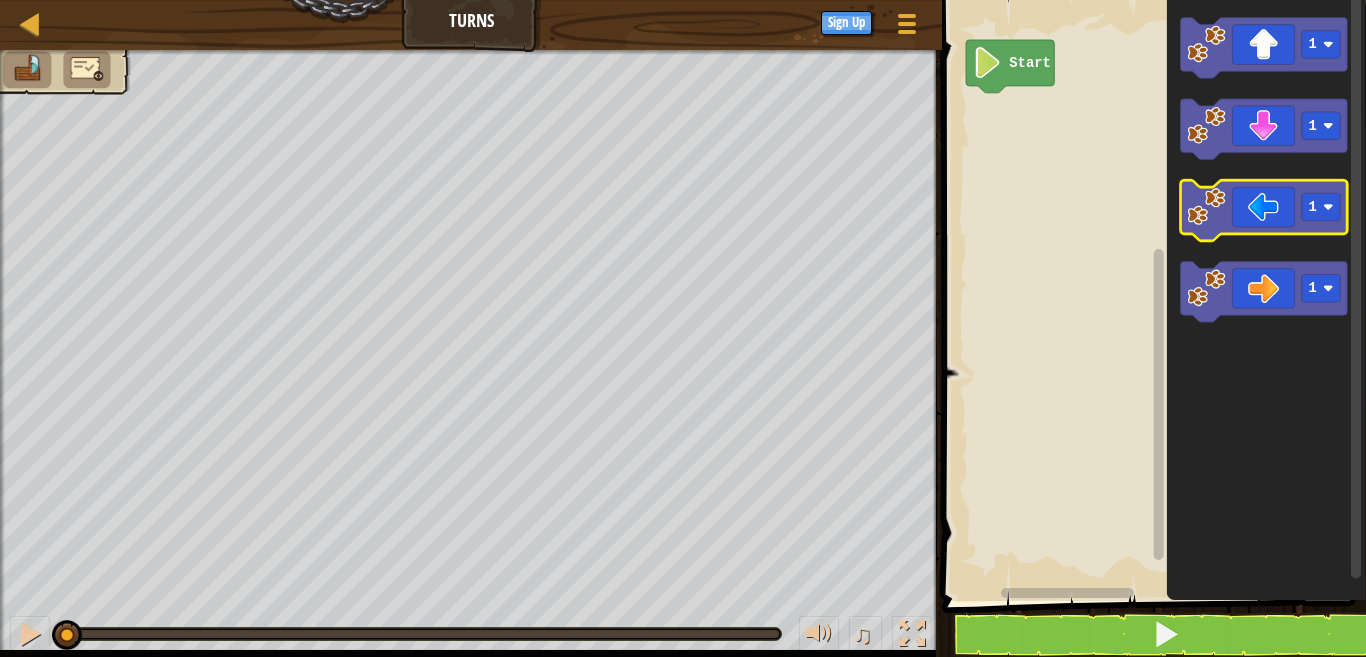 click 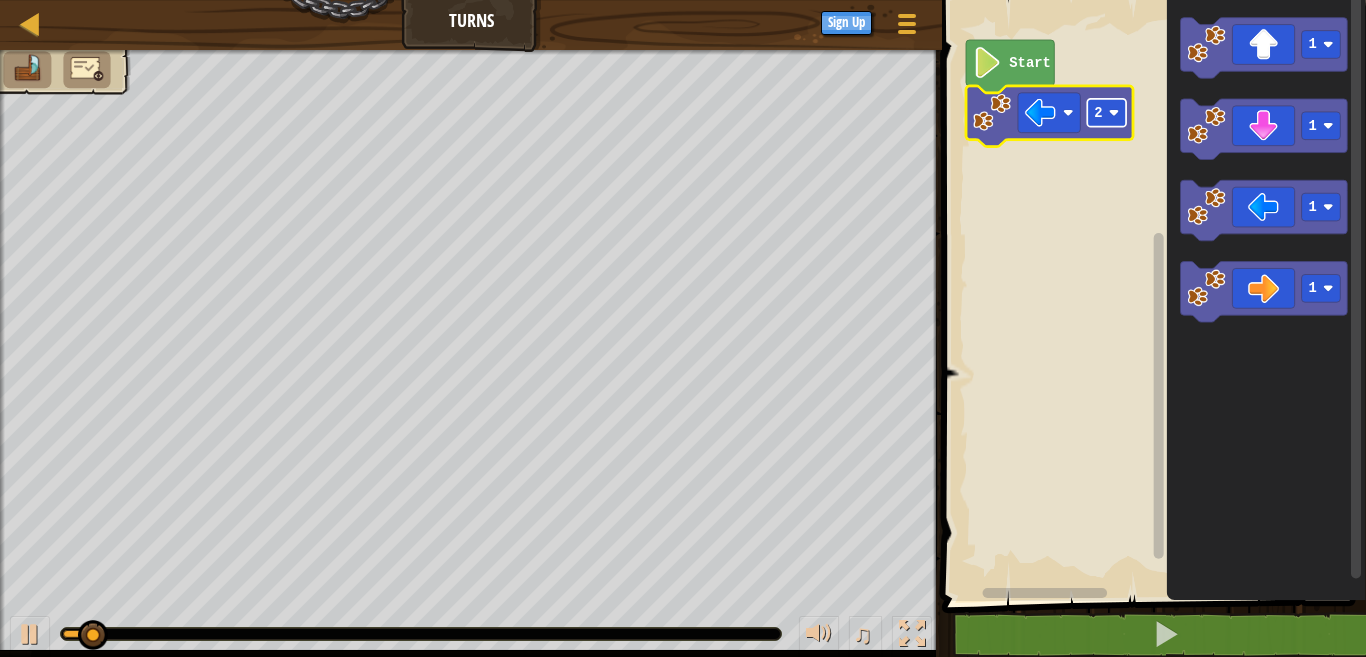 click 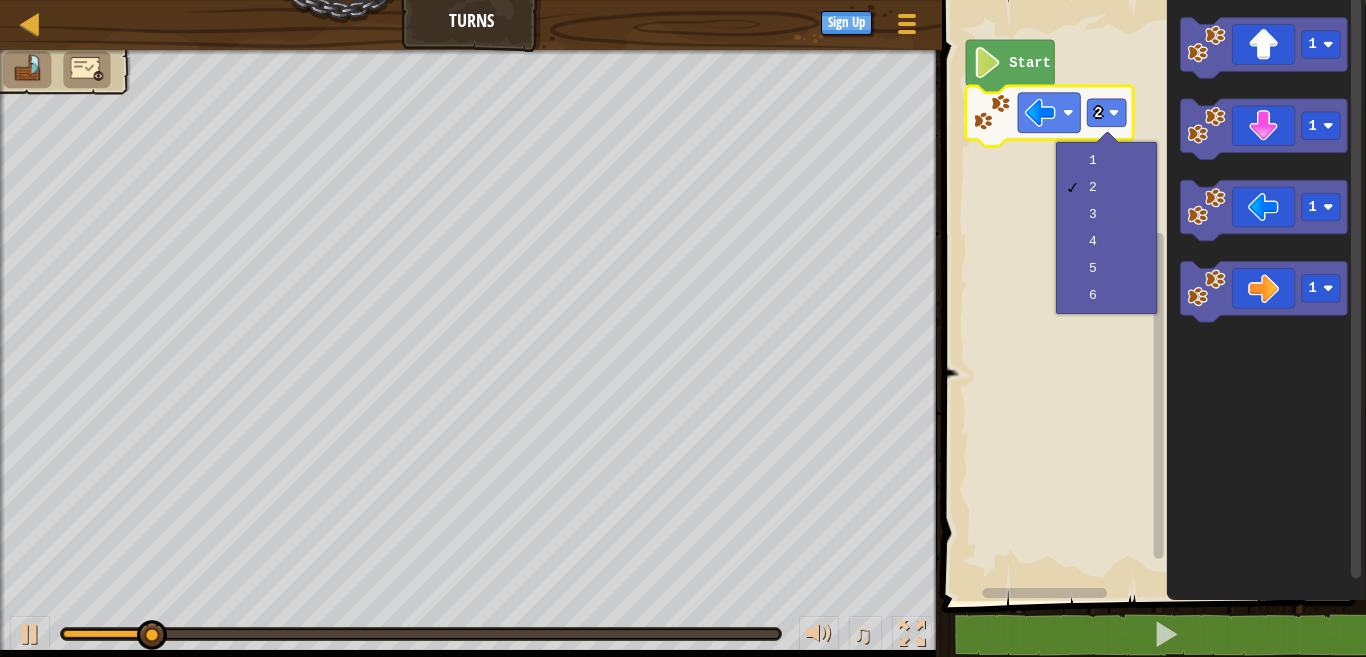 click 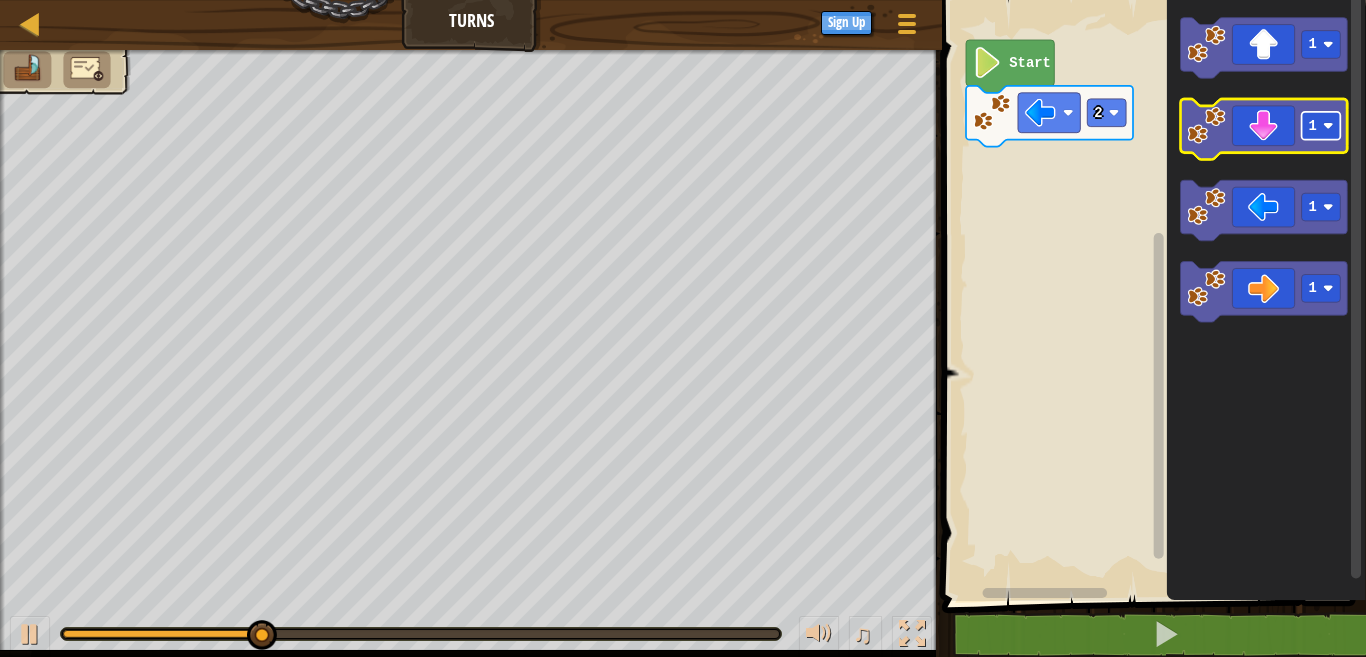 click 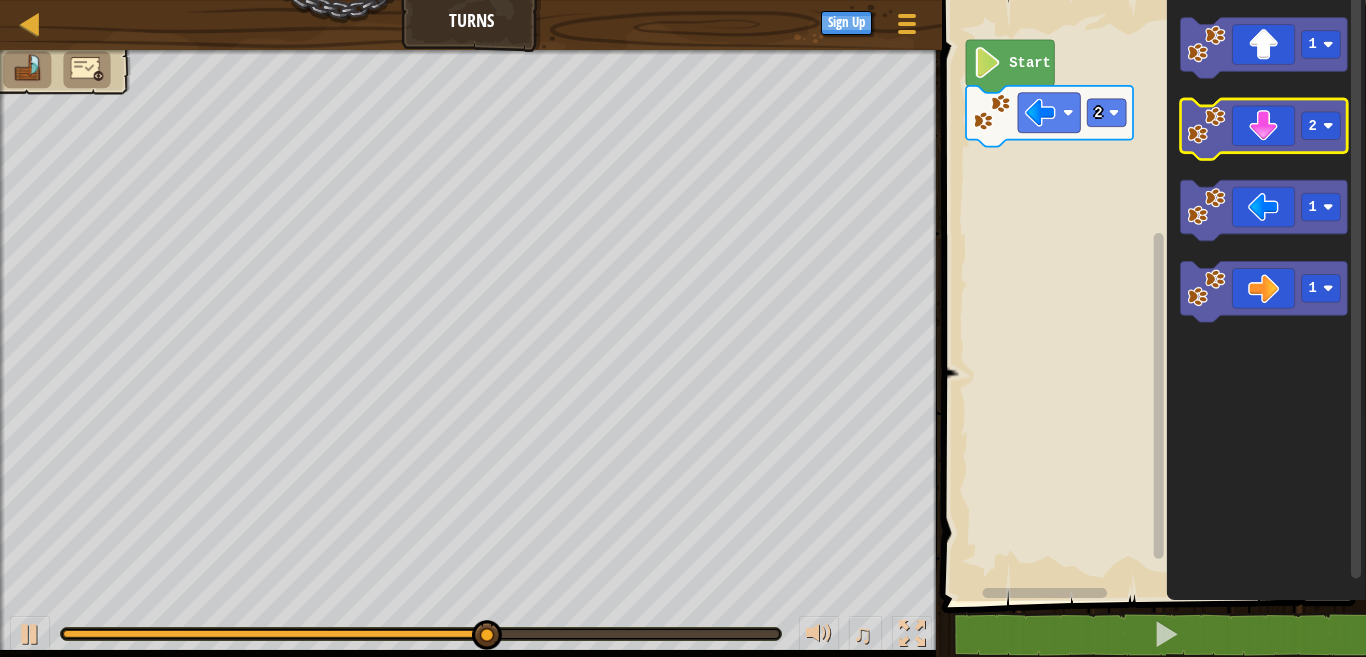 click 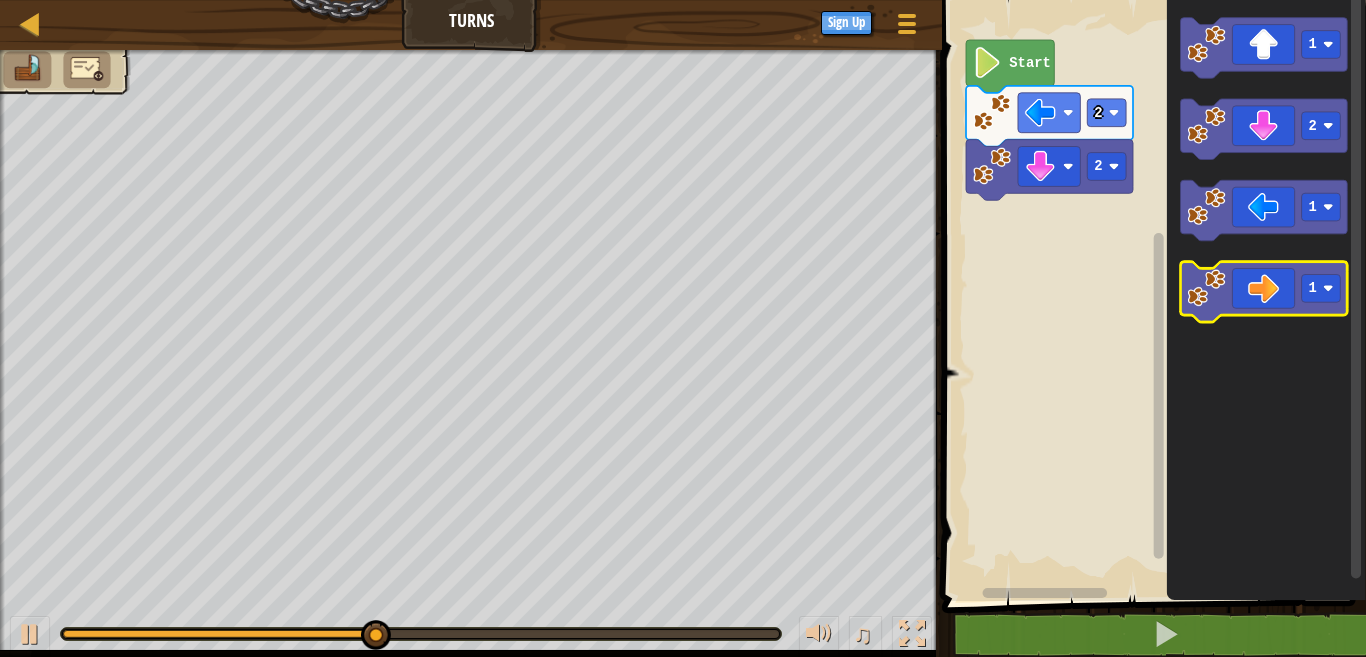 click 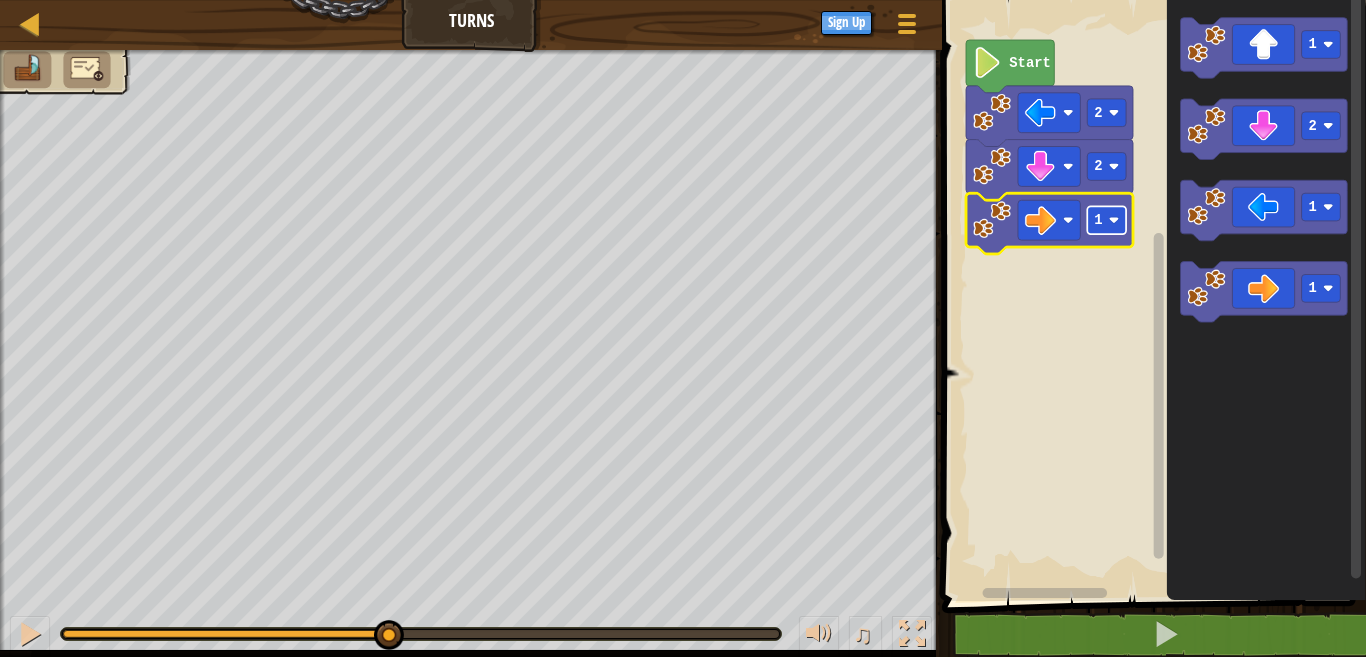 click 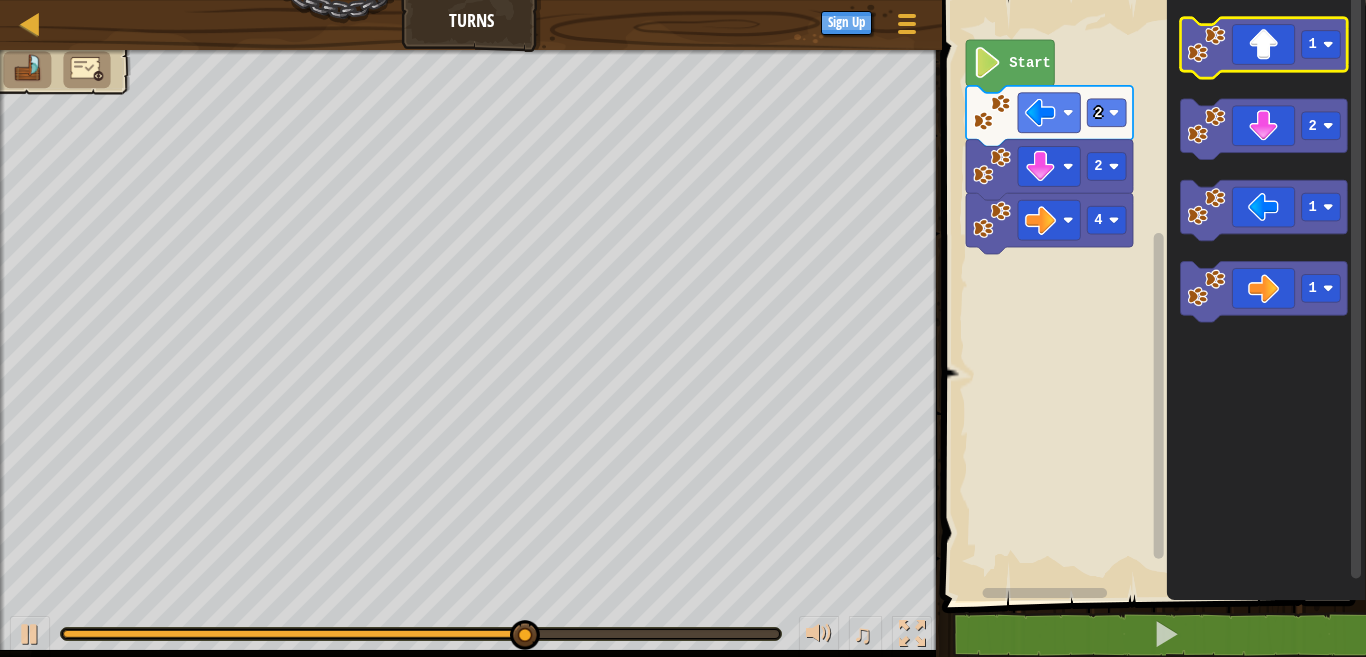click 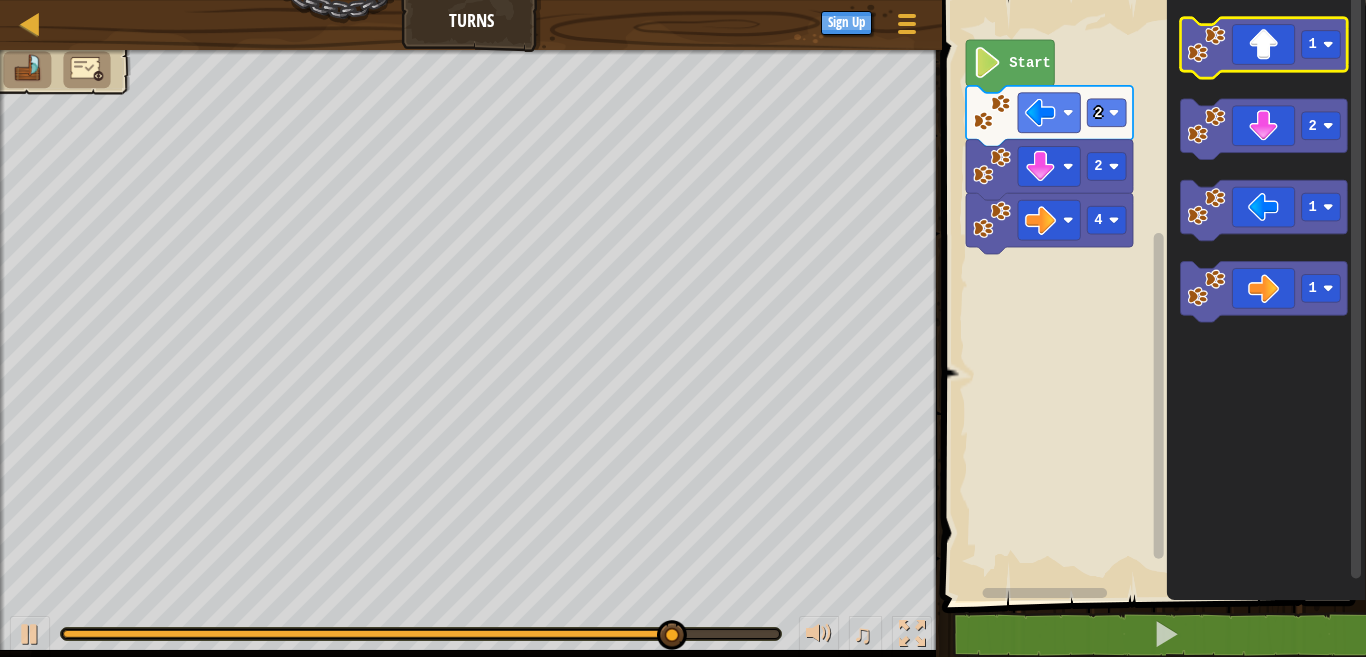click 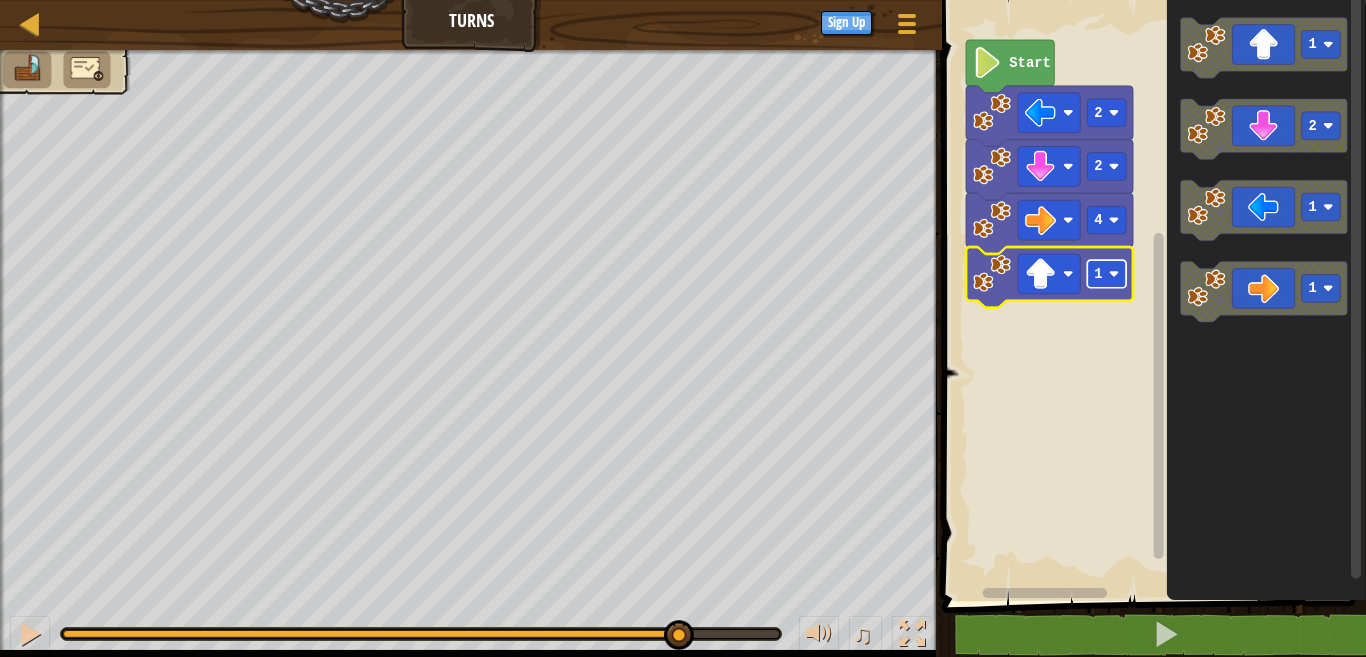 click 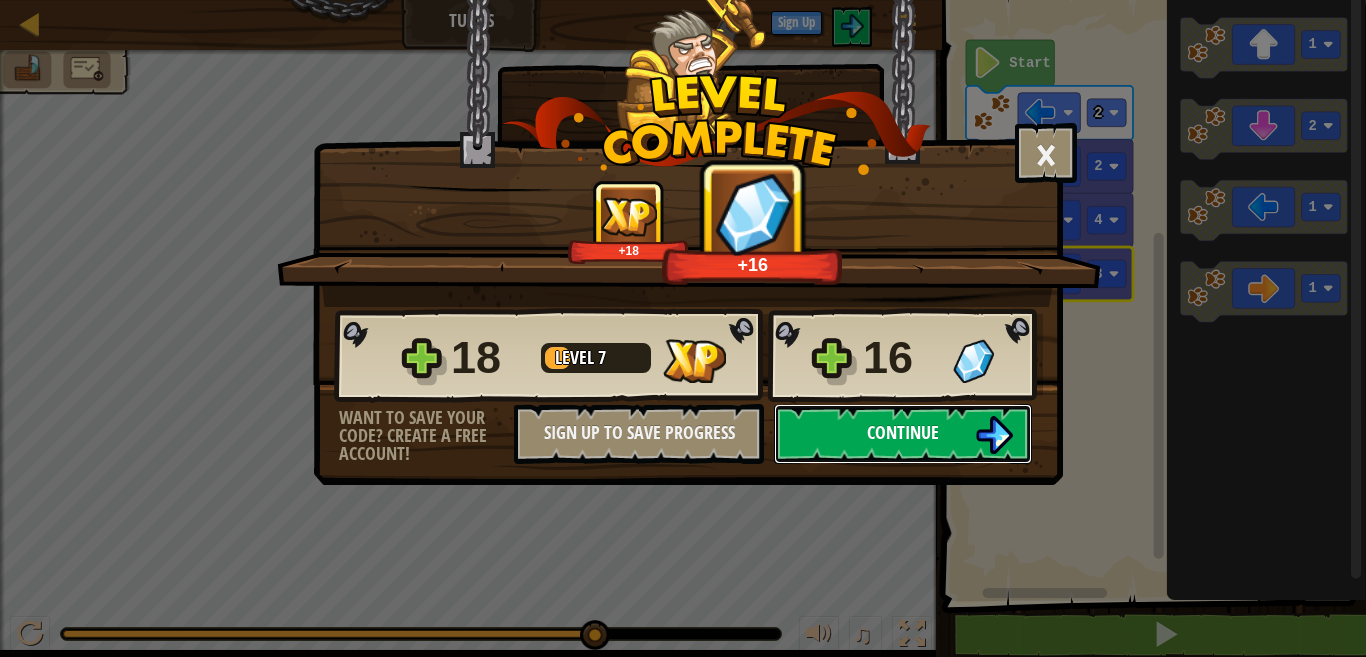 click on "Continue" at bounding box center (903, 434) 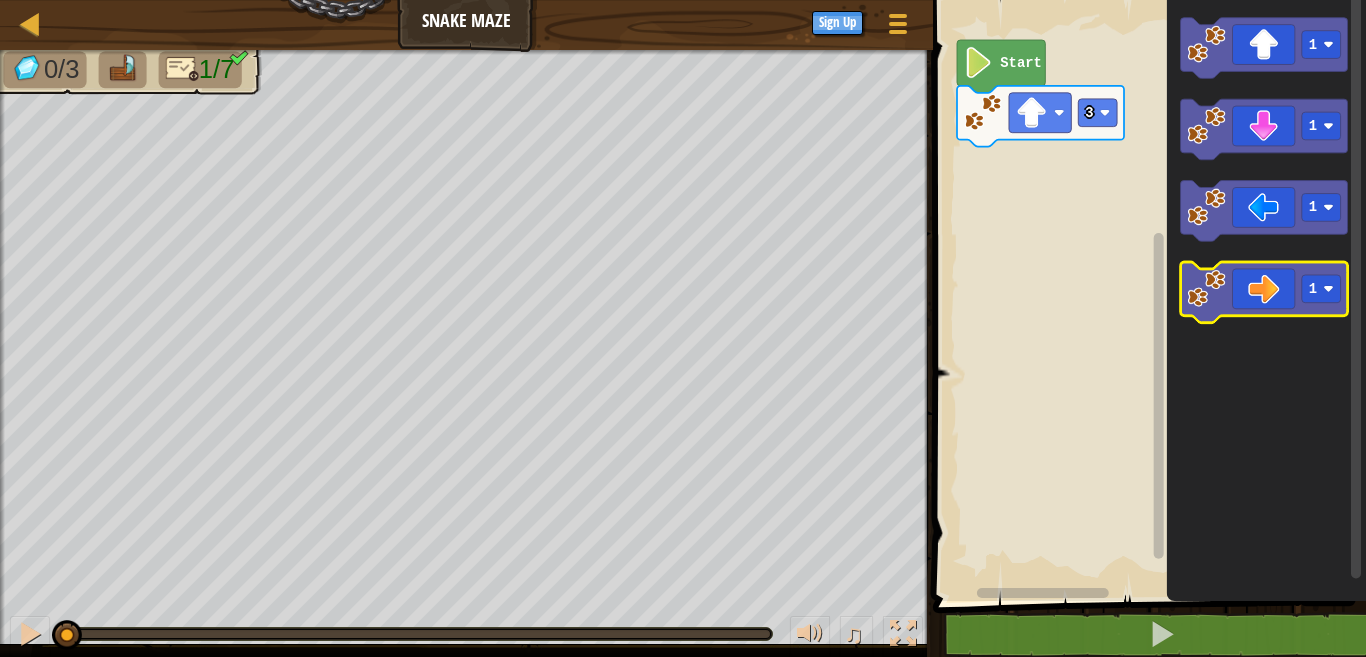 click 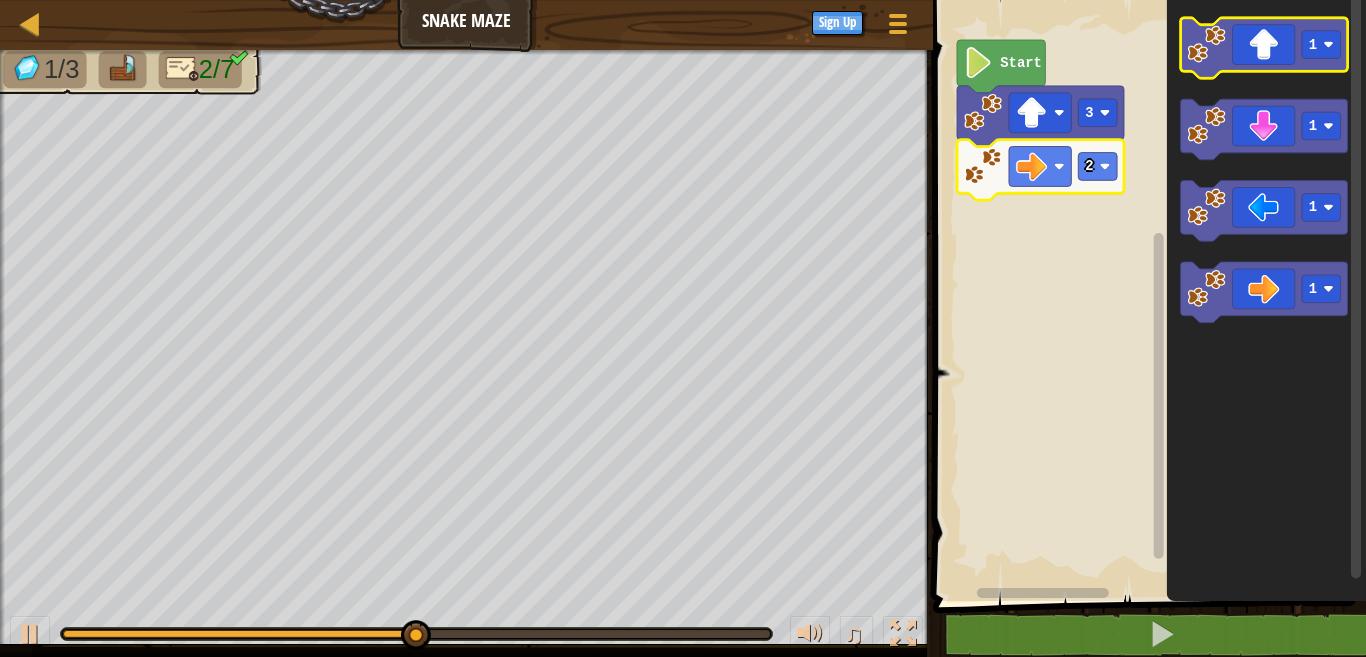 click 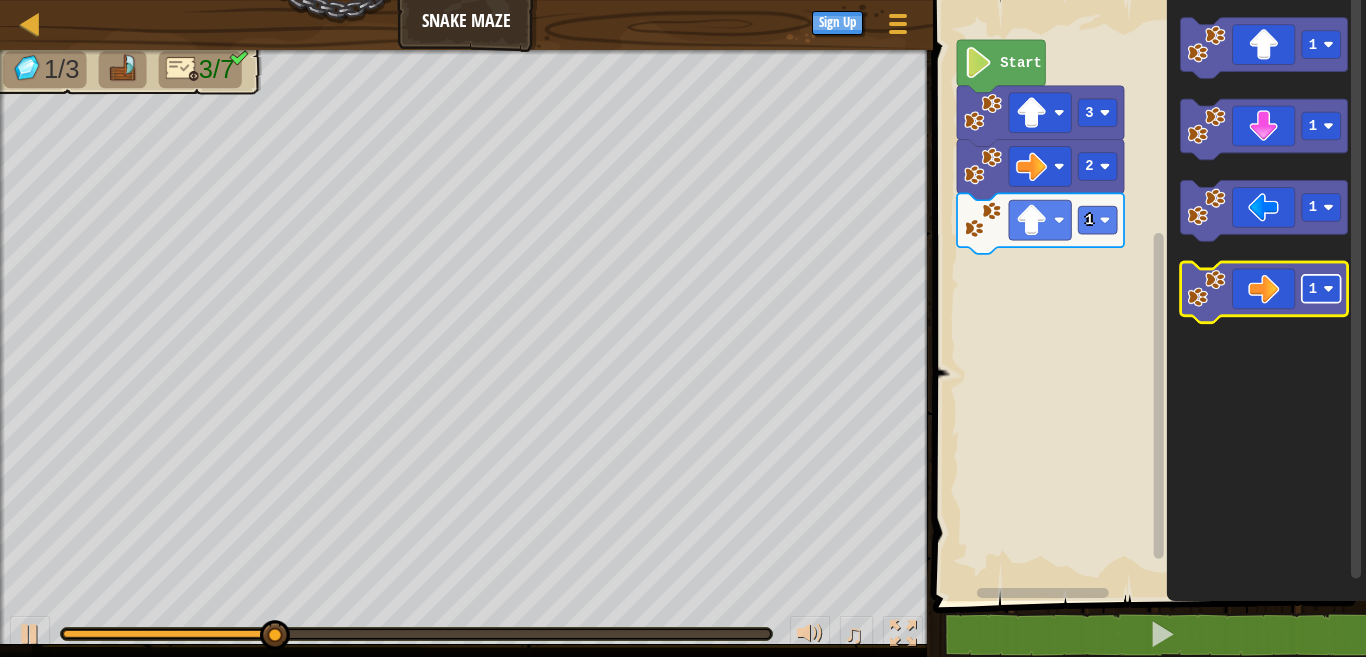 click 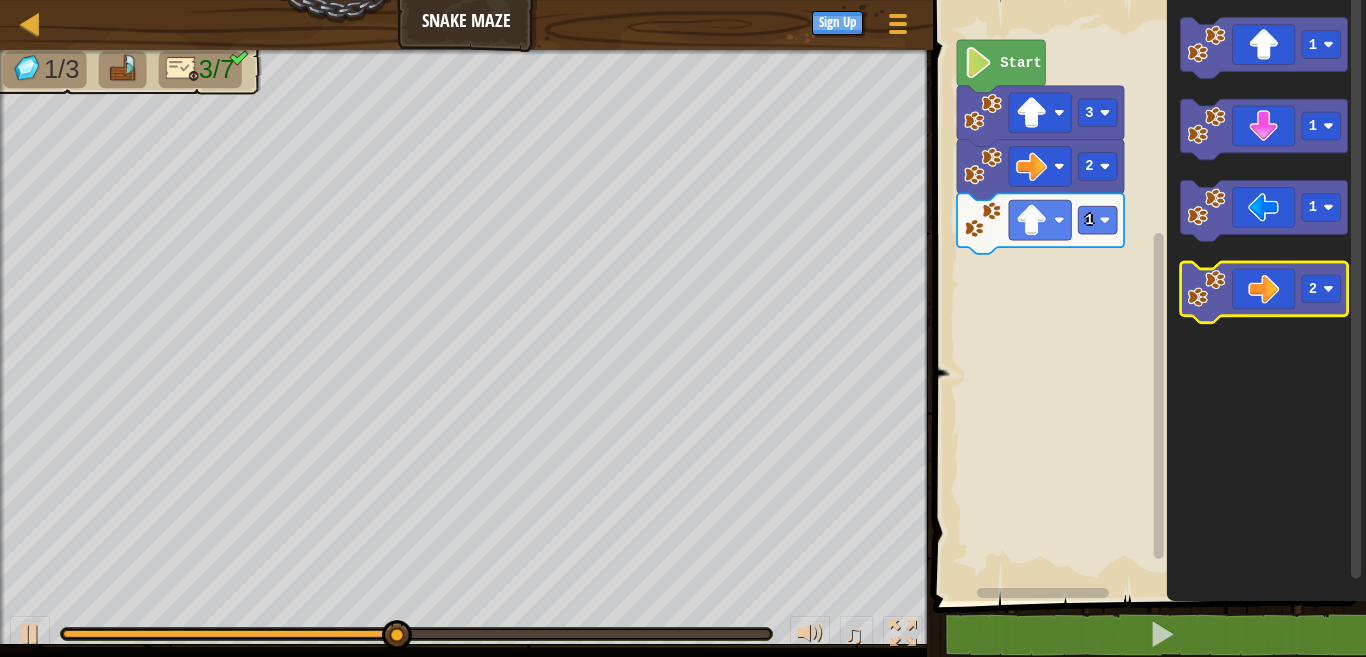 click 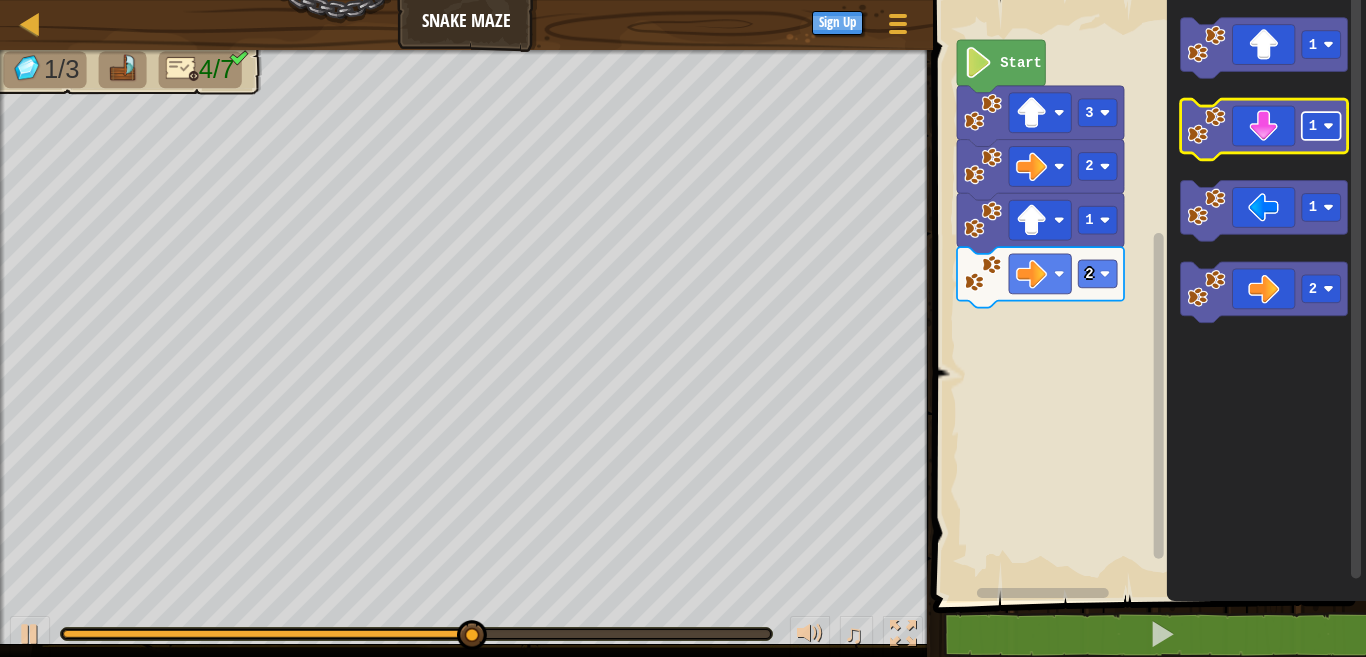 click 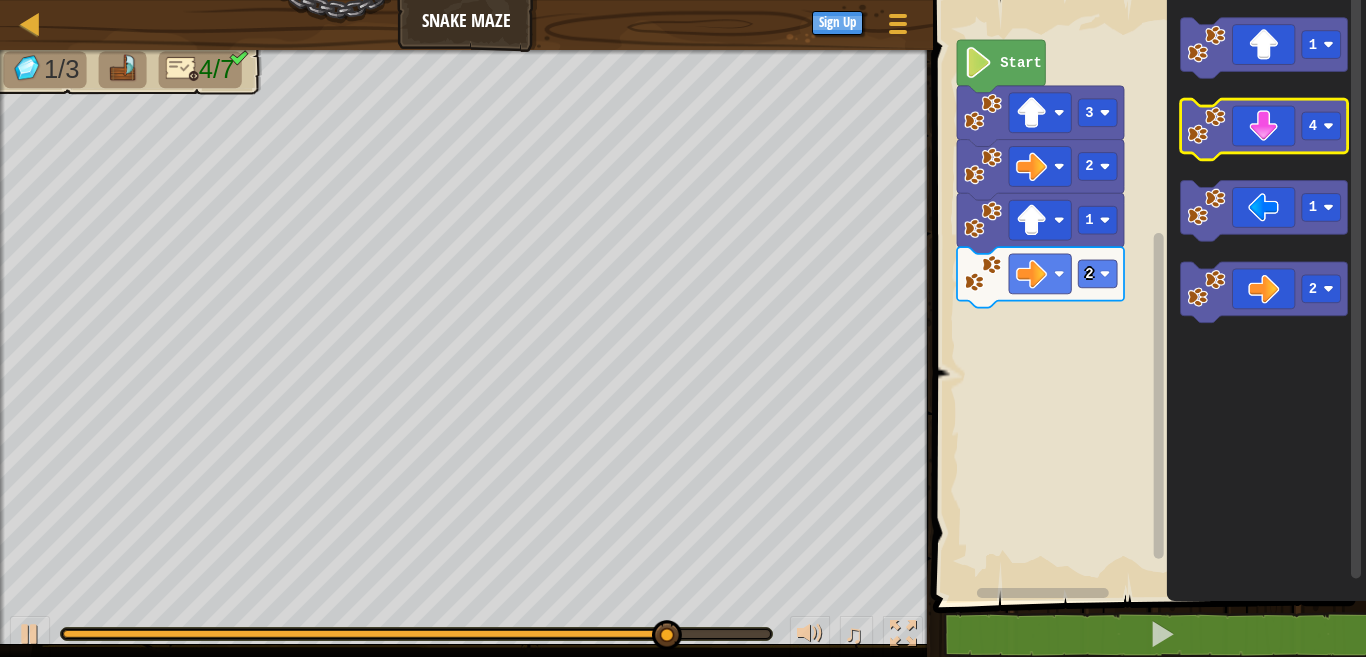 click 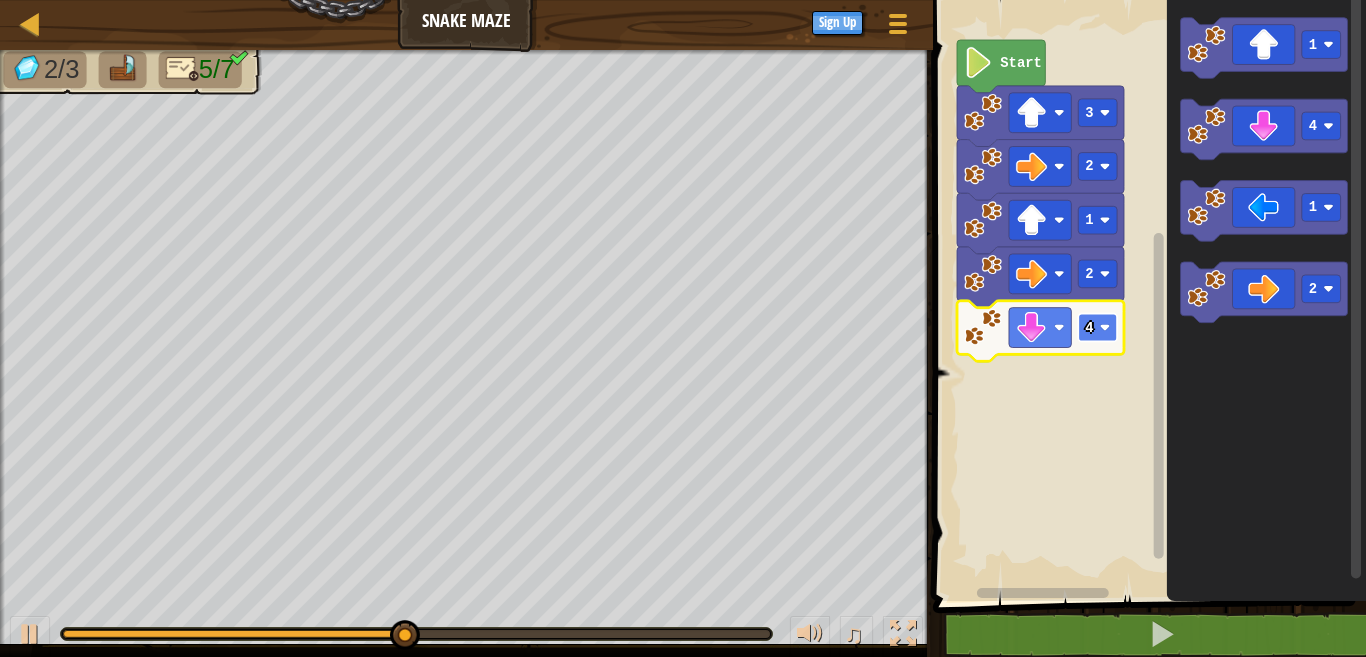 click on "4" 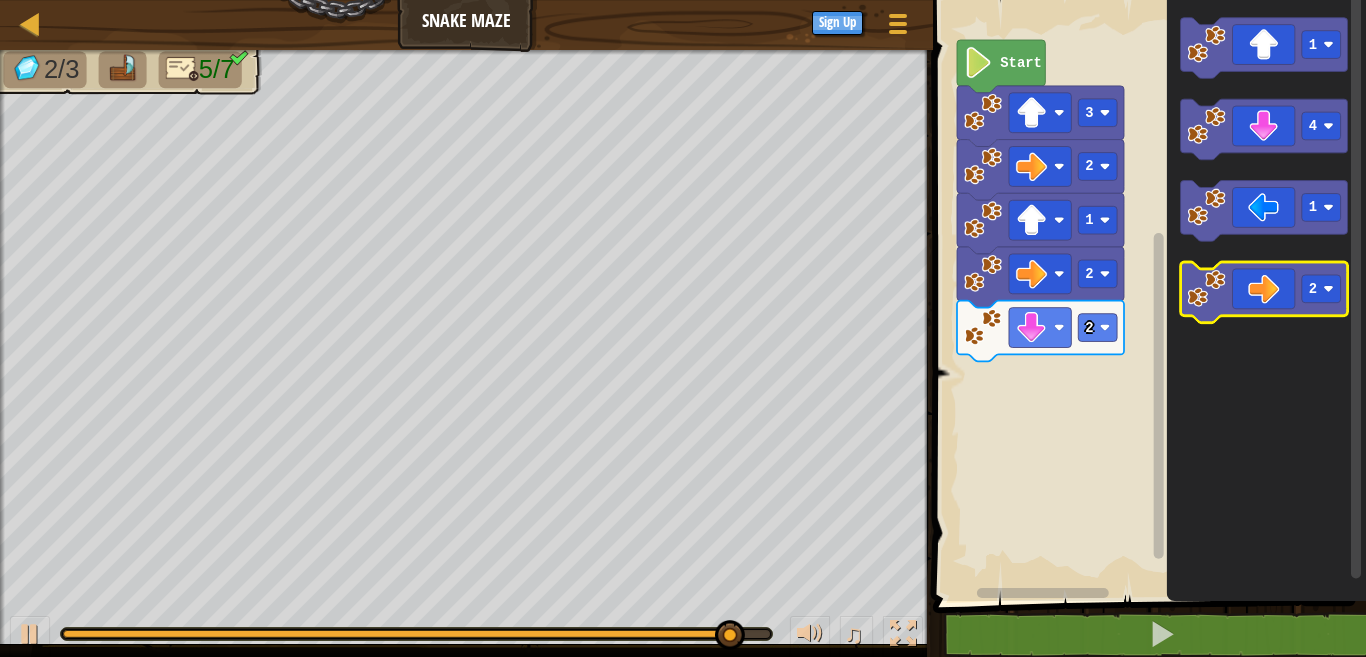 click 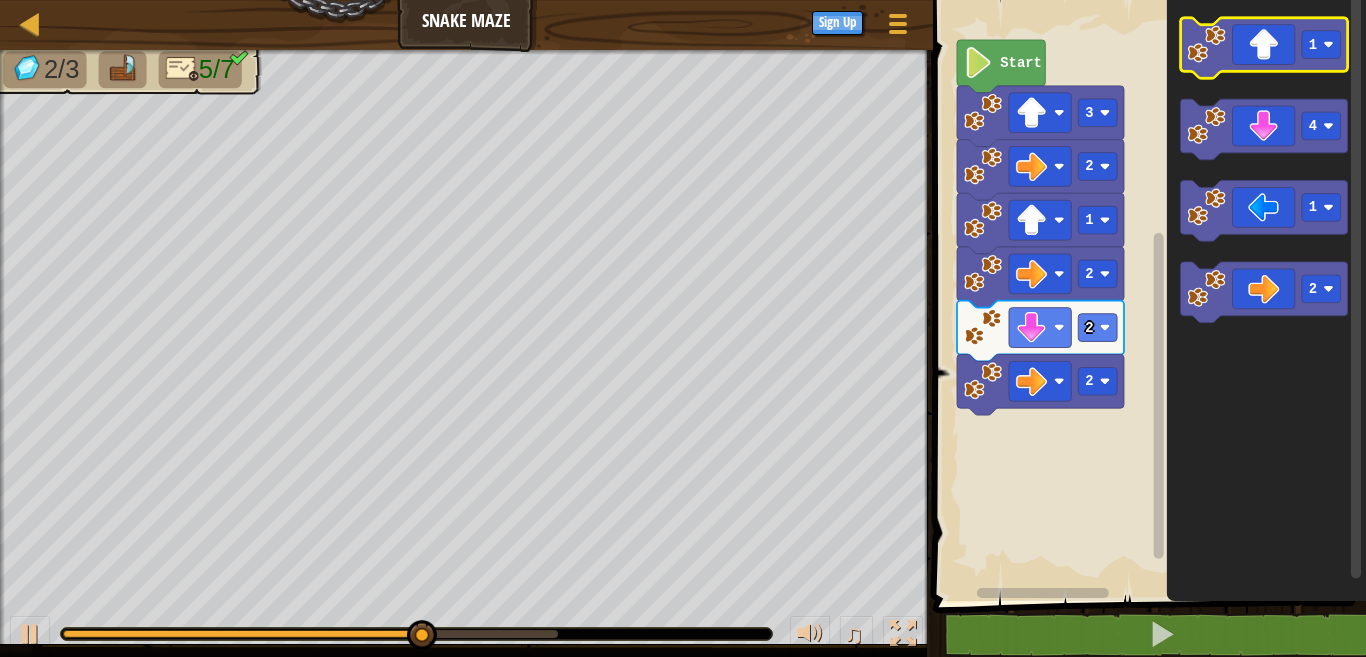 click 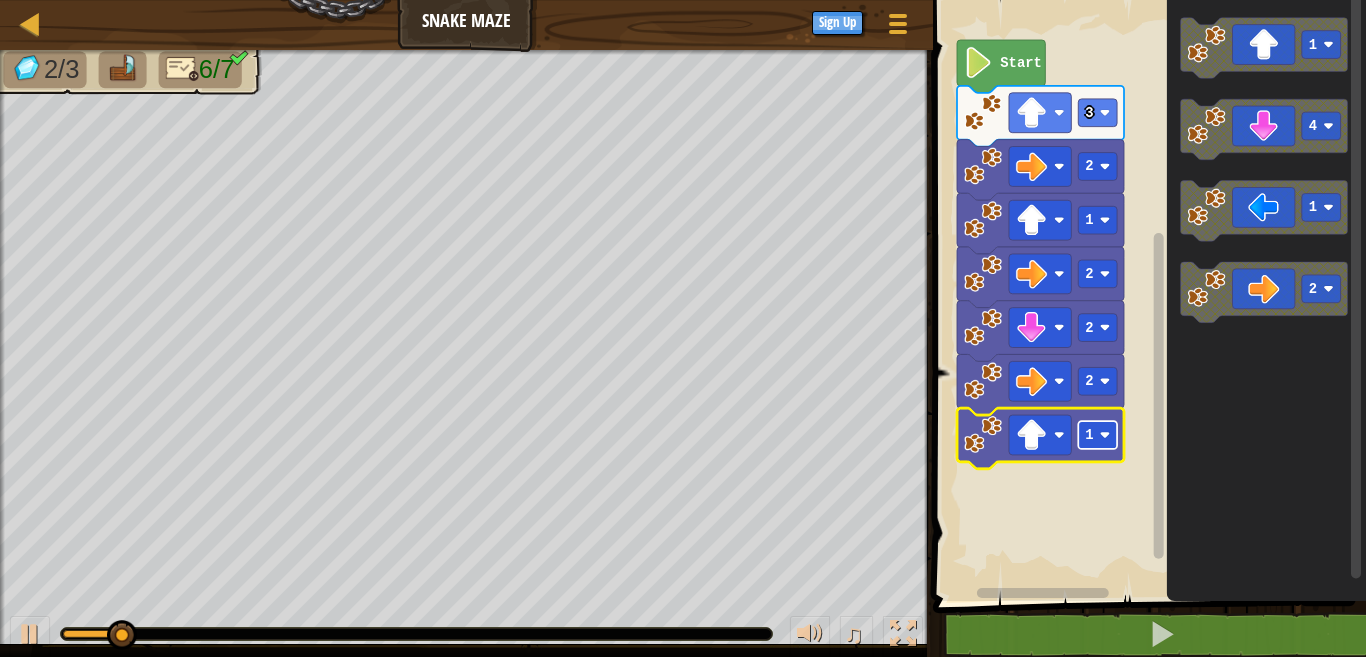 click 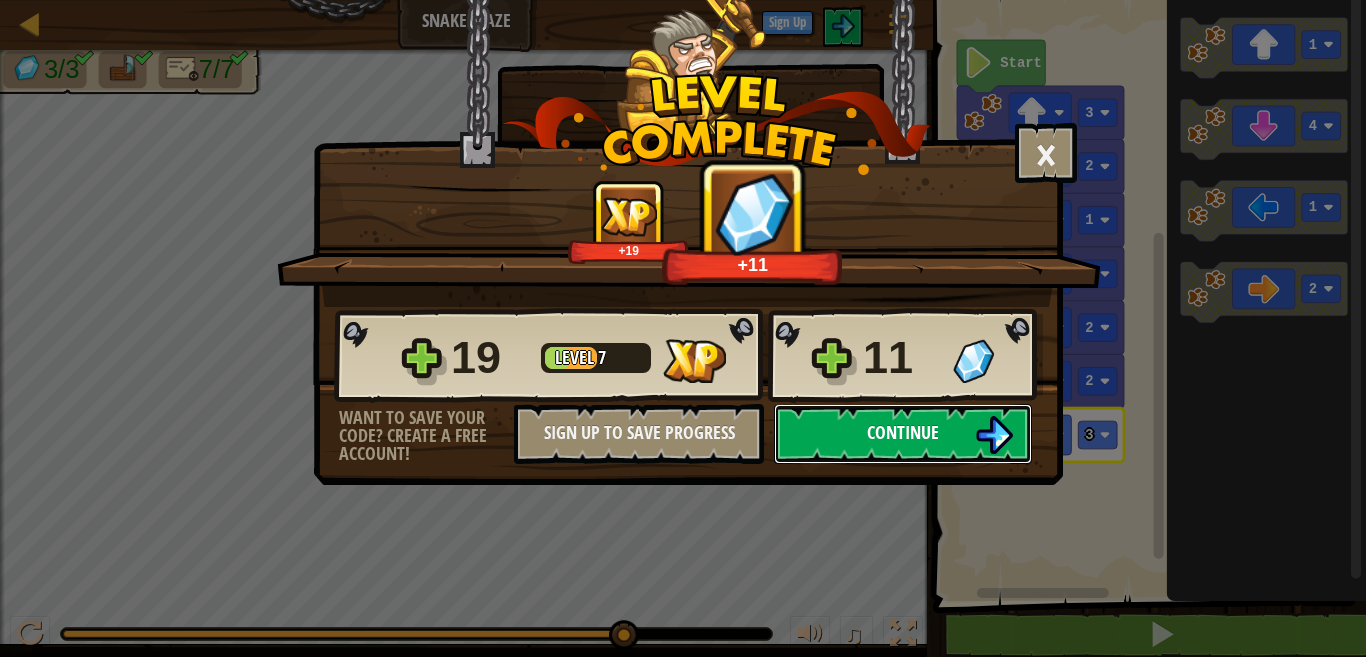 click on "Continue" at bounding box center (903, 434) 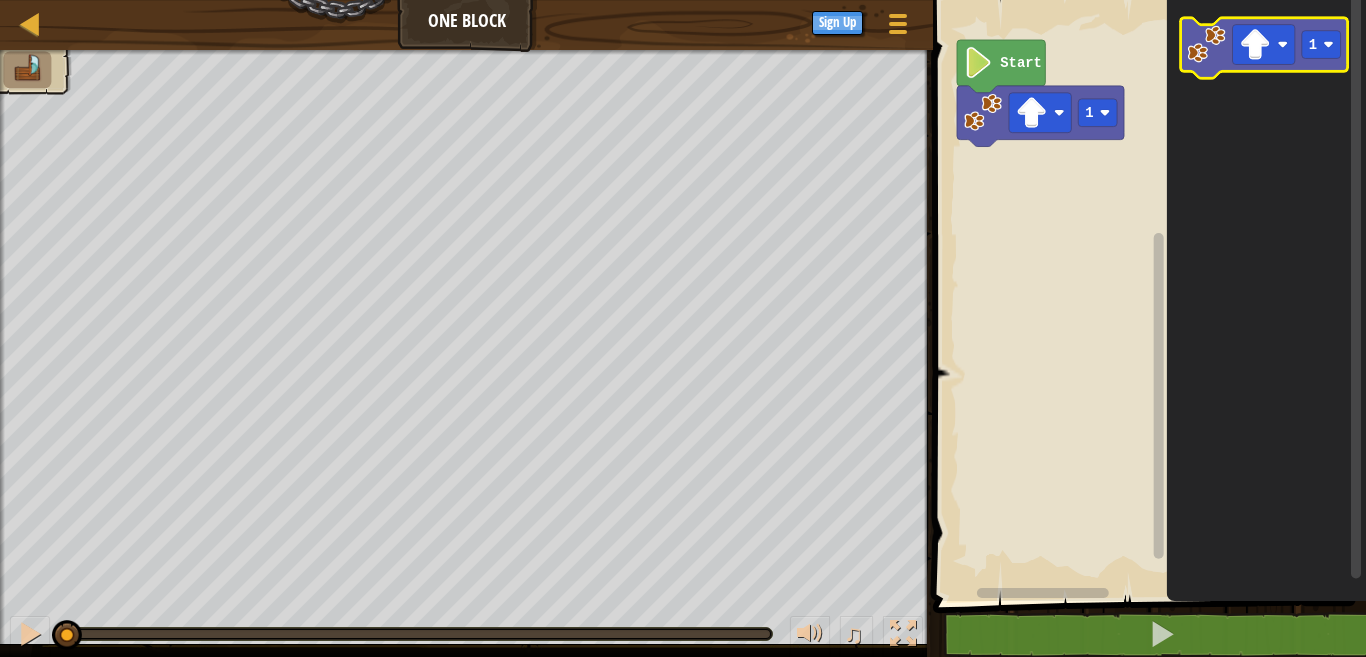 click 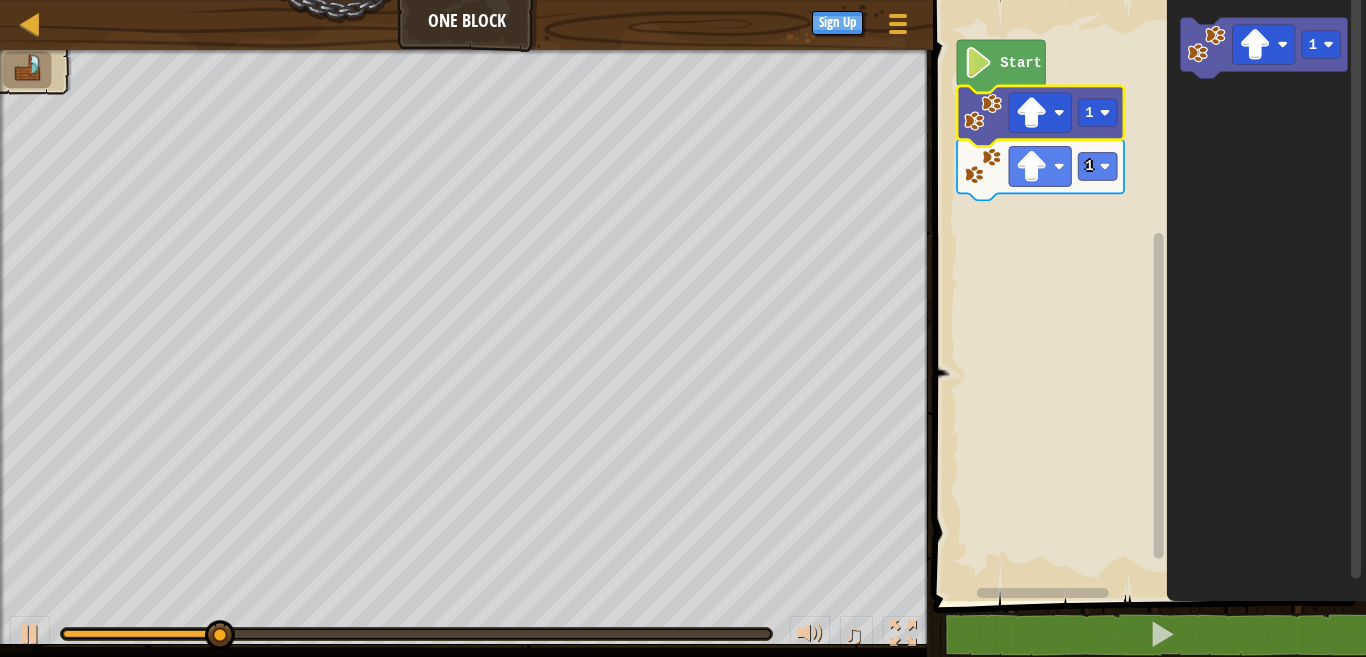 click 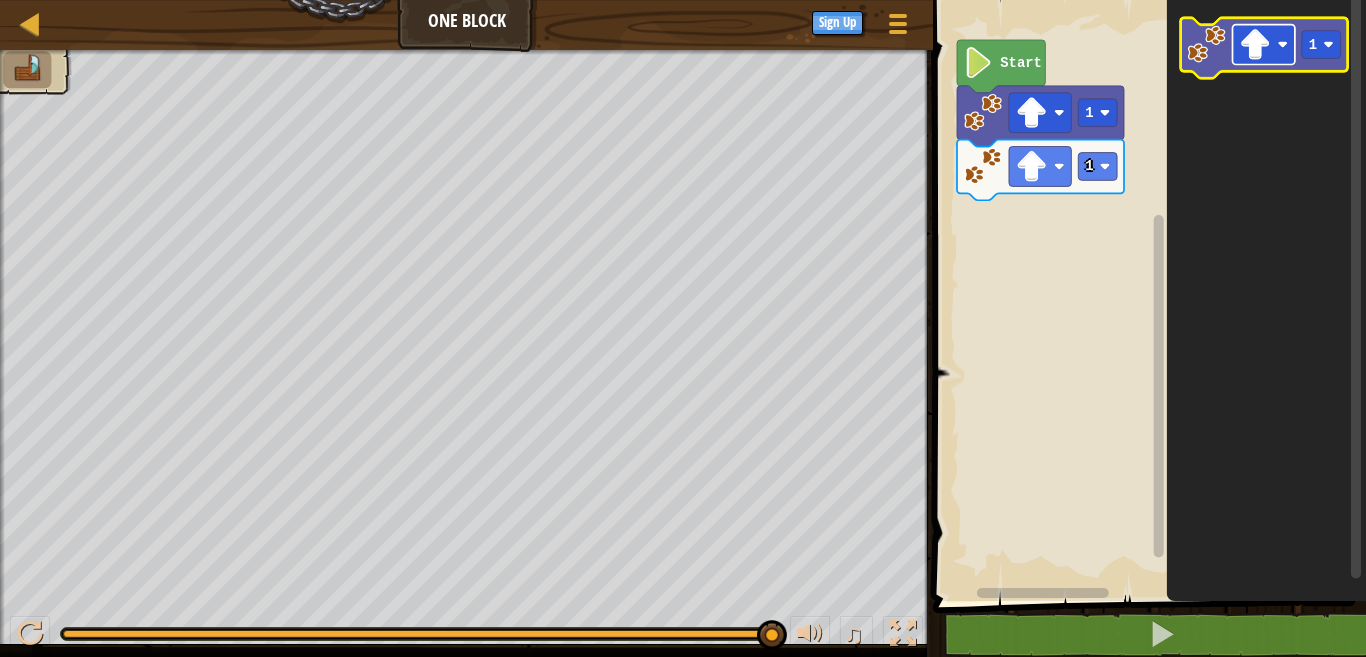 click 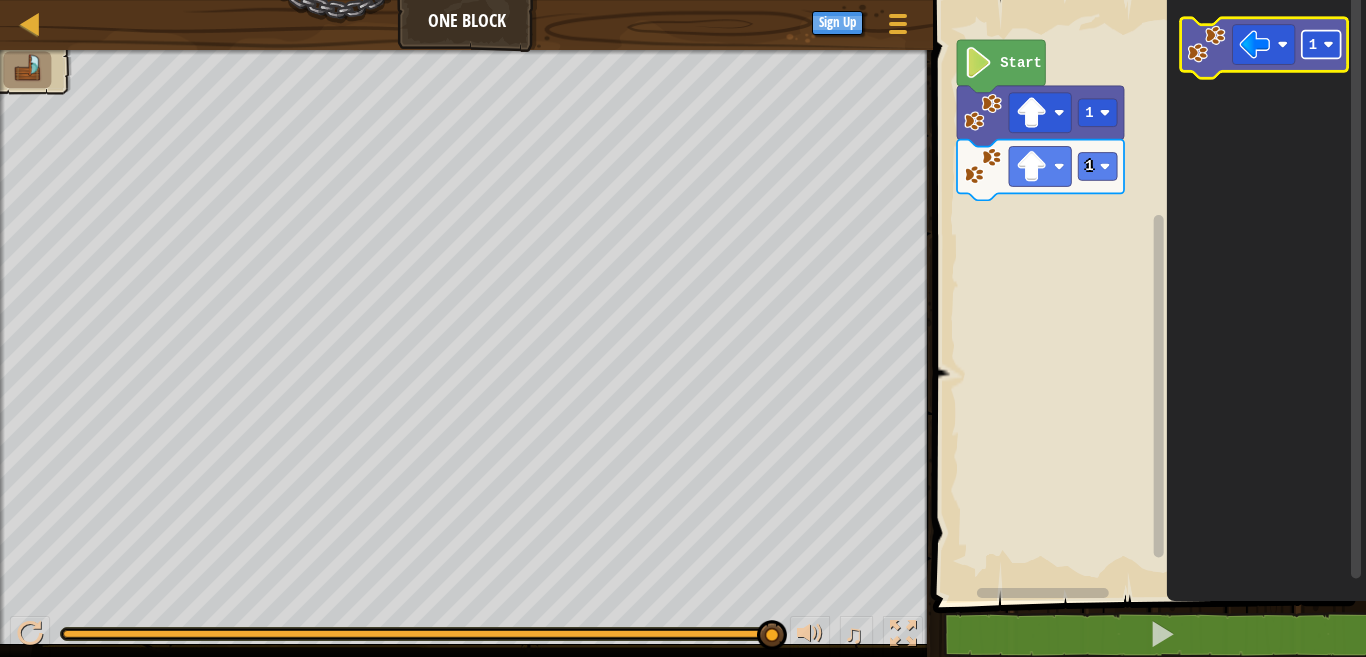 click 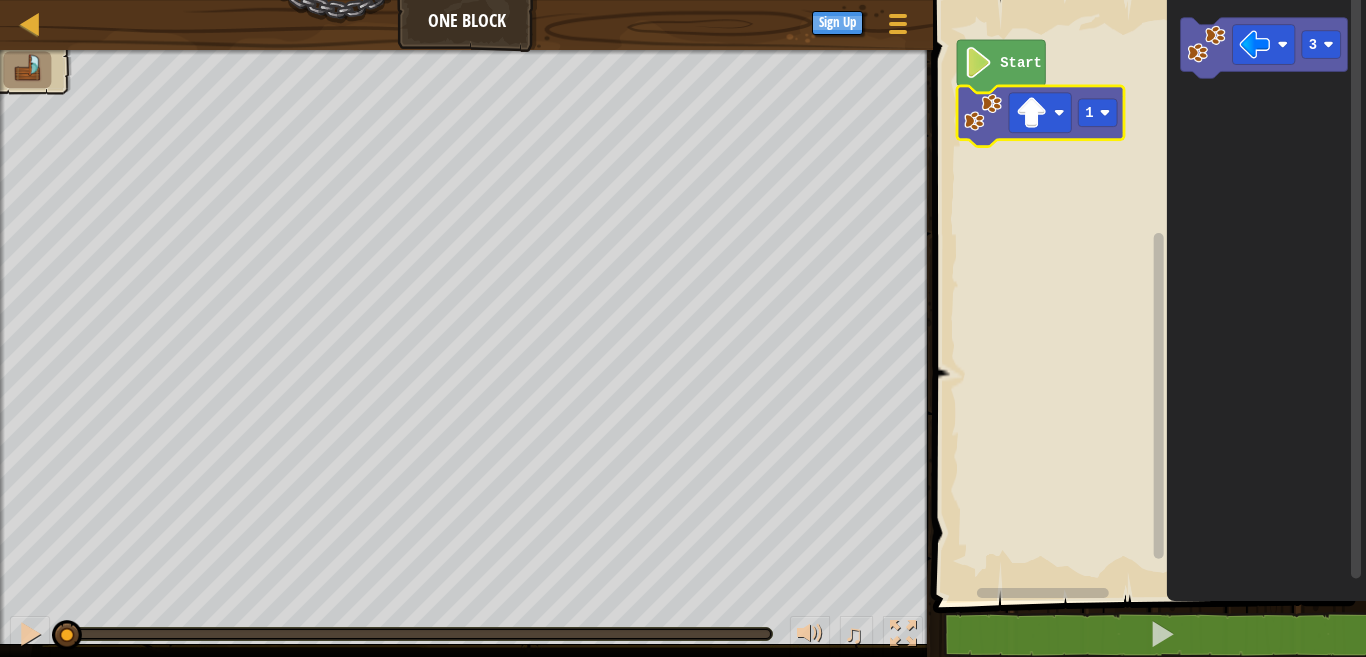 click 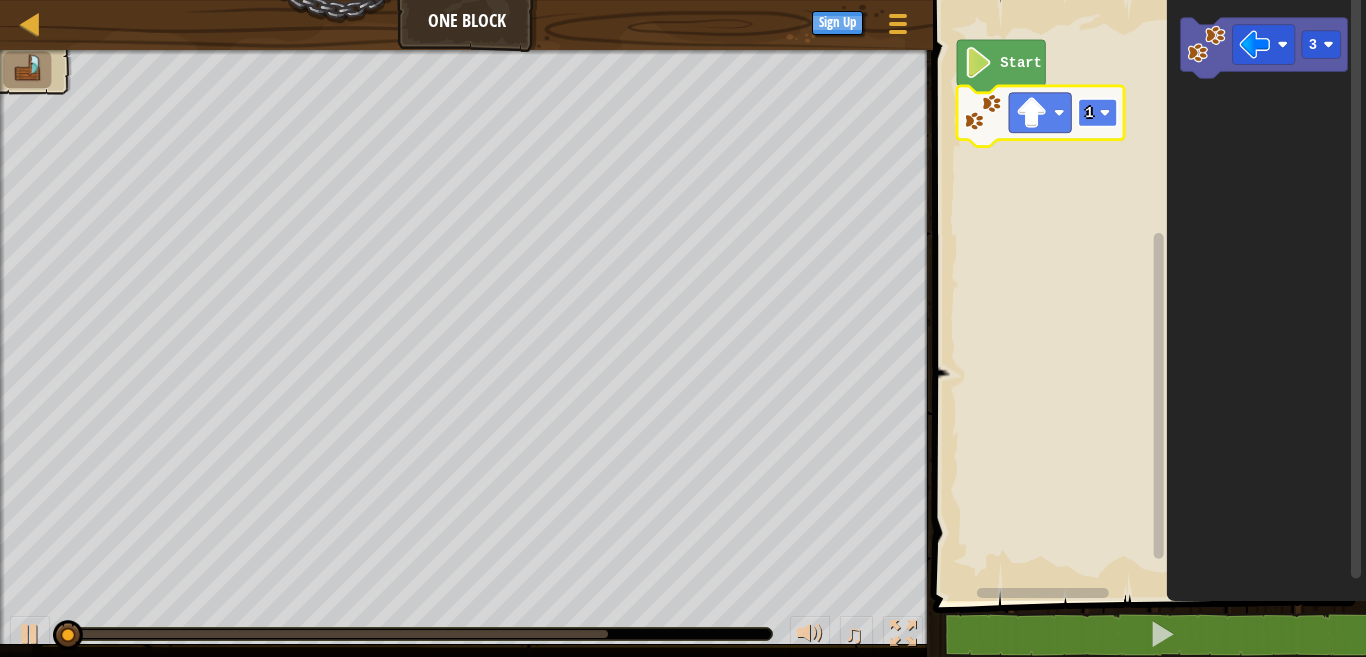 click 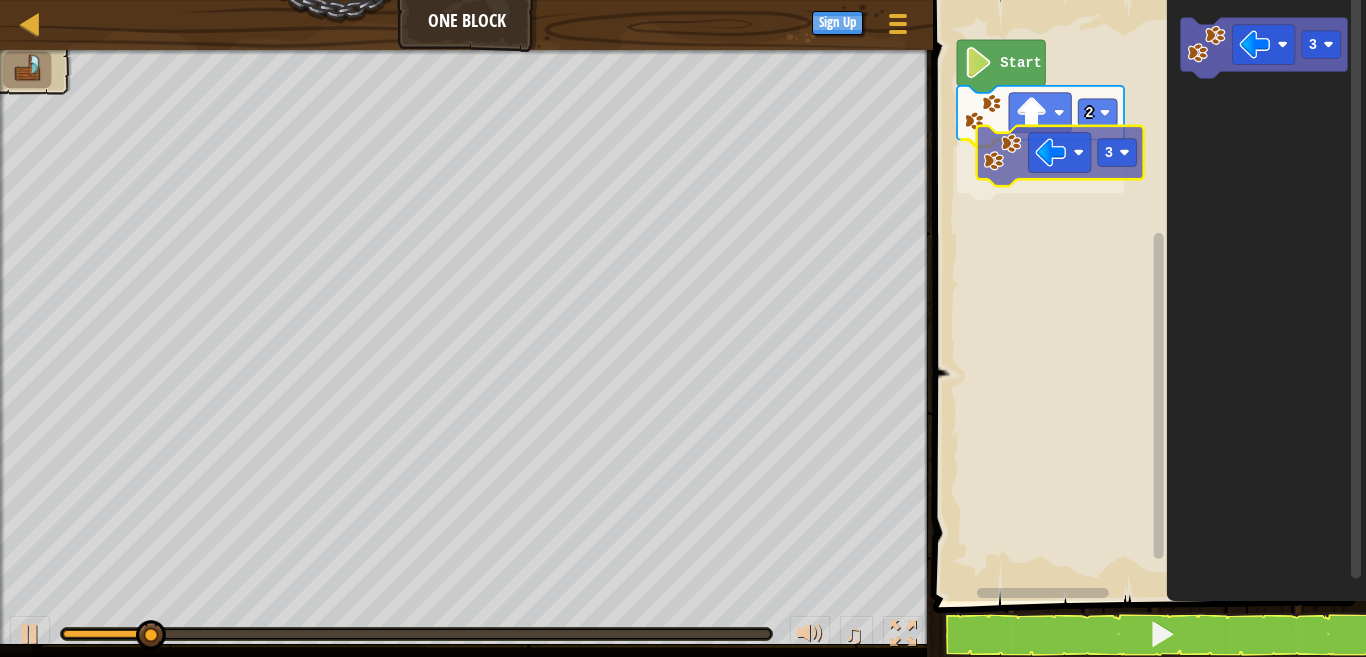click on "Start 2 3 3 3" at bounding box center (1146, 295) 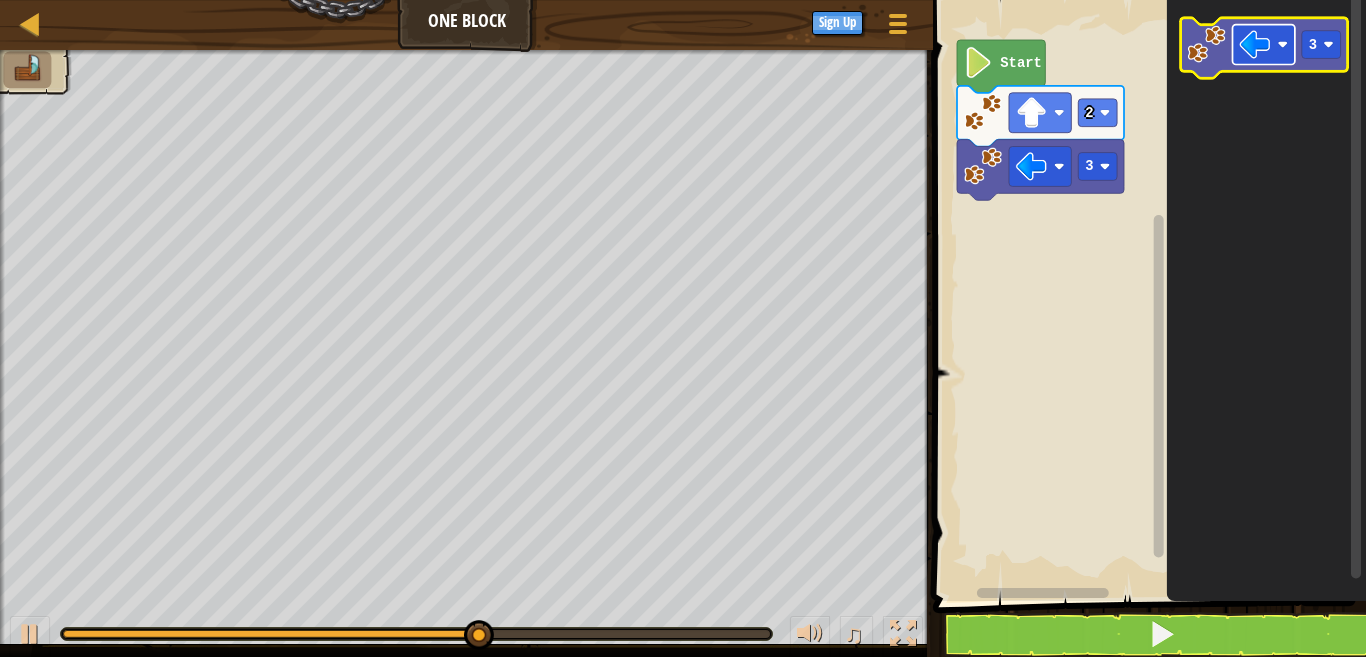 click 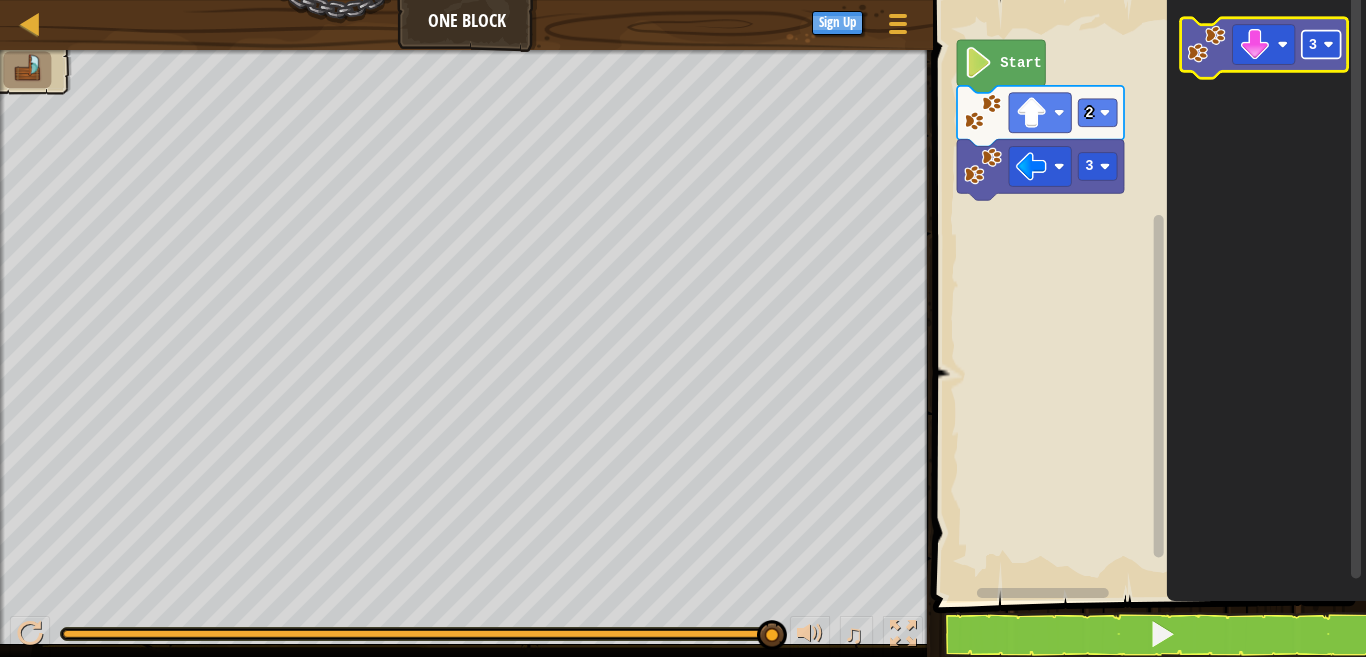 click 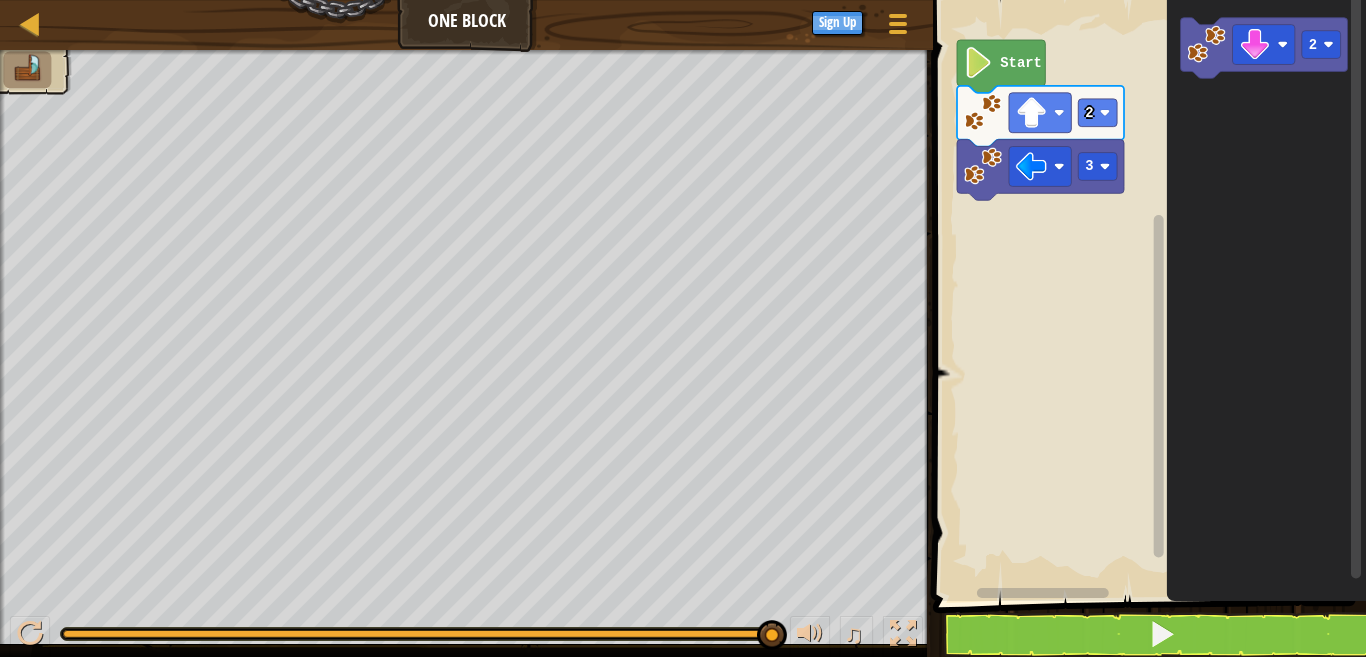 click on "2" 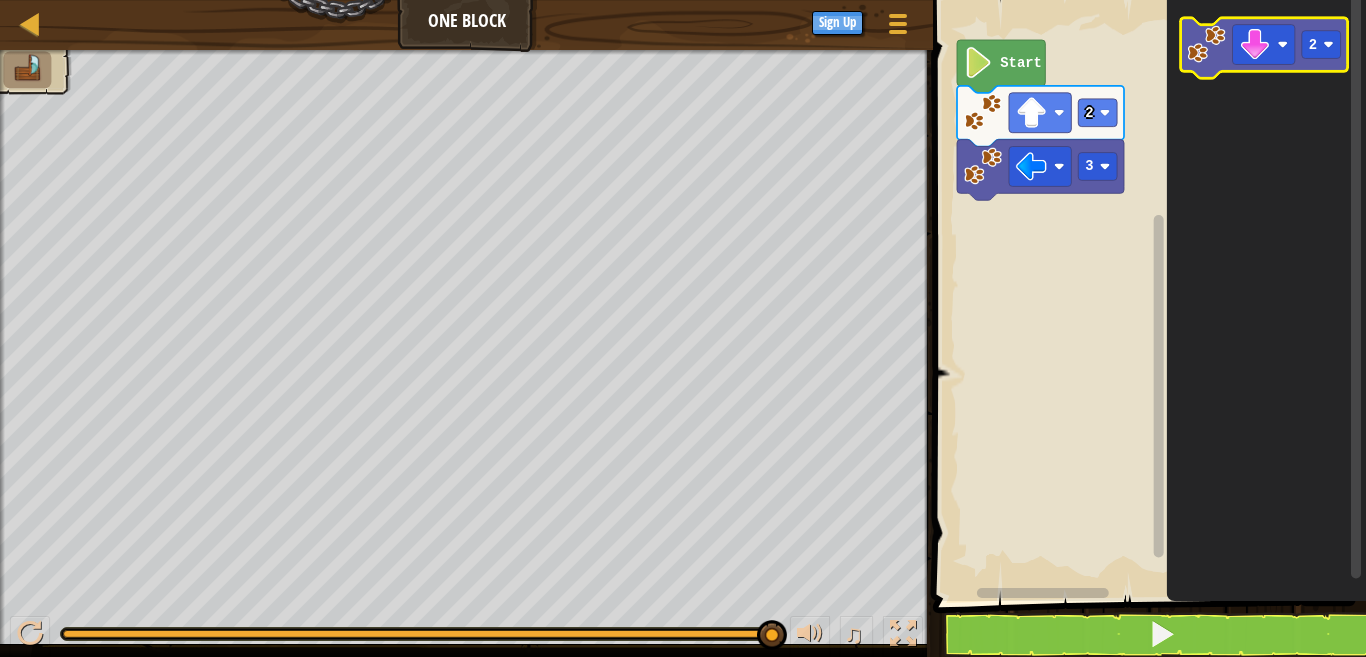 click 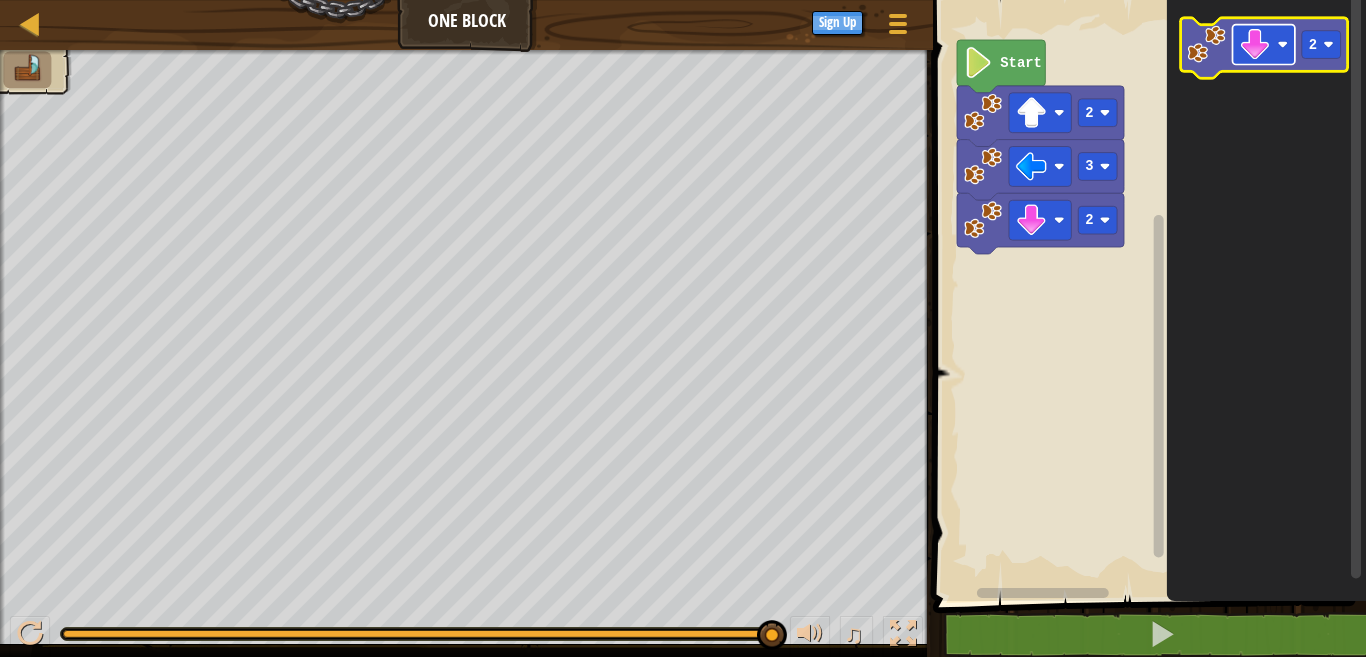 click 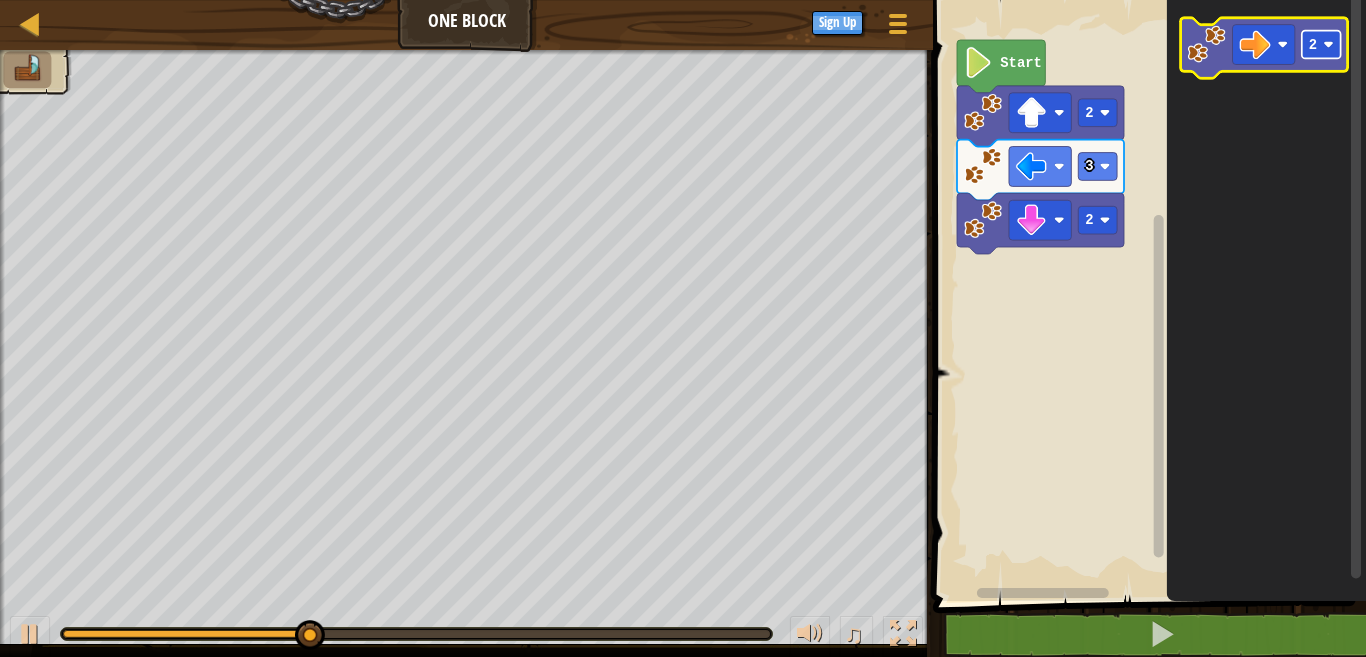 click 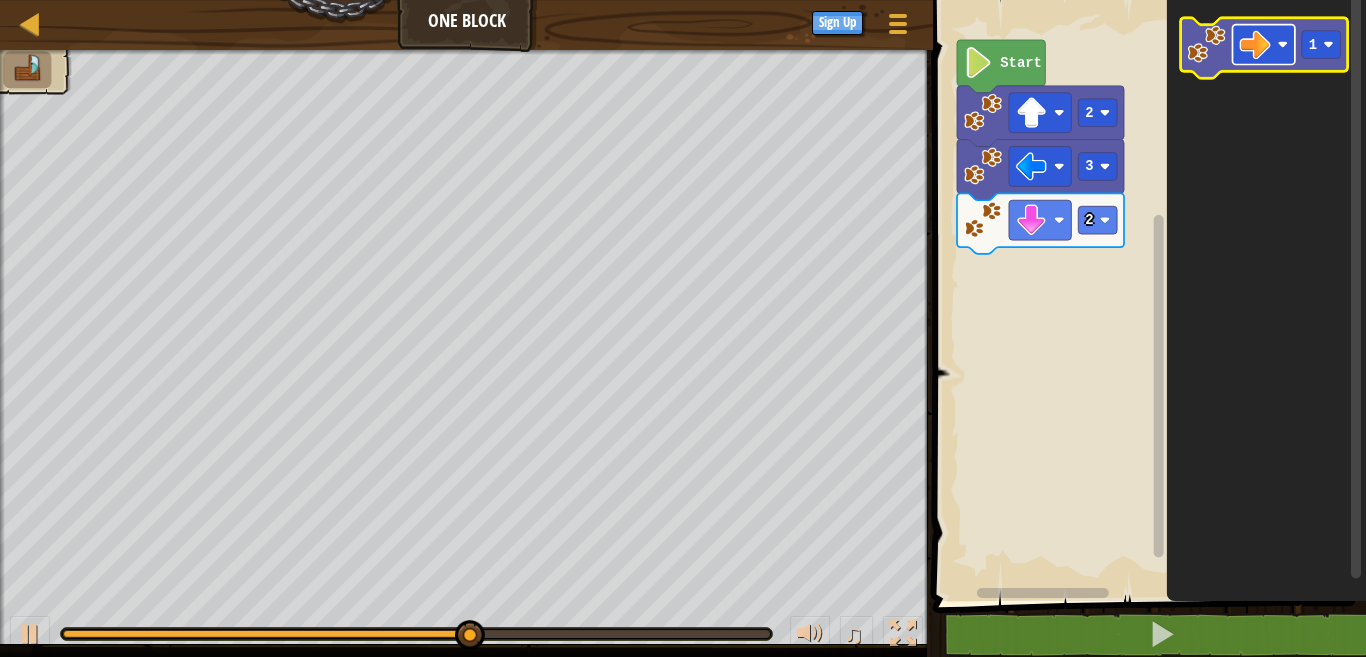 click 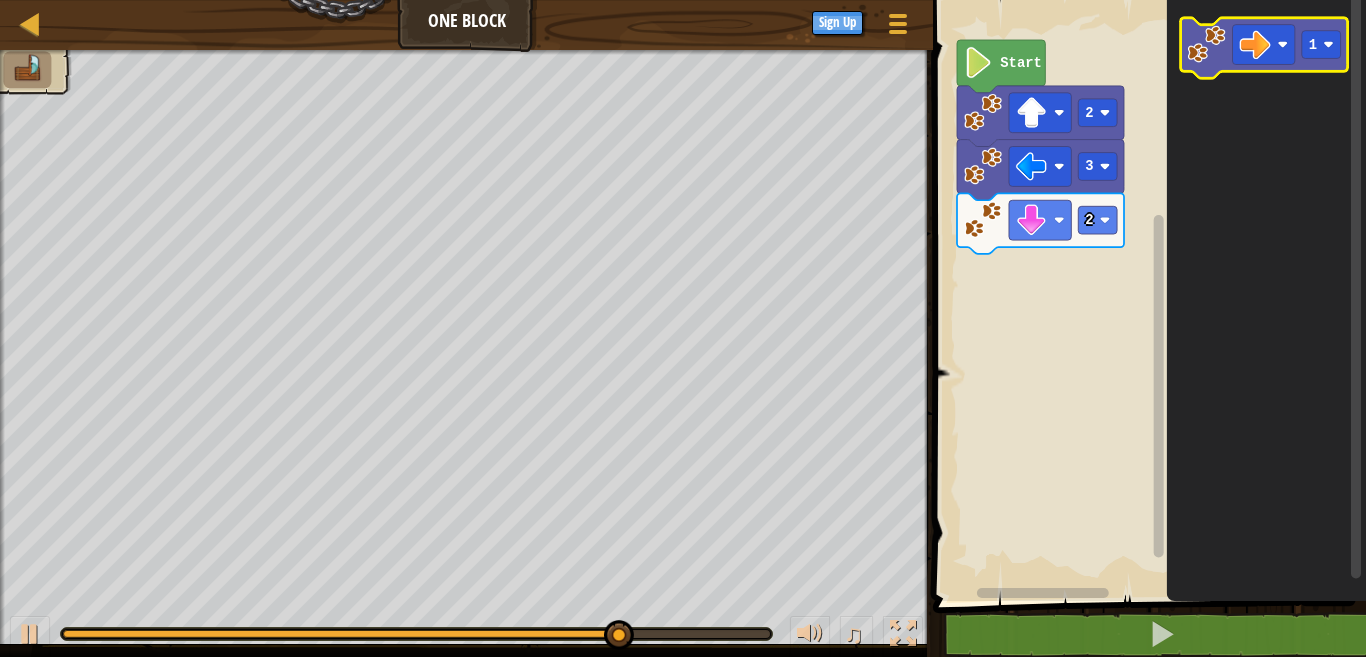 click 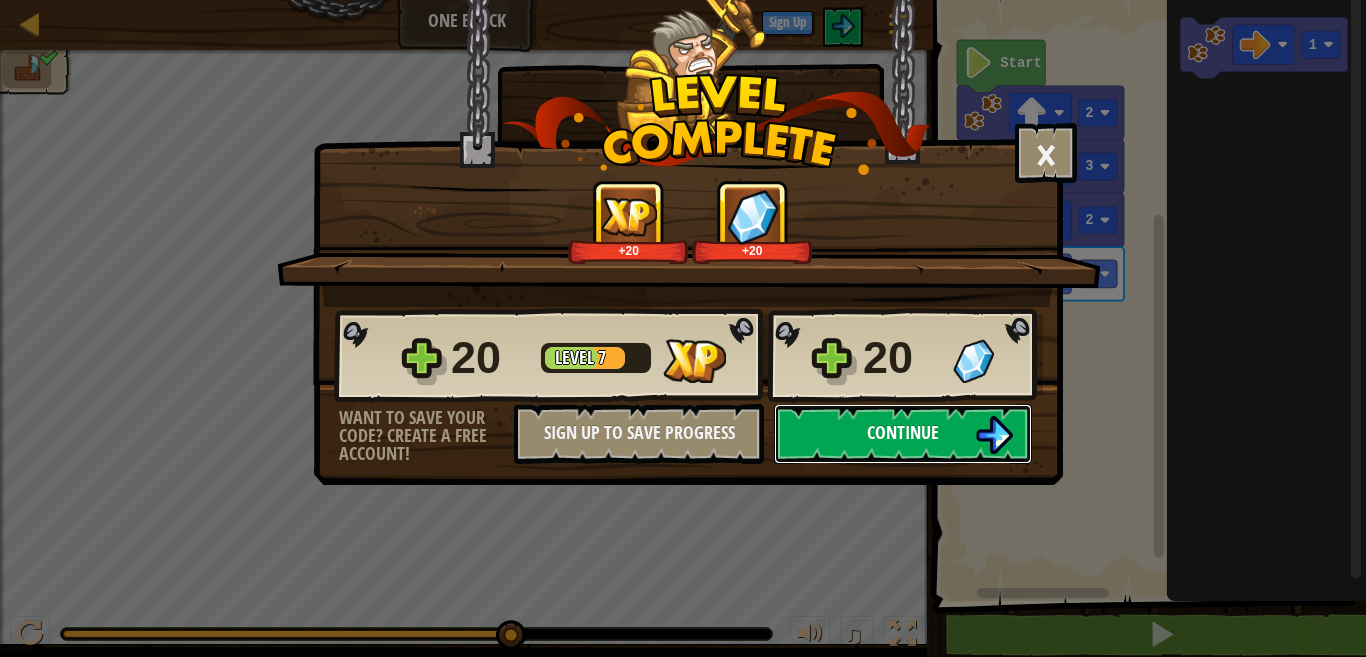 click on "Continue" at bounding box center [903, 434] 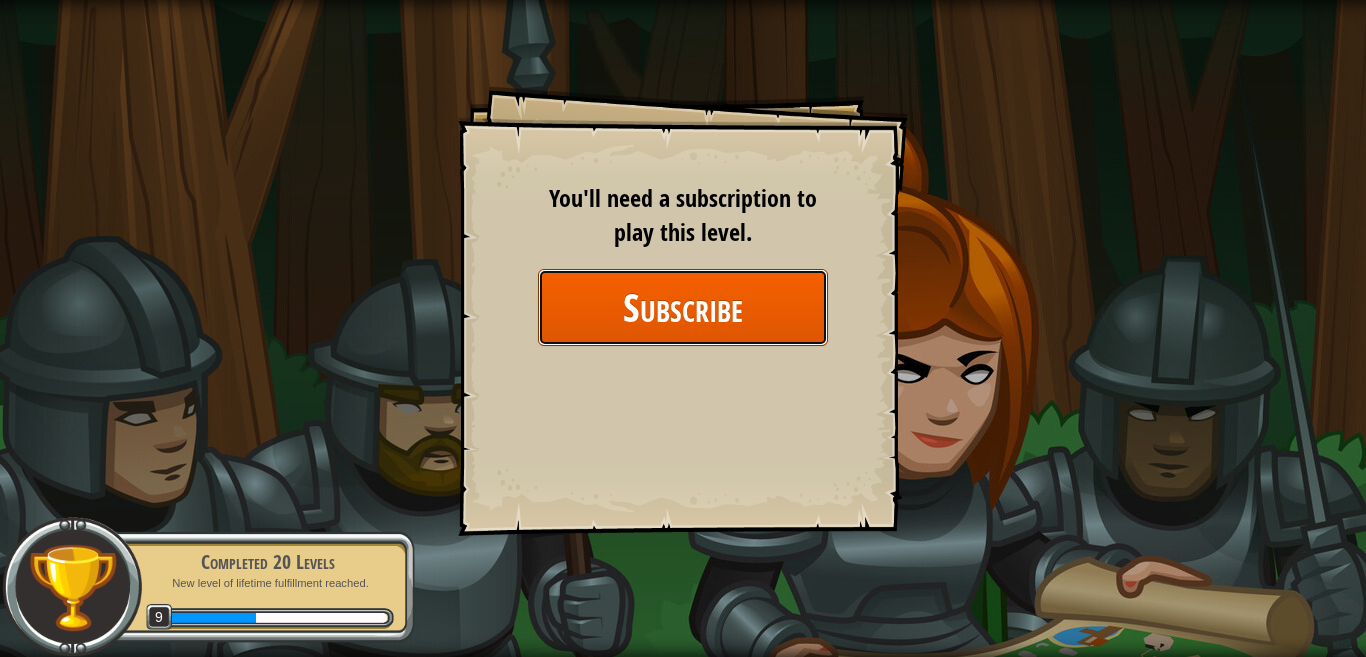 click on "Subscribe" at bounding box center (683, 307) 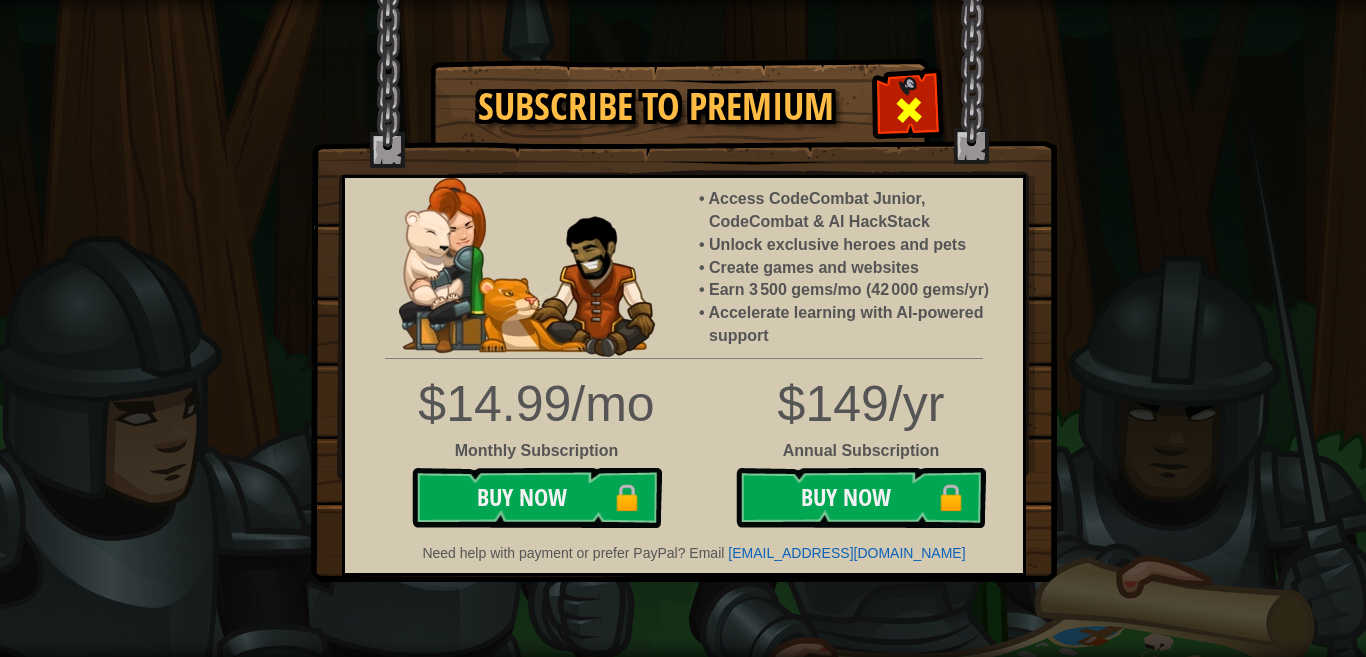 click at bounding box center [909, 110] 